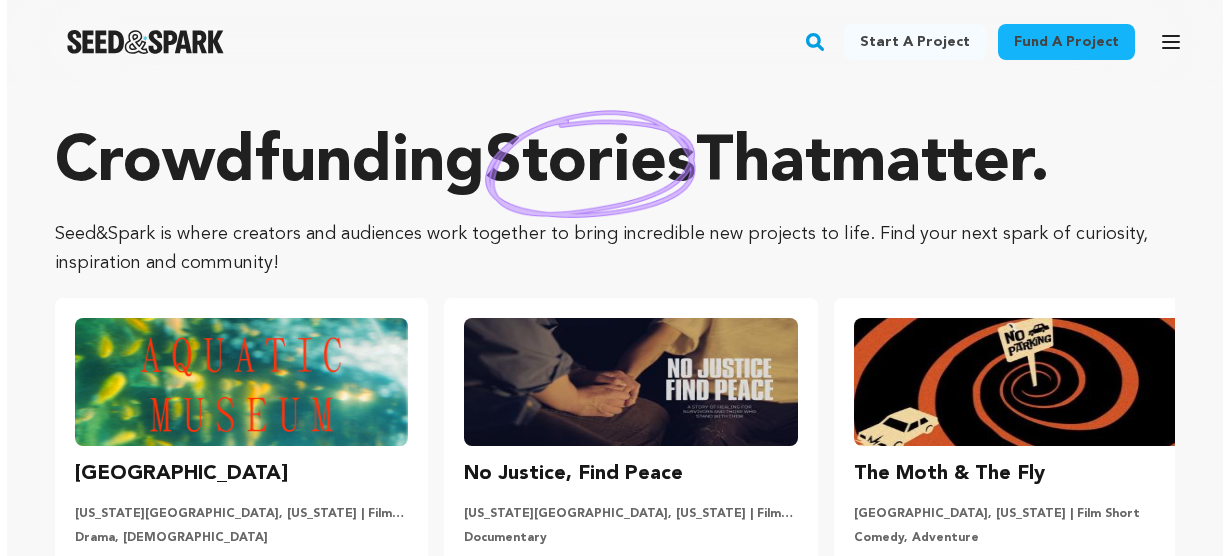 scroll, scrollTop: 0, scrollLeft: 0, axis: both 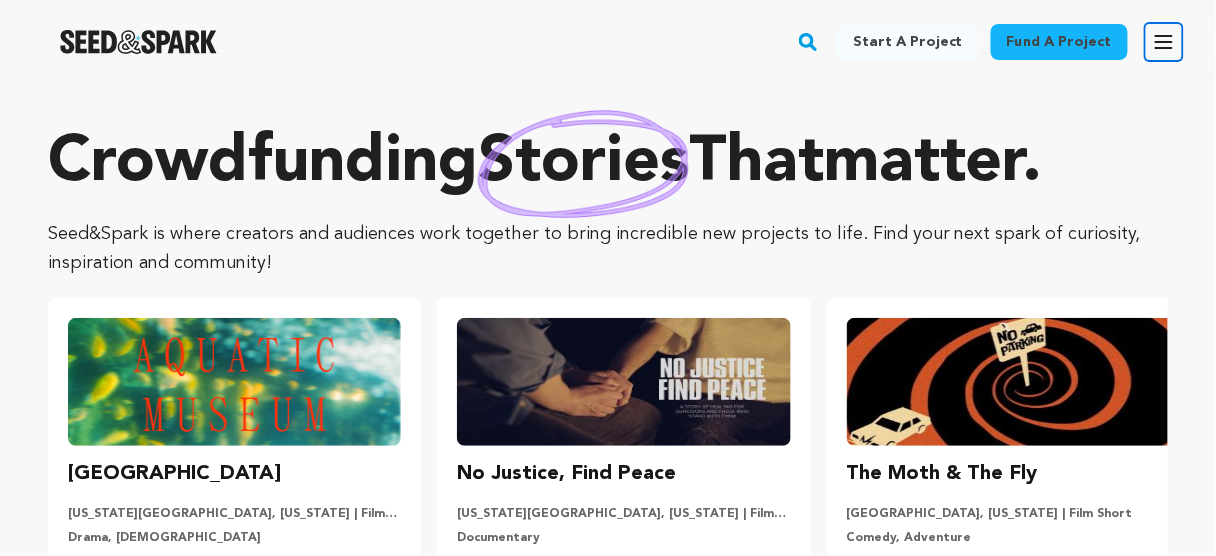 drag, startPoint x: 1163, startPoint y: 43, endPoint x: 1153, endPoint y: 47, distance: 10.770329 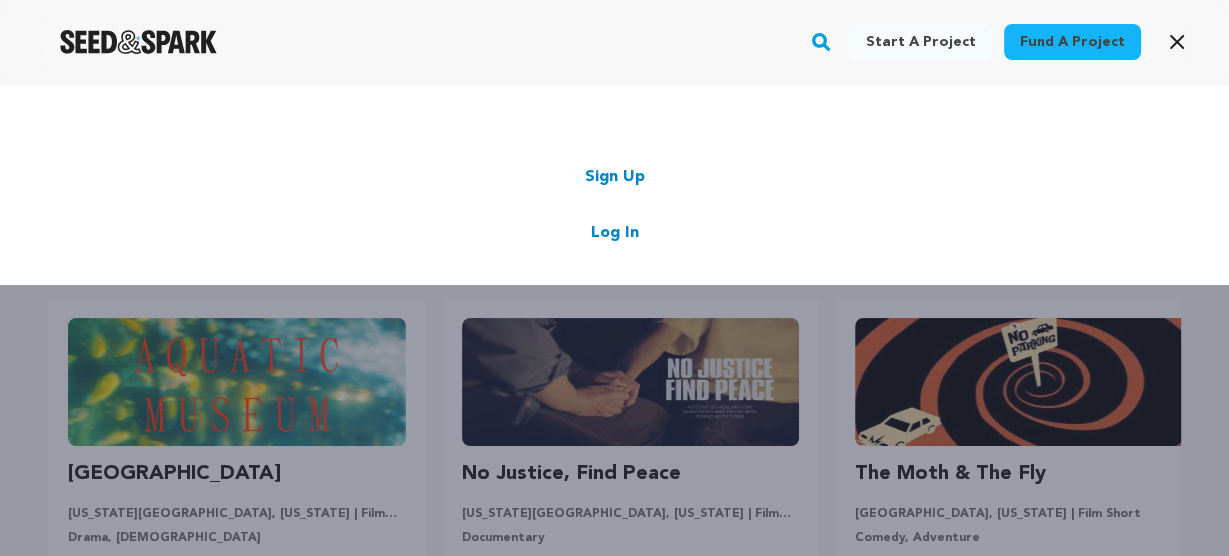 click on "Log In" at bounding box center (615, 233) 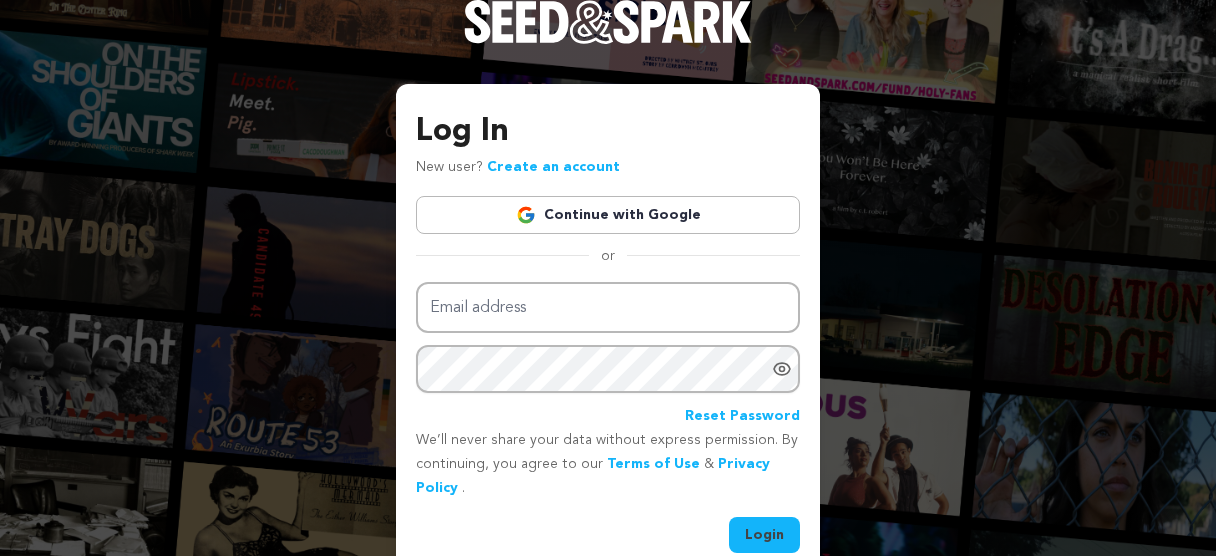 scroll, scrollTop: 0, scrollLeft: 0, axis: both 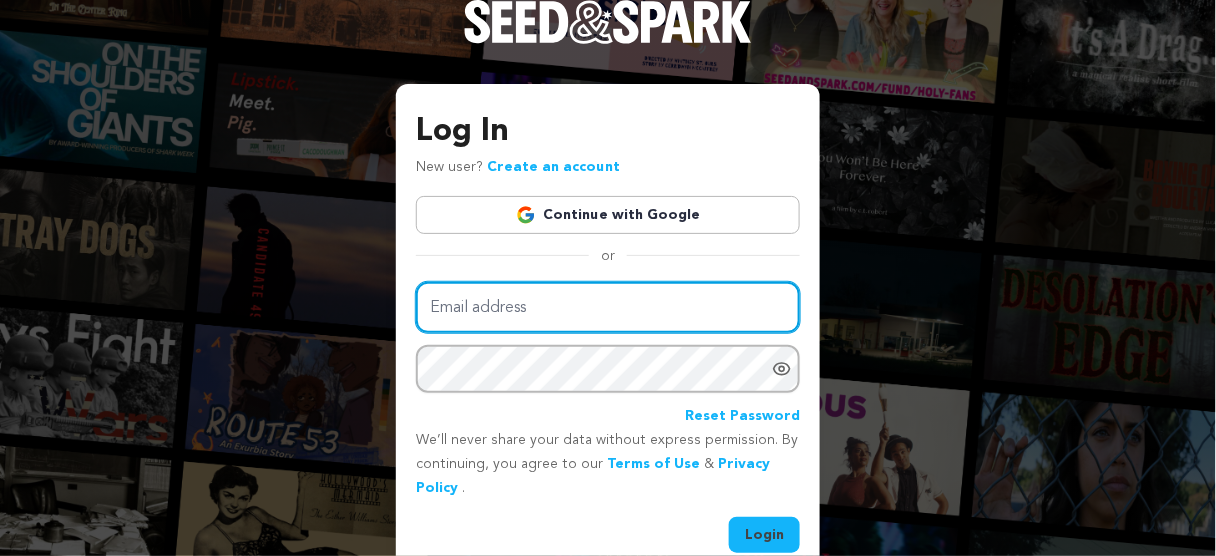 type on "gutstein@gmail.com" 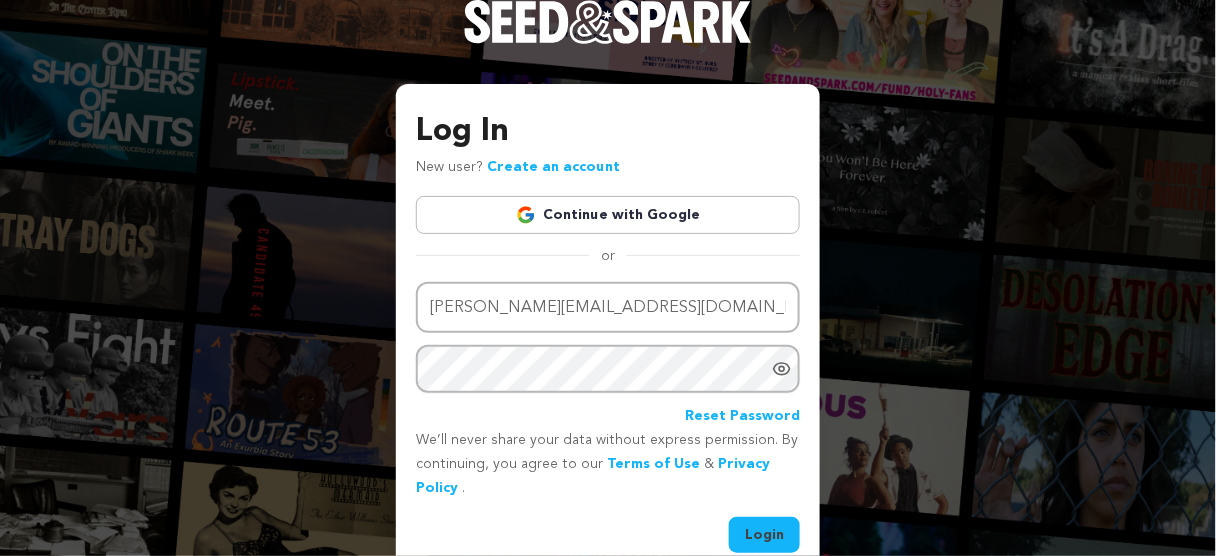 click on "Login" at bounding box center [764, 535] 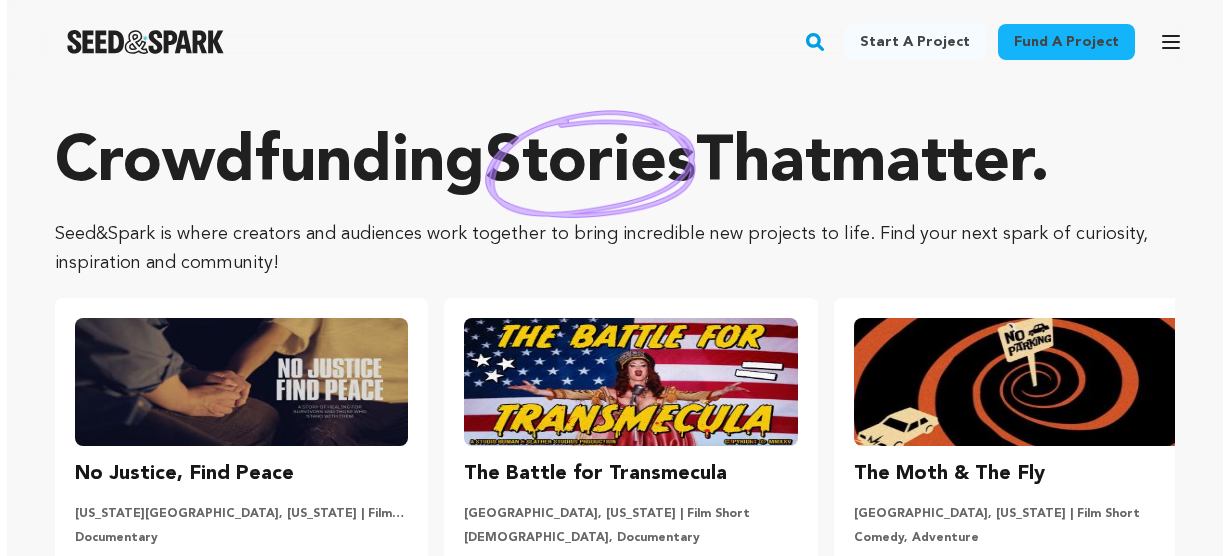 scroll, scrollTop: 0, scrollLeft: 0, axis: both 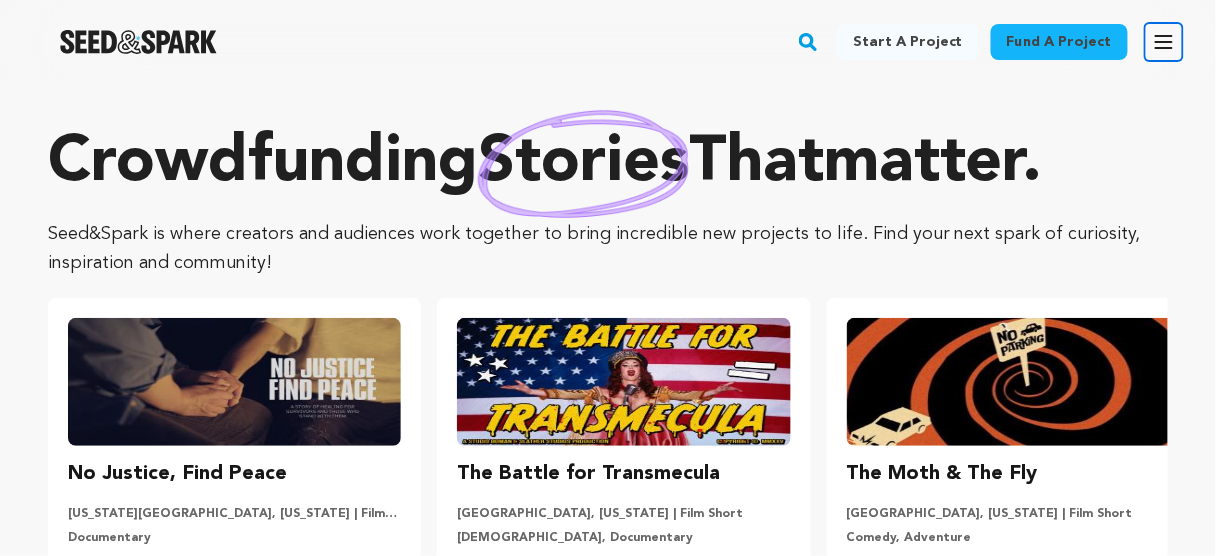 click 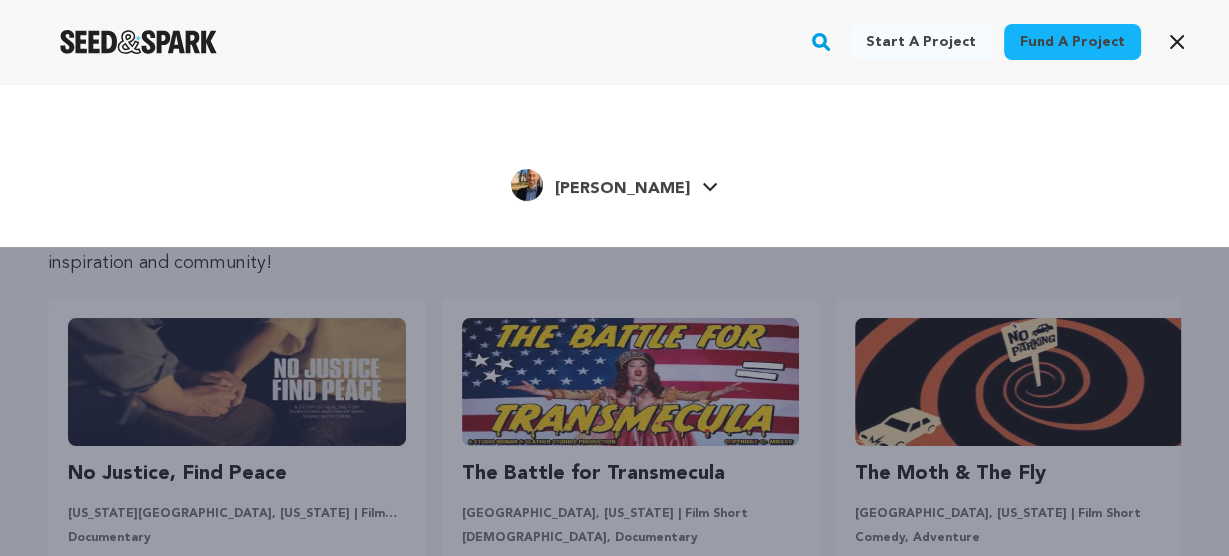 click on "[PERSON_NAME]" at bounding box center [622, 189] 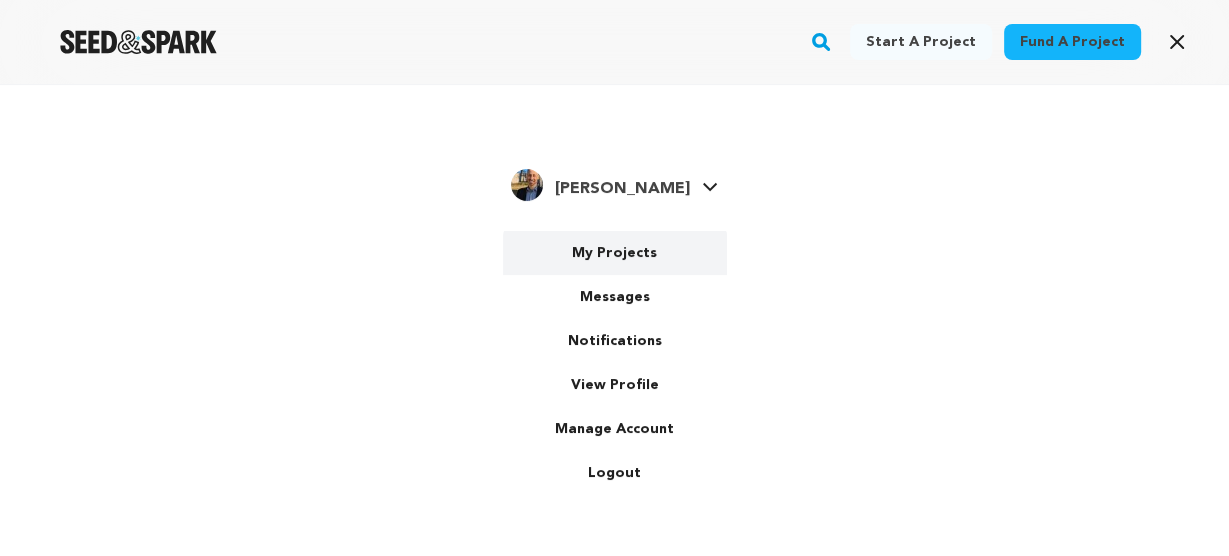 click on "My Projects" at bounding box center [615, 253] 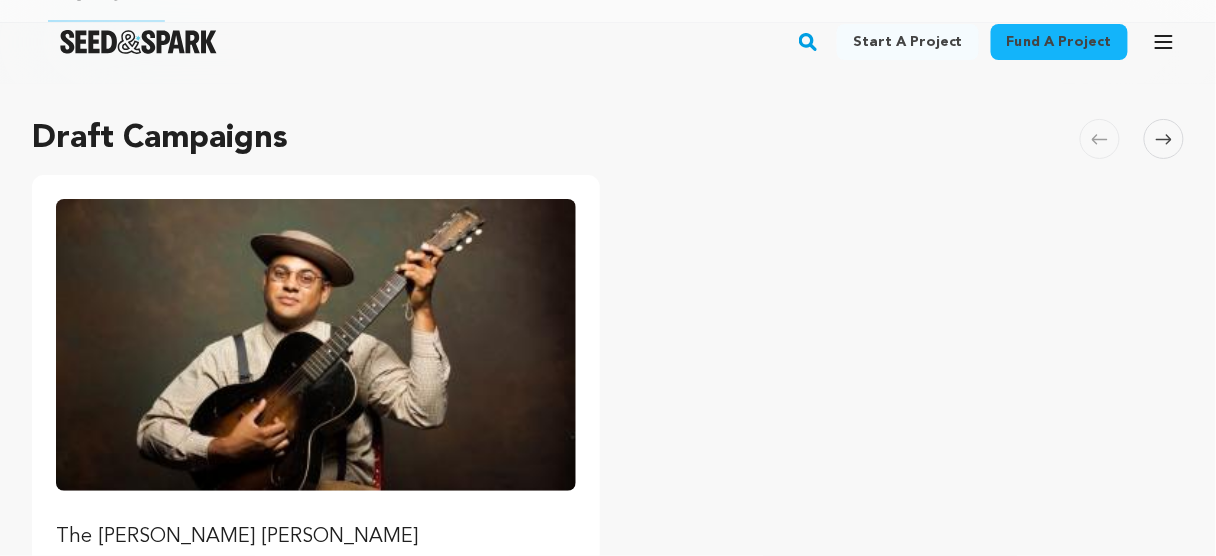 scroll, scrollTop: 0, scrollLeft: 0, axis: both 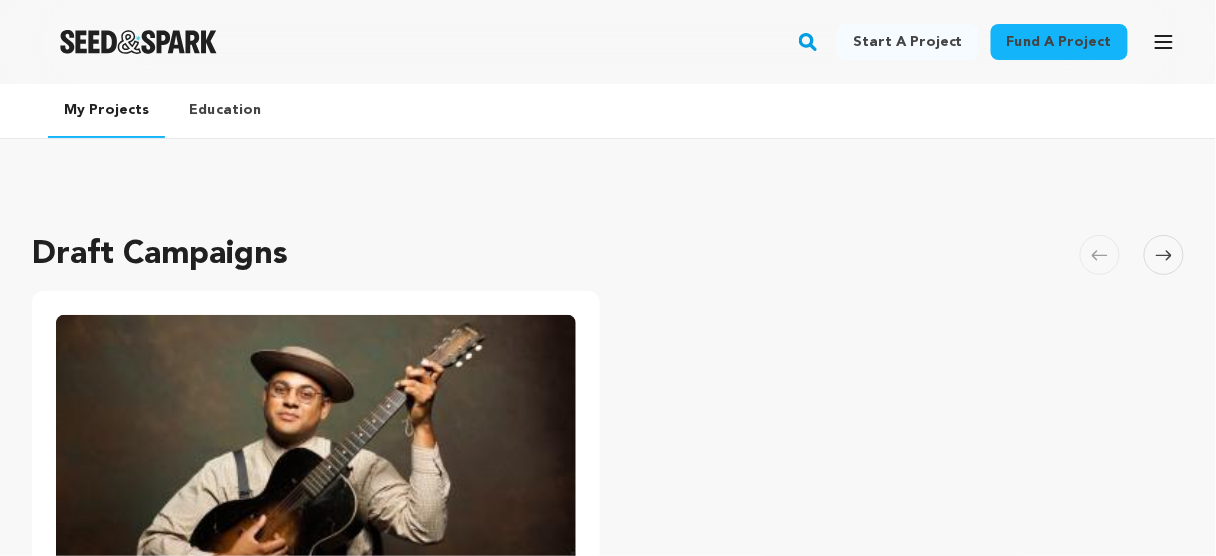 click at bounding box center (316, 461) 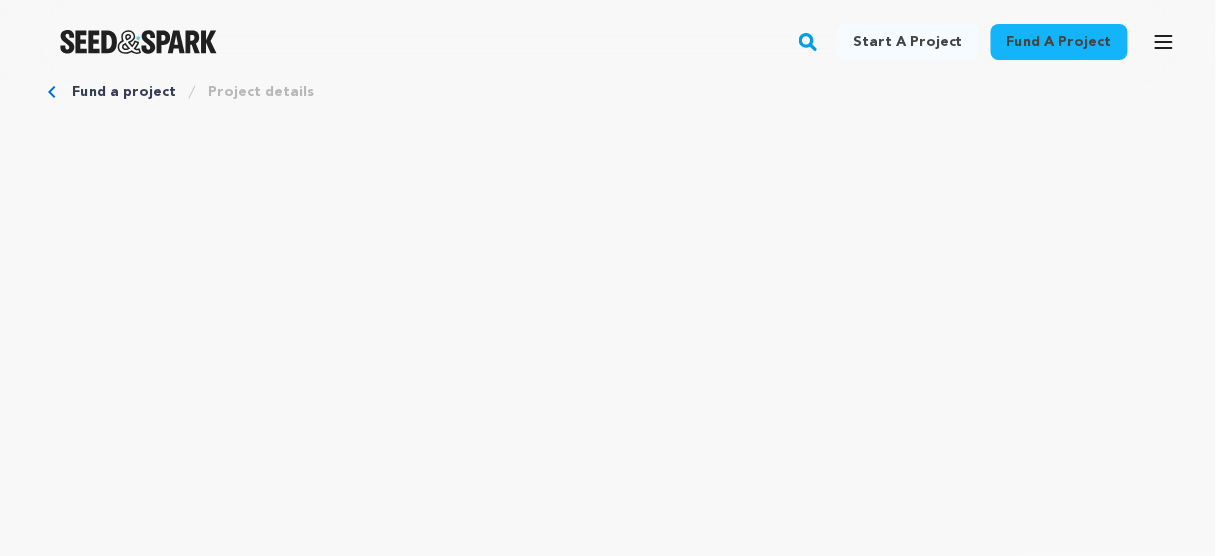 scroll, scrollTop: 720, scrollLeft: 0, axis: vertical 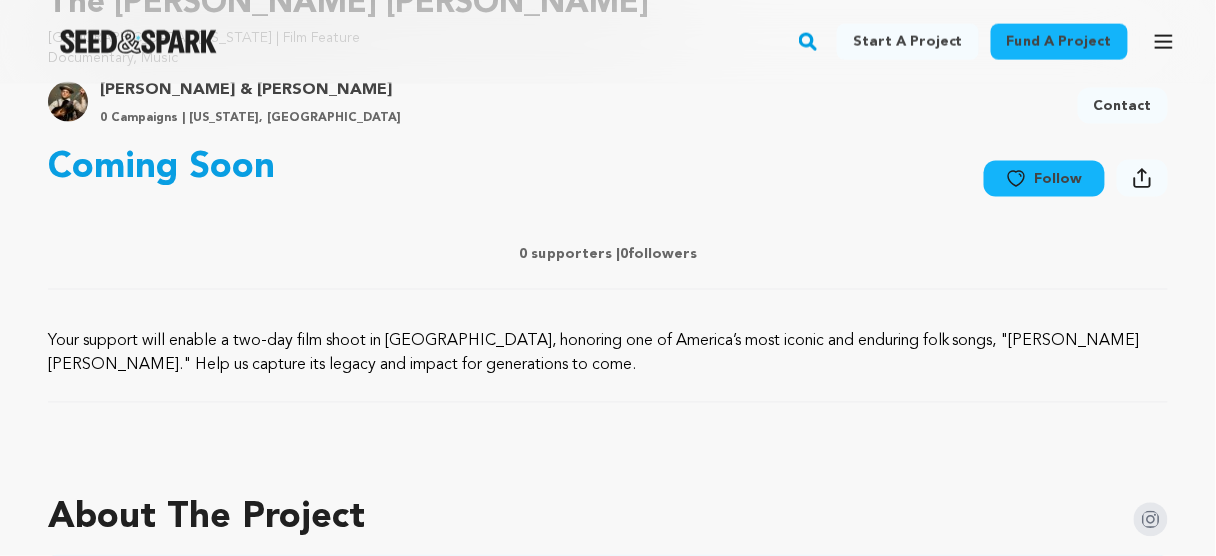 click at bounding box center (68, 102) 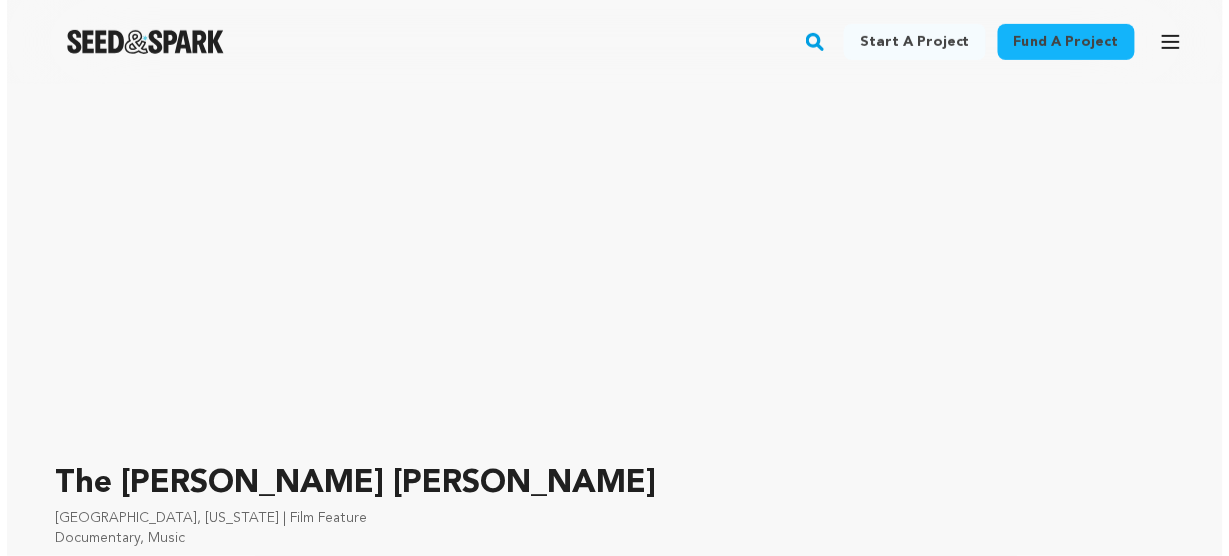 scroll, scrollTop: 0, scrollLeft: 0, axis: both 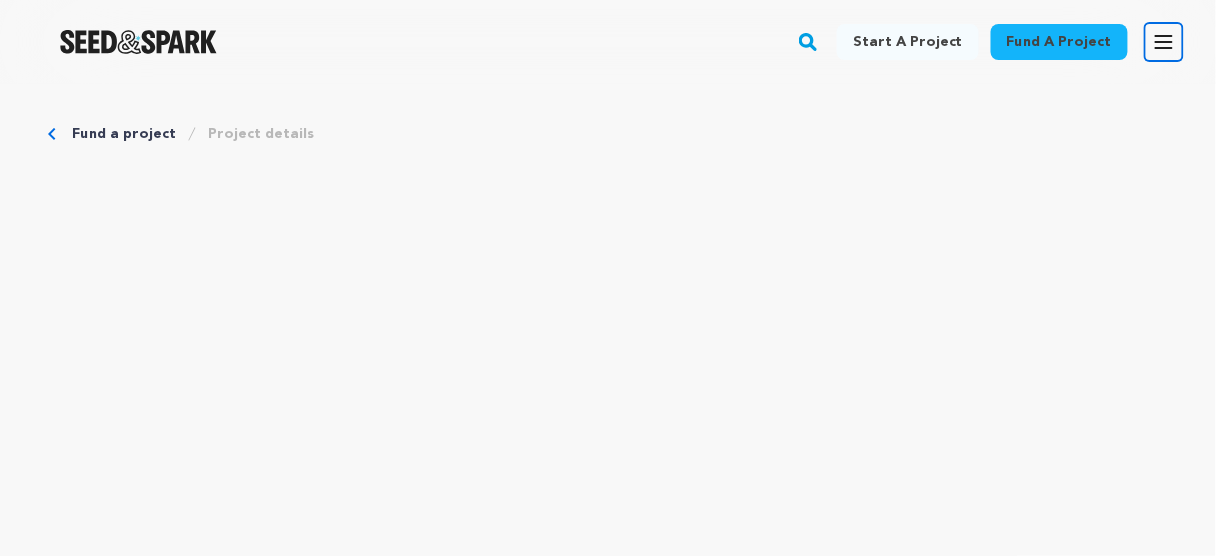 click 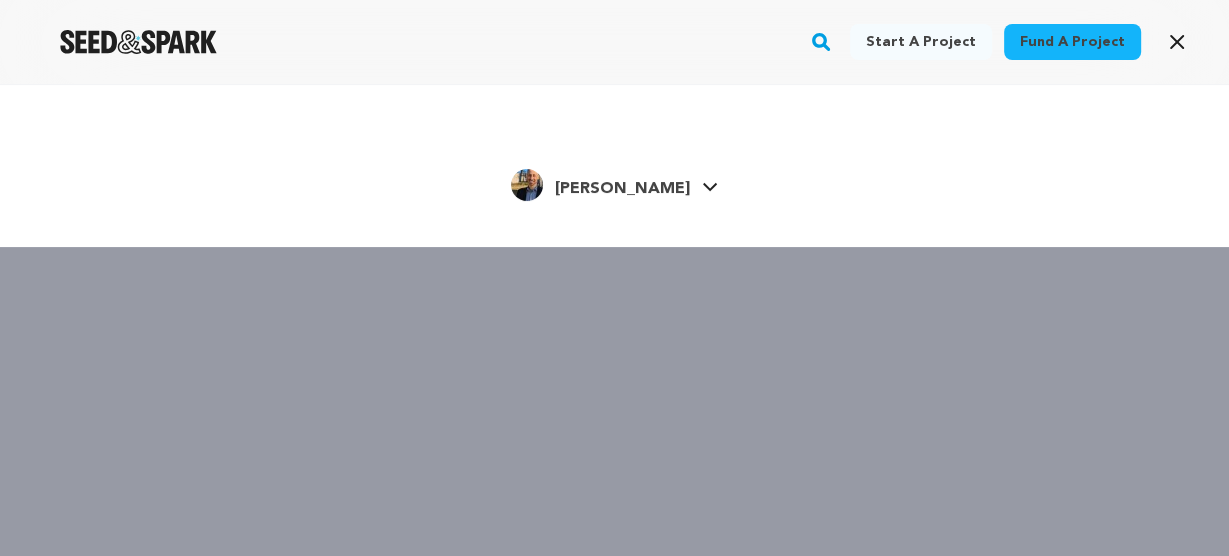 click on "[PERSON_NAME]
[PERSON_NAME]" at bounding box center (614, 183) 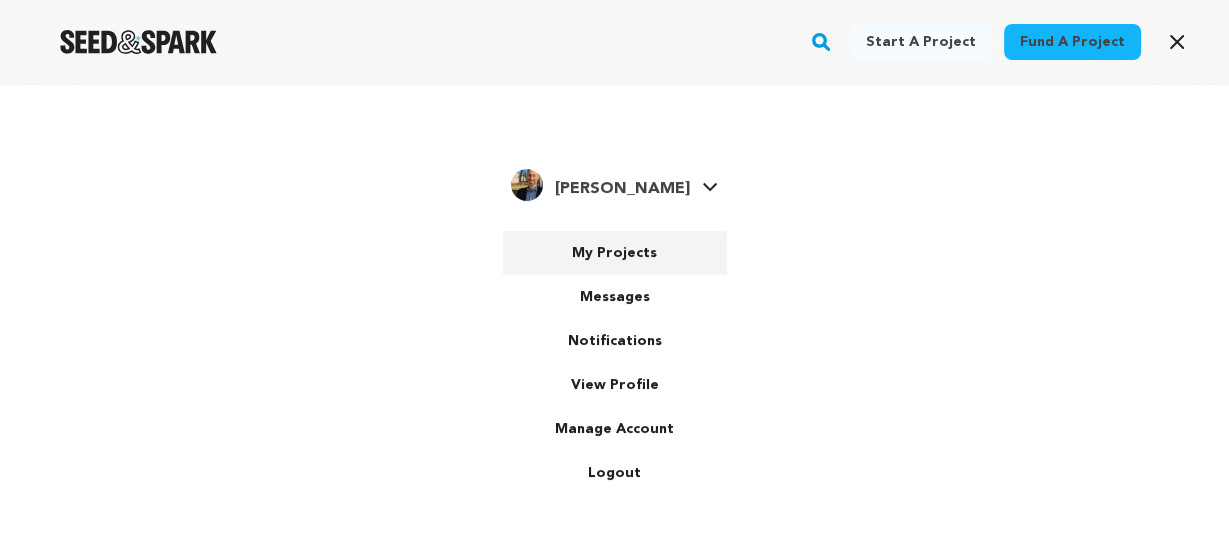 click on "My Projects" at bounding box center [615, 253] 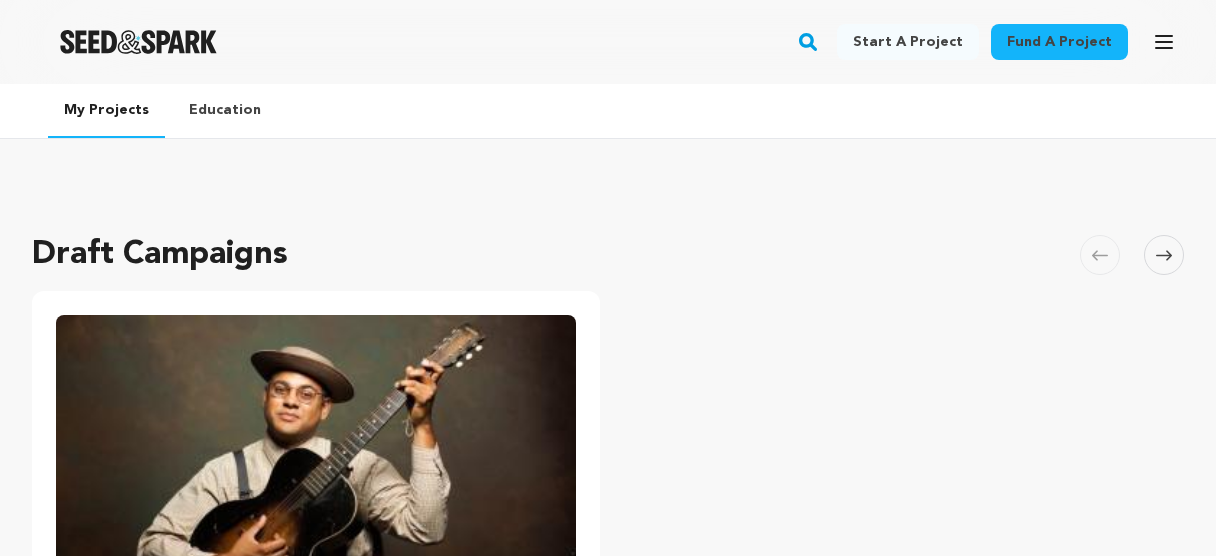 scroll, scrollTop: 0, scrollLeft: 0, axis: both 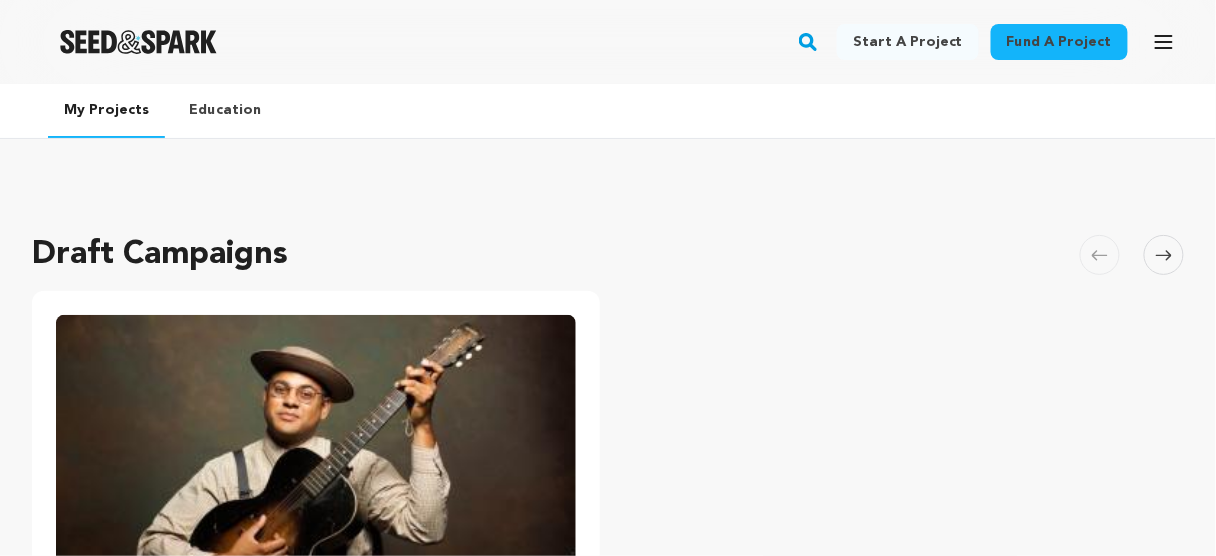 click on "My Projects" at bounding box center [106, 111] 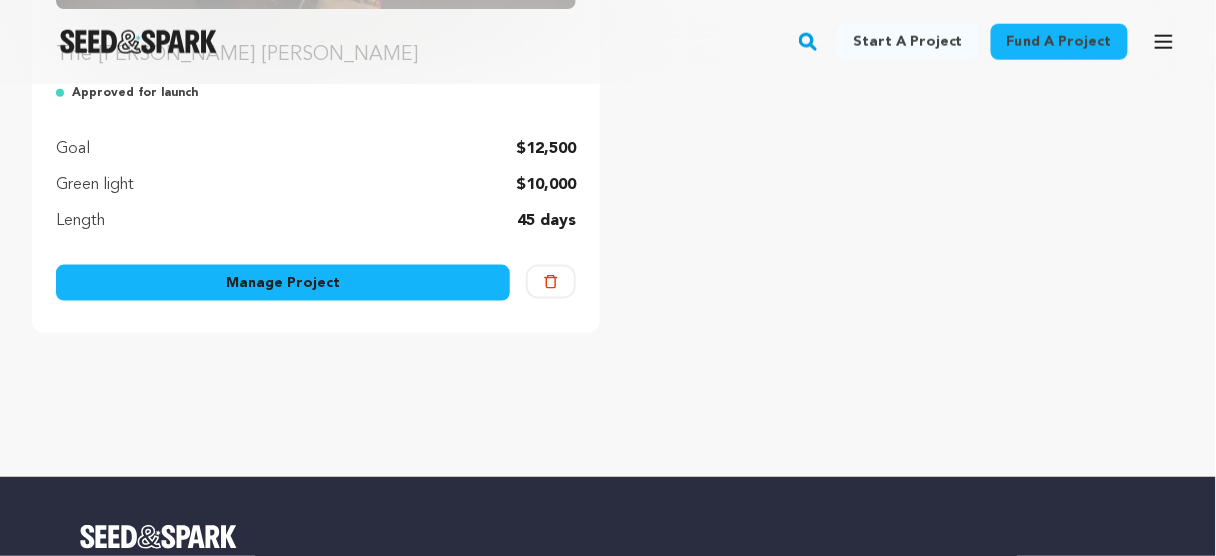 scroll, scrollTop: 720, scrollLeft: 0, axis: vertical 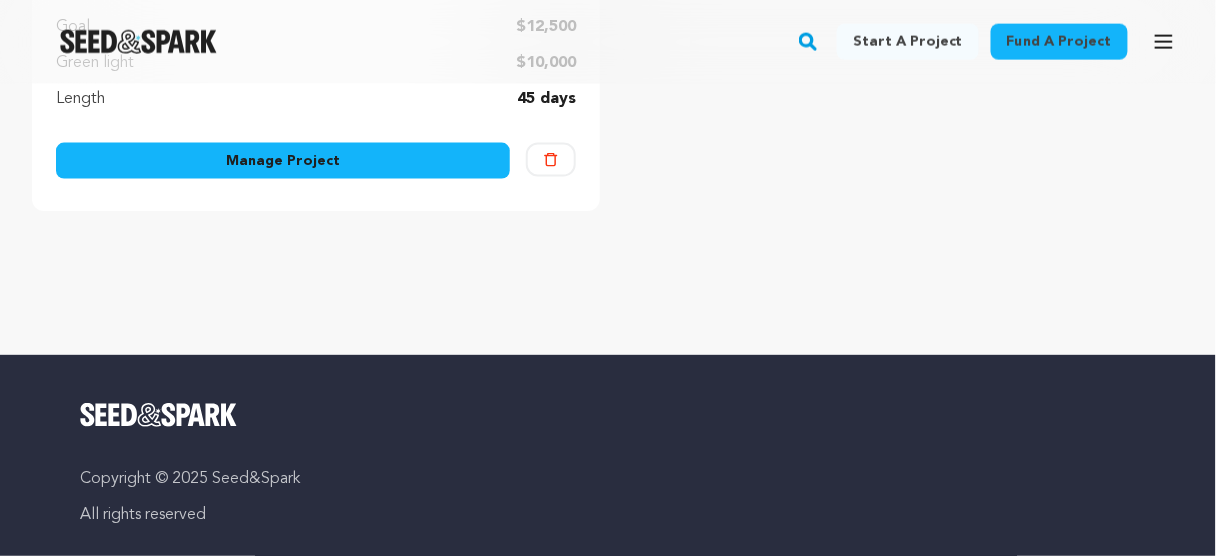 click on "Manage Project" at bounding box center [283, 161] 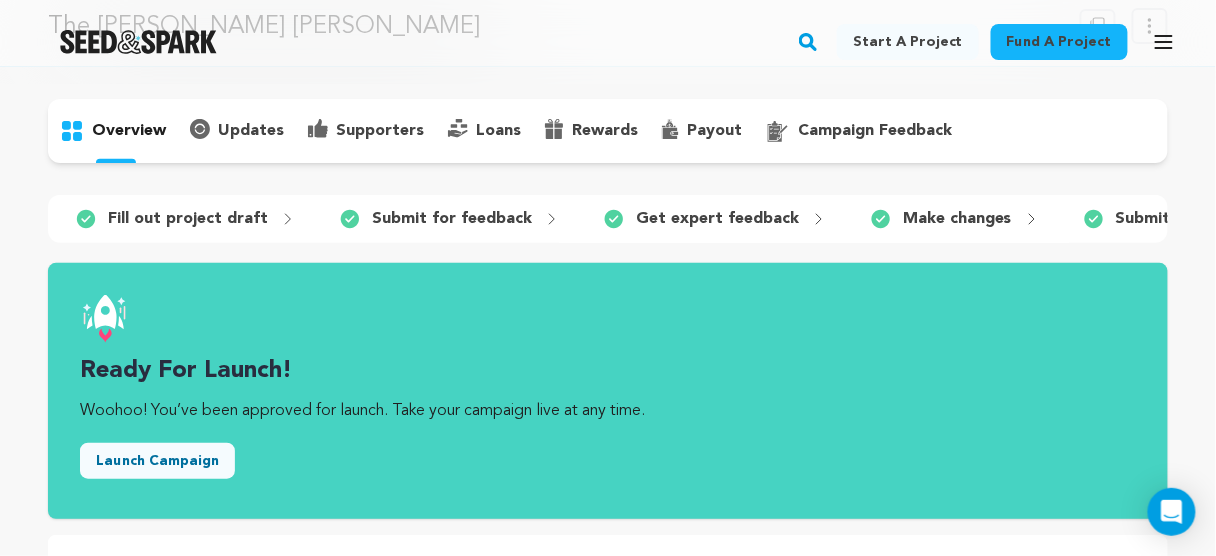 scroll, scrollTop: 0, scrollLeft: 0, axis: both 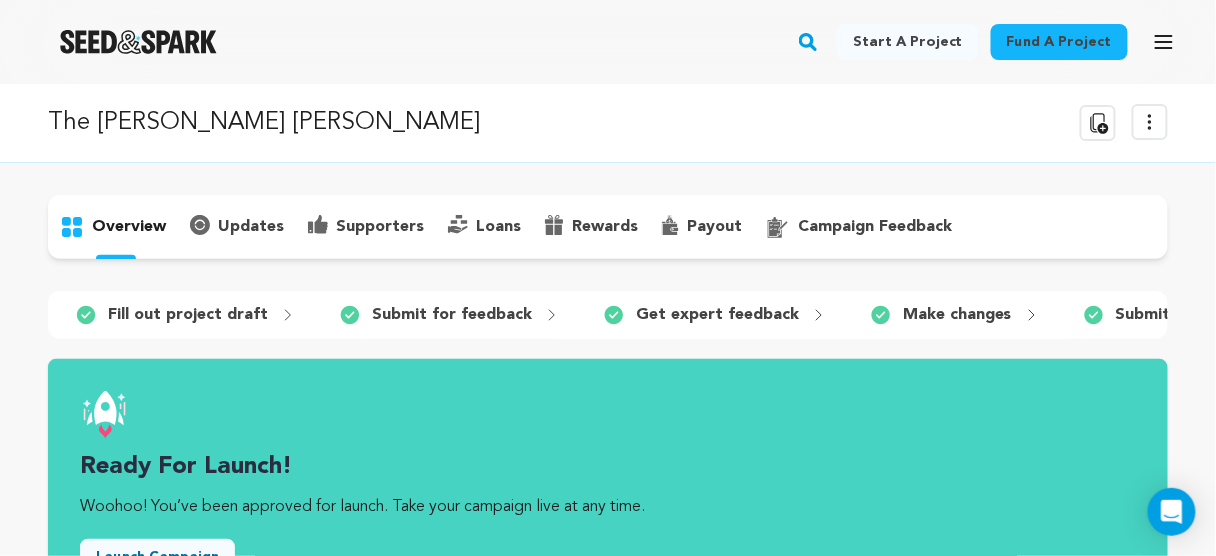 click 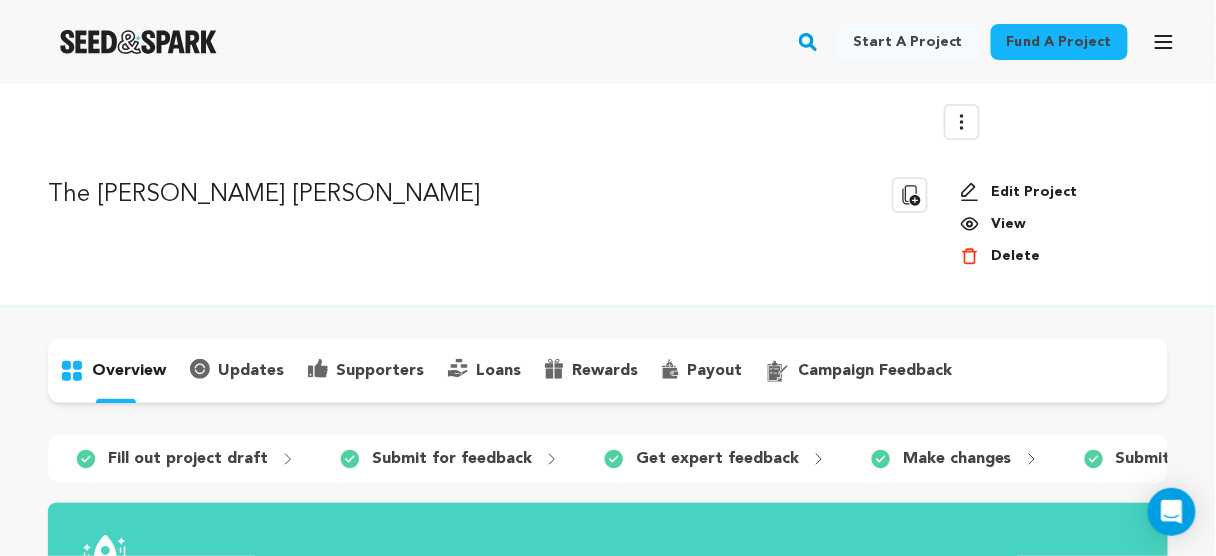 click on "Edit Project" at bounding box center (1056, 192) 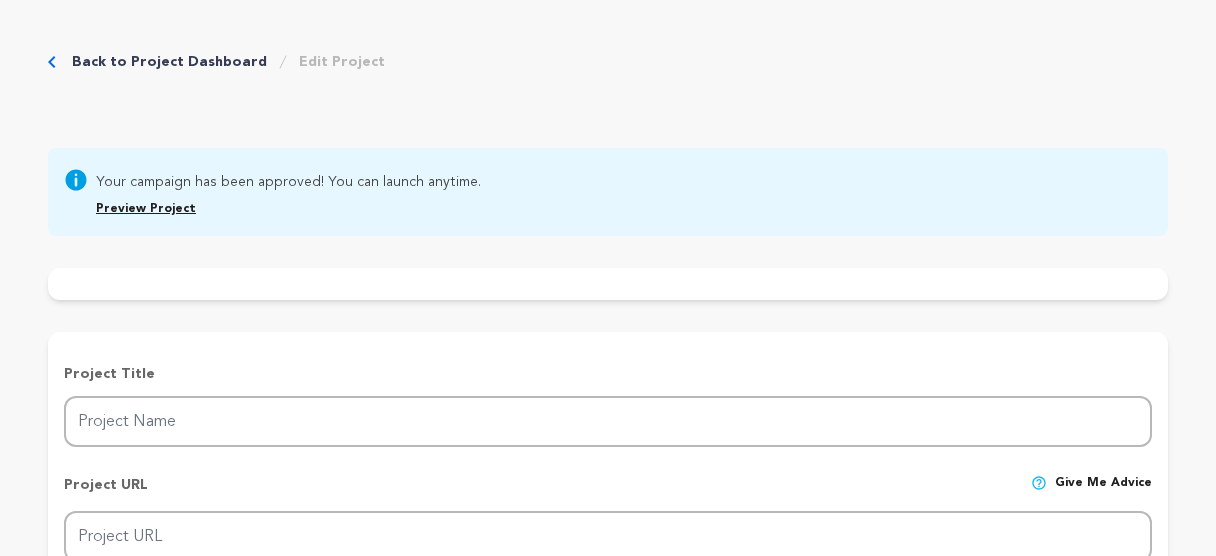 scroll, scrollTop: 0, scrollLeft: 0, axis: both 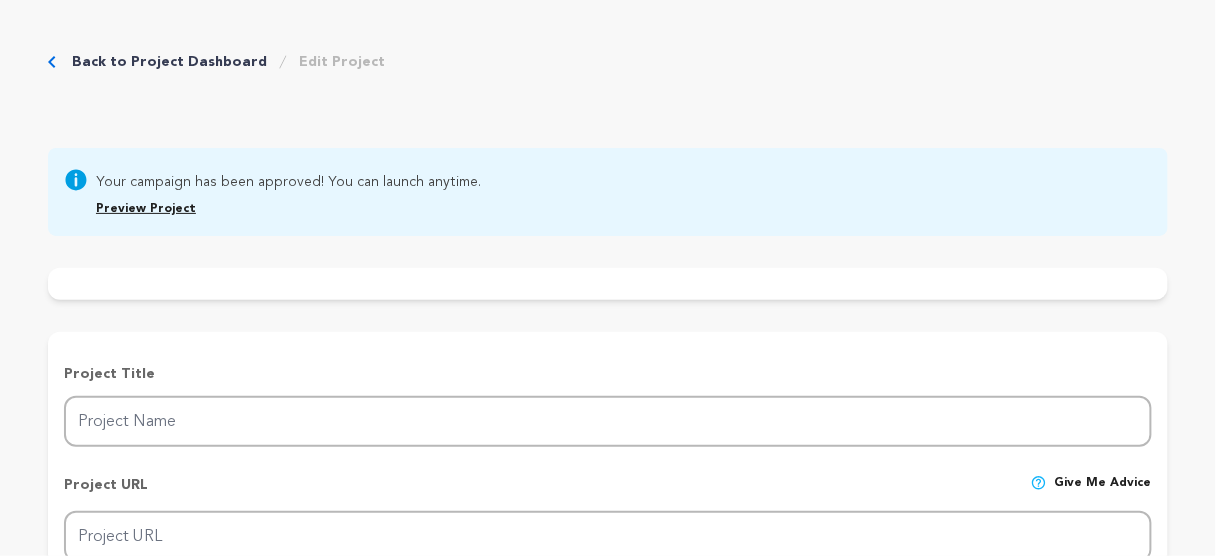 type on "The [PERSON_NAME] [PERSON_NAME]" 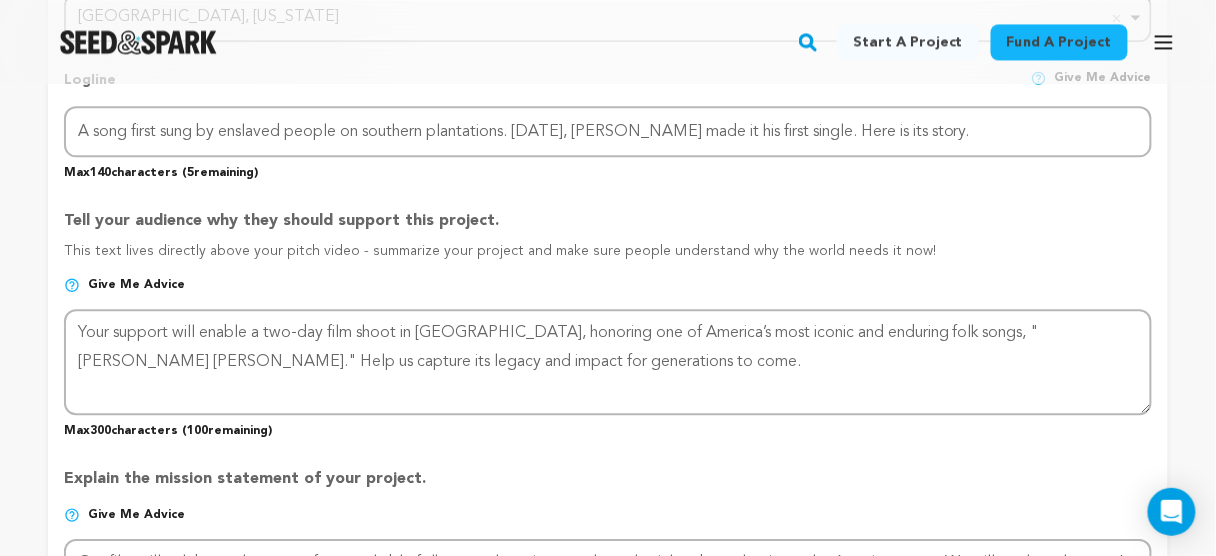 scroll, scrollTop: 1280, scrollLeft: 0, axis: vertical 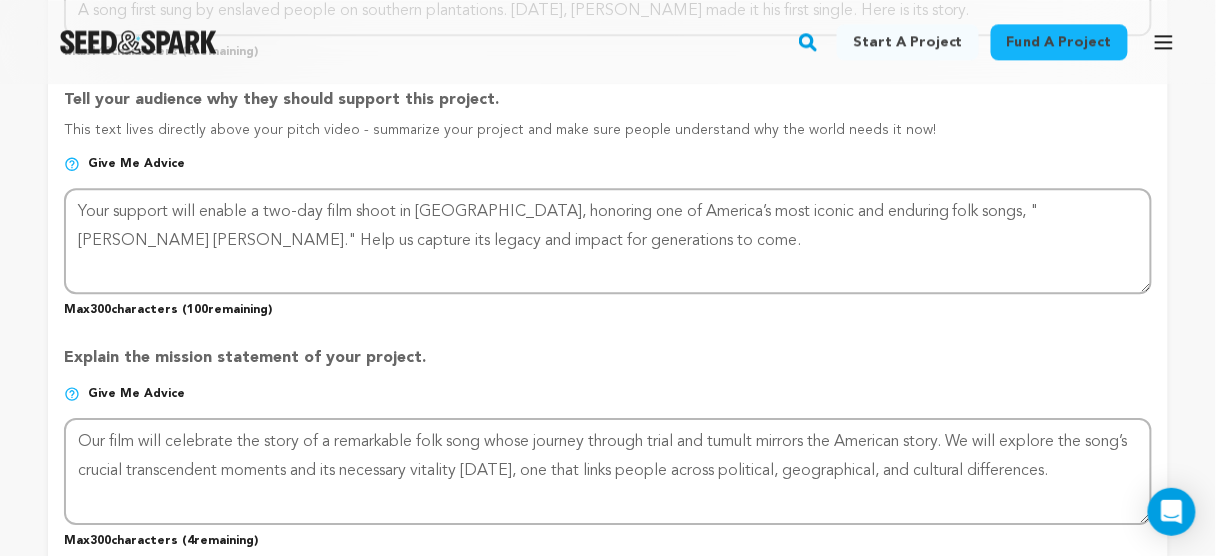 click on "Max  300  characters
( 4  remaining)" at bounding box center (608, 537) 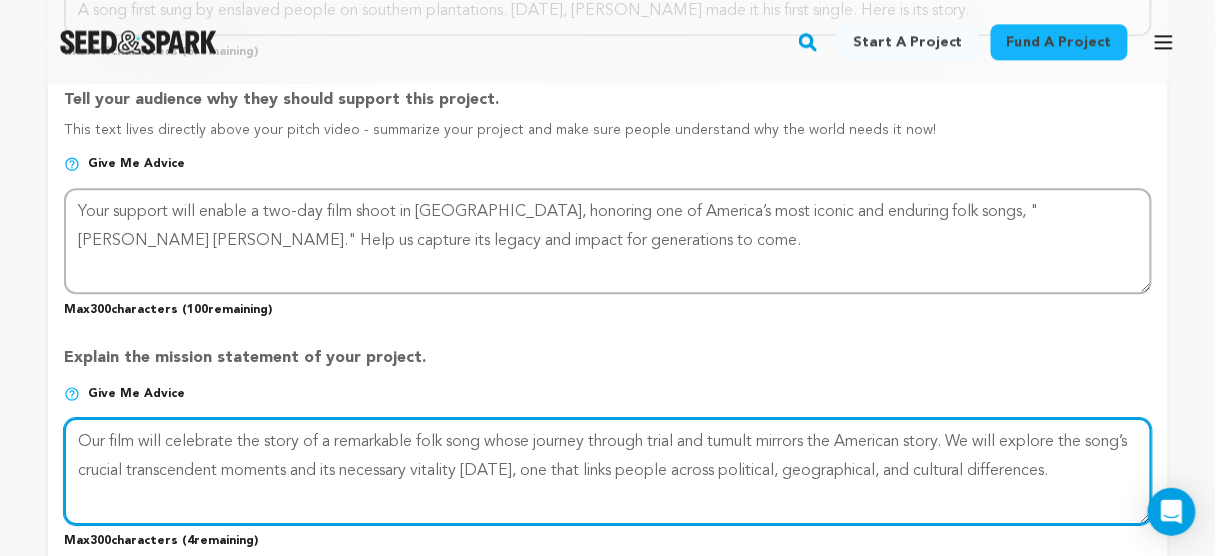 click at bounding box center [608, 471] 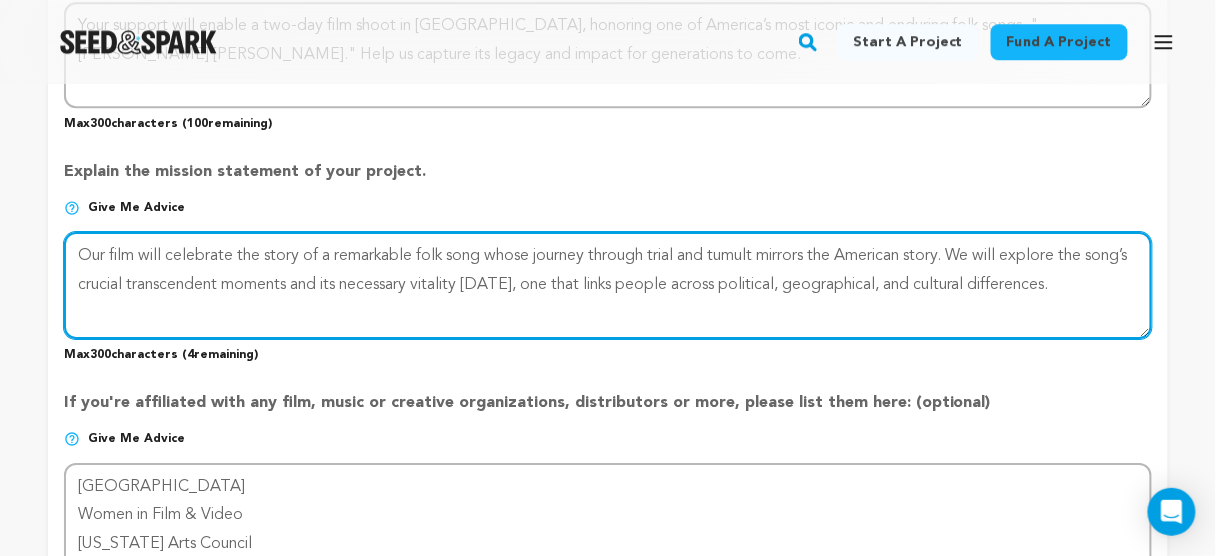 scroll, scrollTop: 1440, scrollLeft: 0, axis: vertical 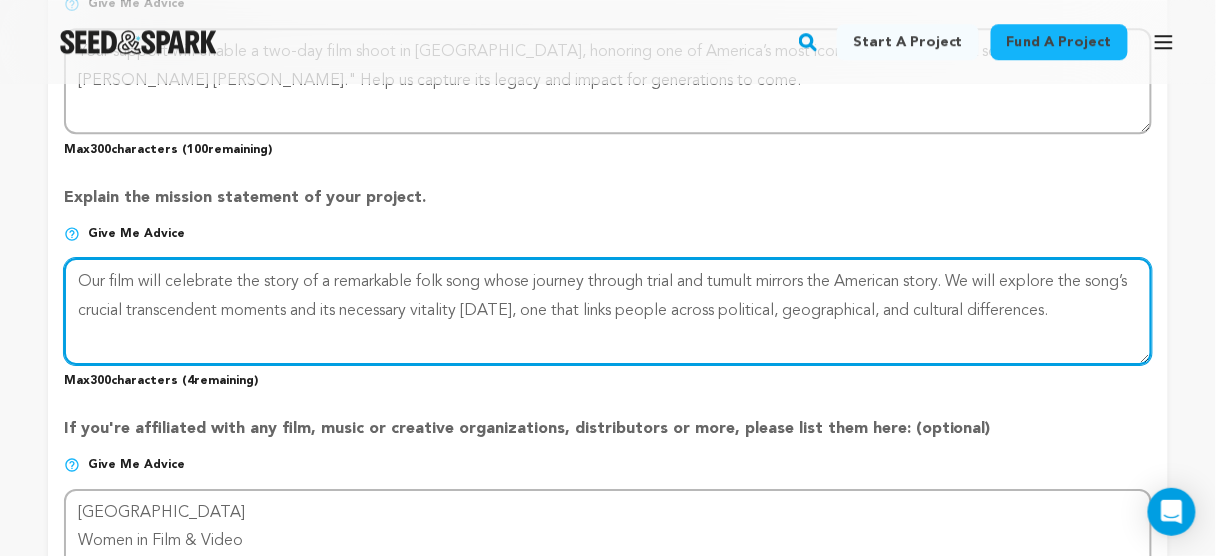 click at bounding box center (608, 311) 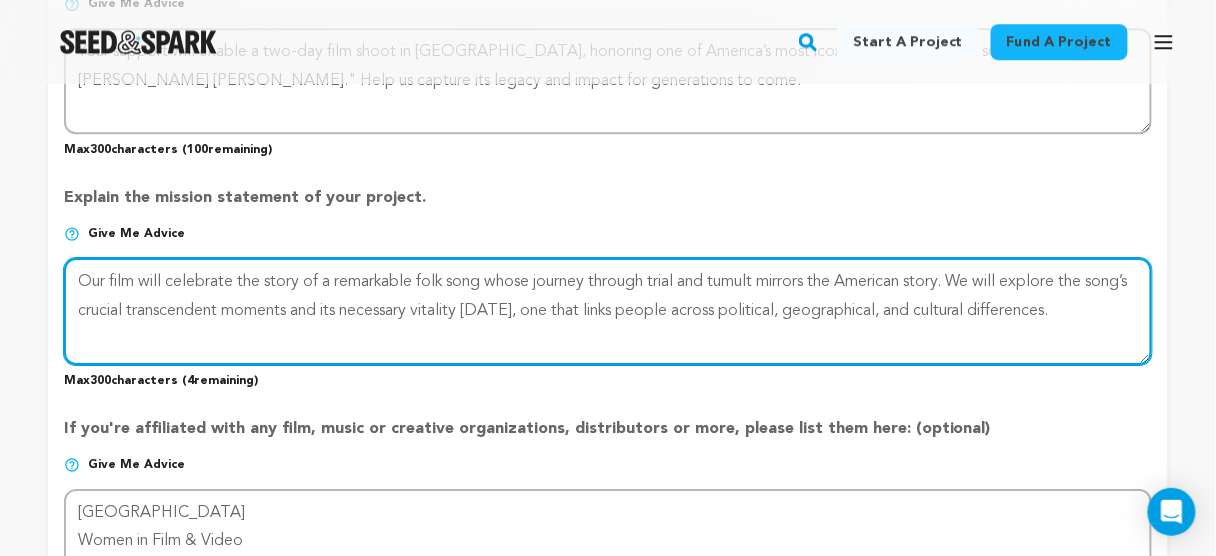 drag, startPoint x: 88, startPoint y: 291, endPoint x: 1120, endPoint y: 336, distance: 1032.9806 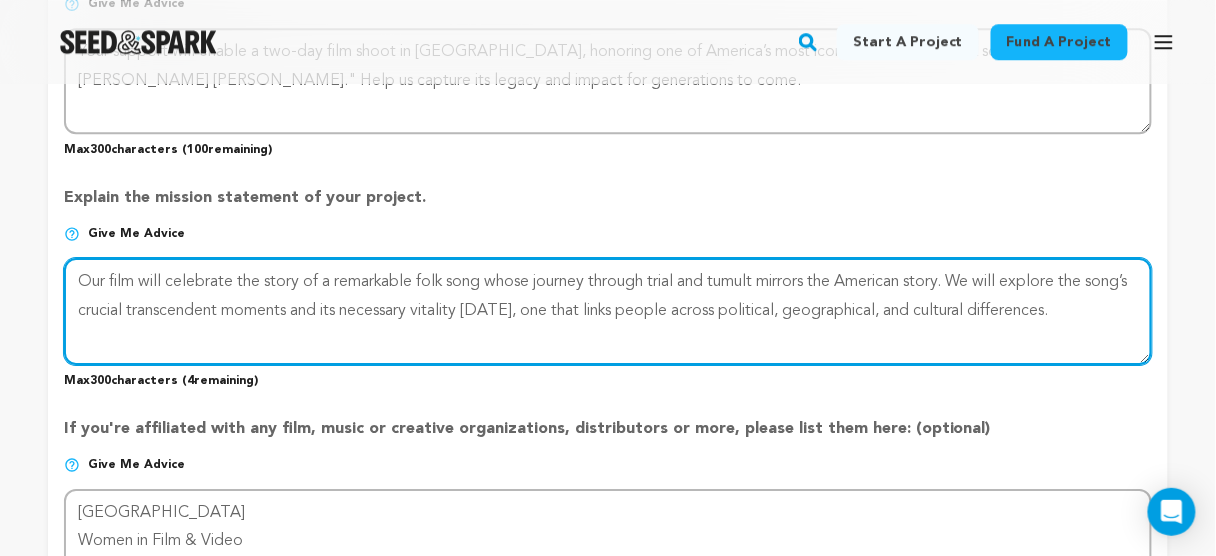 click at bounding box center (608, 311) 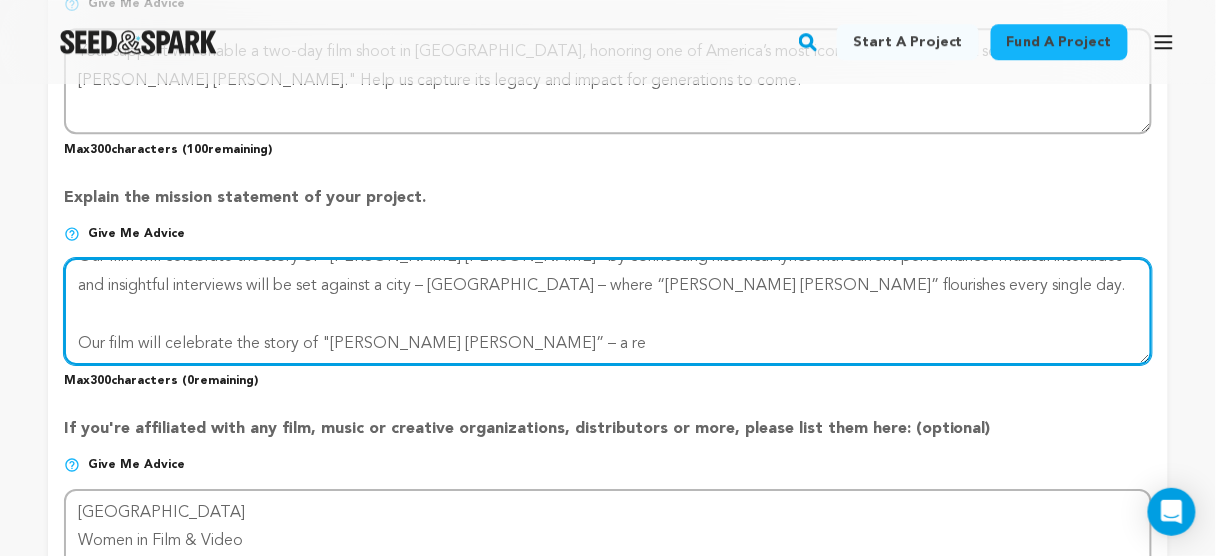 scroll, scrollTop: 28, scrollLeft: 0, axis: vertical 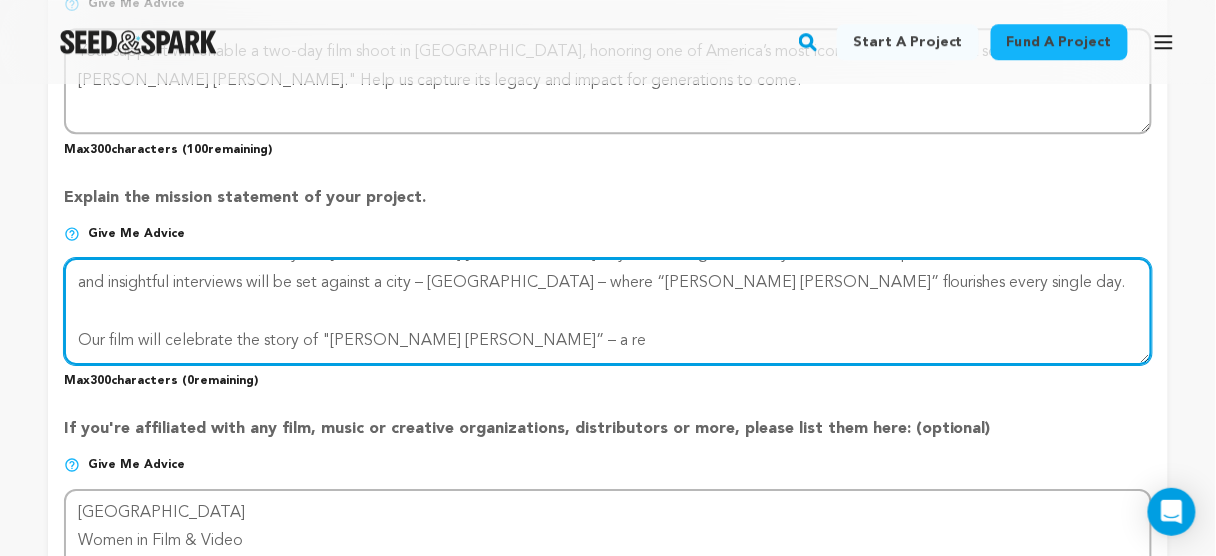 type on "Our film will celebrate the story of a remarkable folk song whose journey through trial and tumult mirrors the American story. We will explore the song’s crucial transcendent moments and its necessary vitality today, one that links people across political, geographical, and cultural differences." 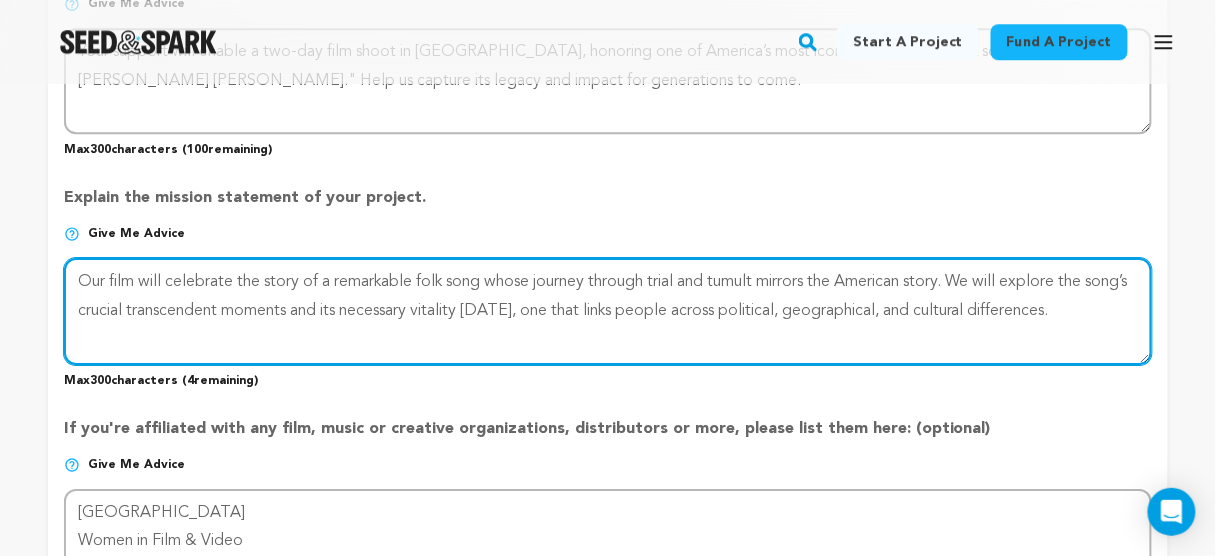 scroll, scrollTop: 0, scrollLeft: 0, axis: both 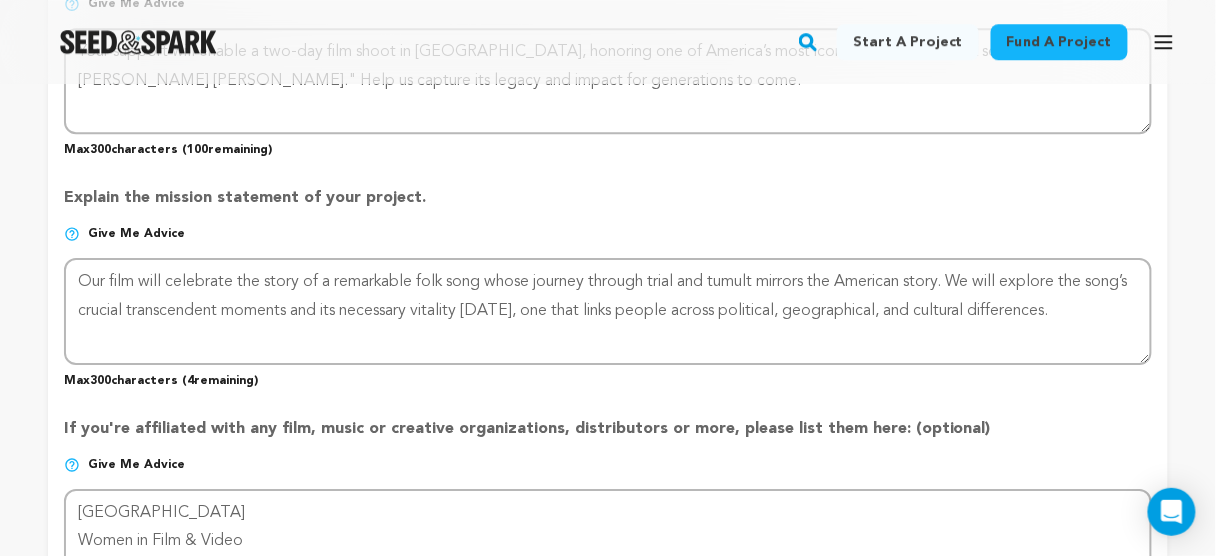 click on "Max  300  characters
( 4  remaining)" at bounding box center [608, 377] 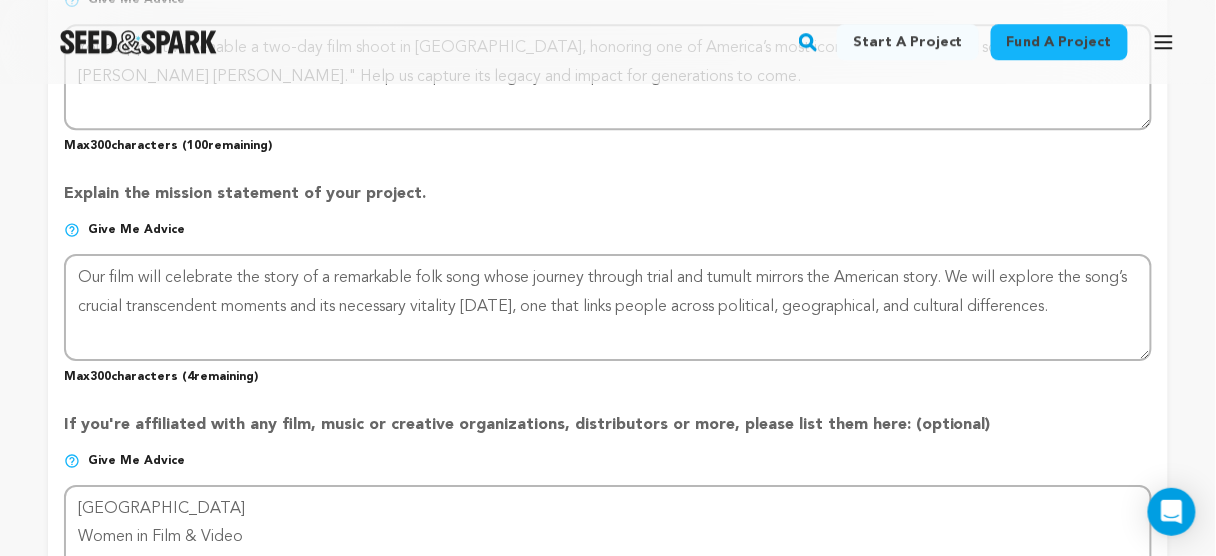 scroll, scrollTop: 1680, scrollLeft: 0, axis: vertical 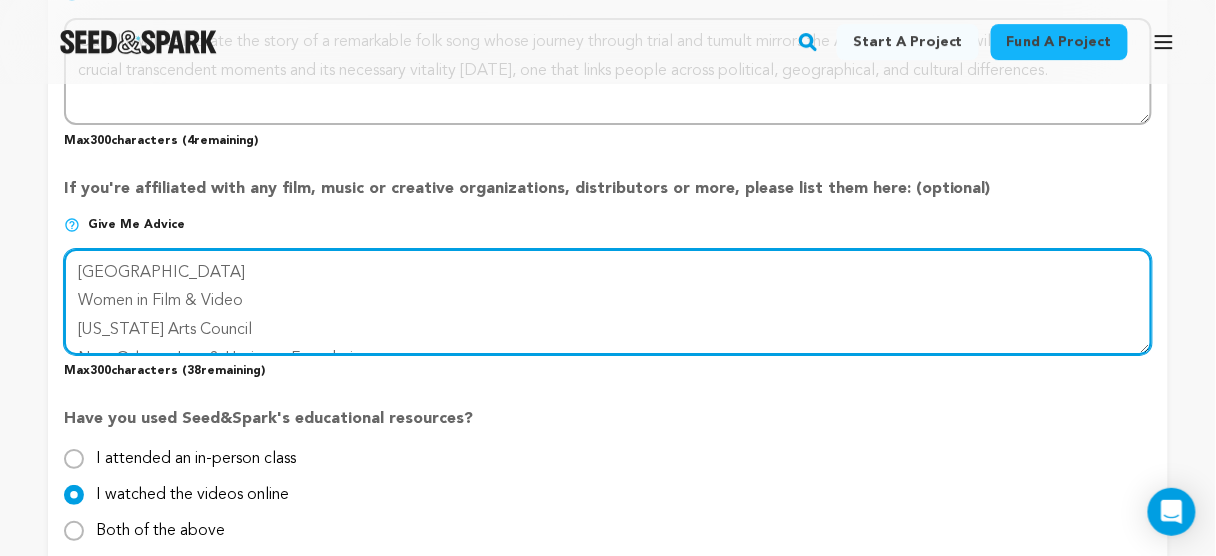 click at bounding box center [608, 302] 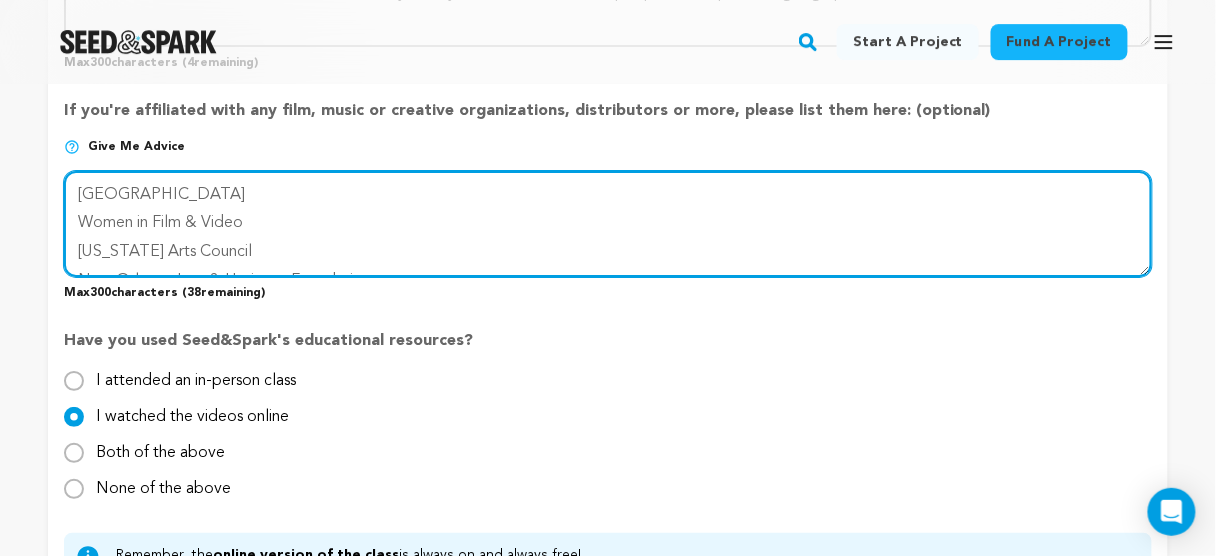scroll, scrollTop: 1760, scrollLeft: 0, axis: vertical 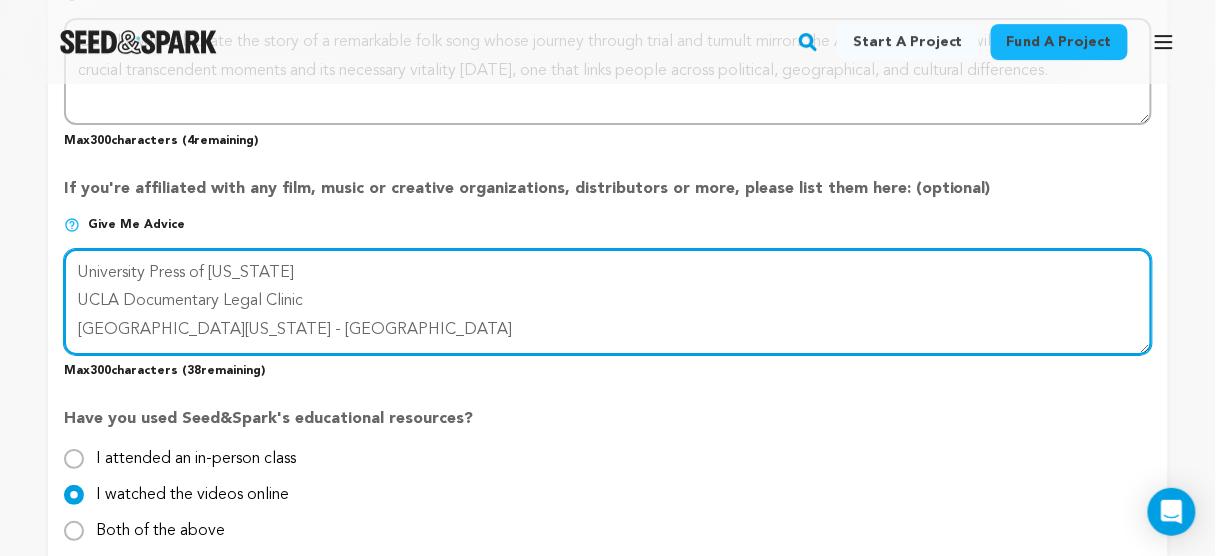 click at bounding box center (608, 302) 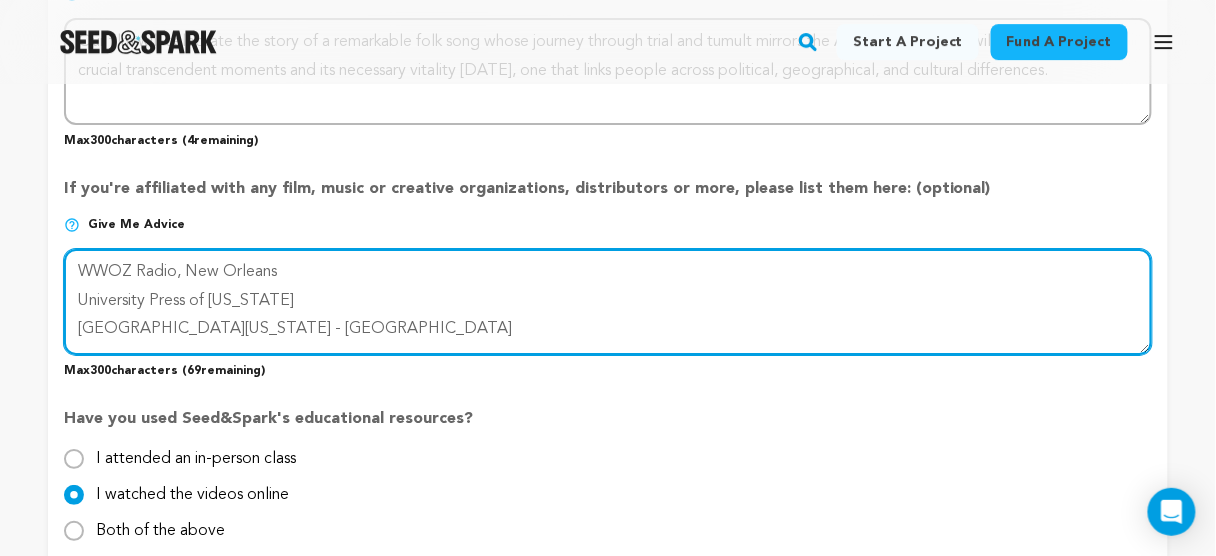scroll, scrollTop: 115, scrollLeft: 0, axis: vertical 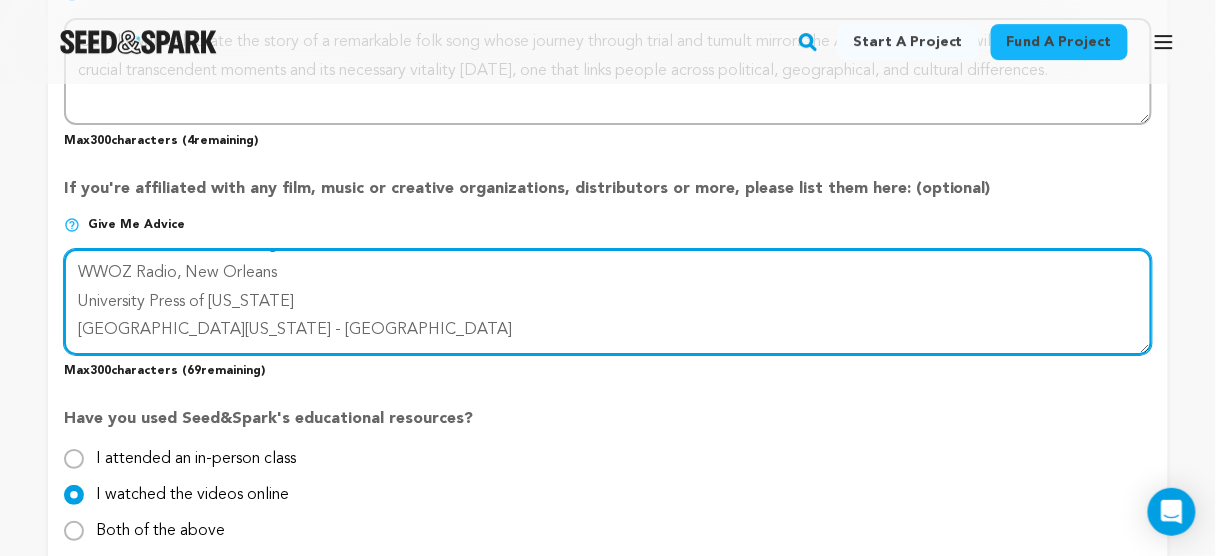 click at bounding box center [608, 302] 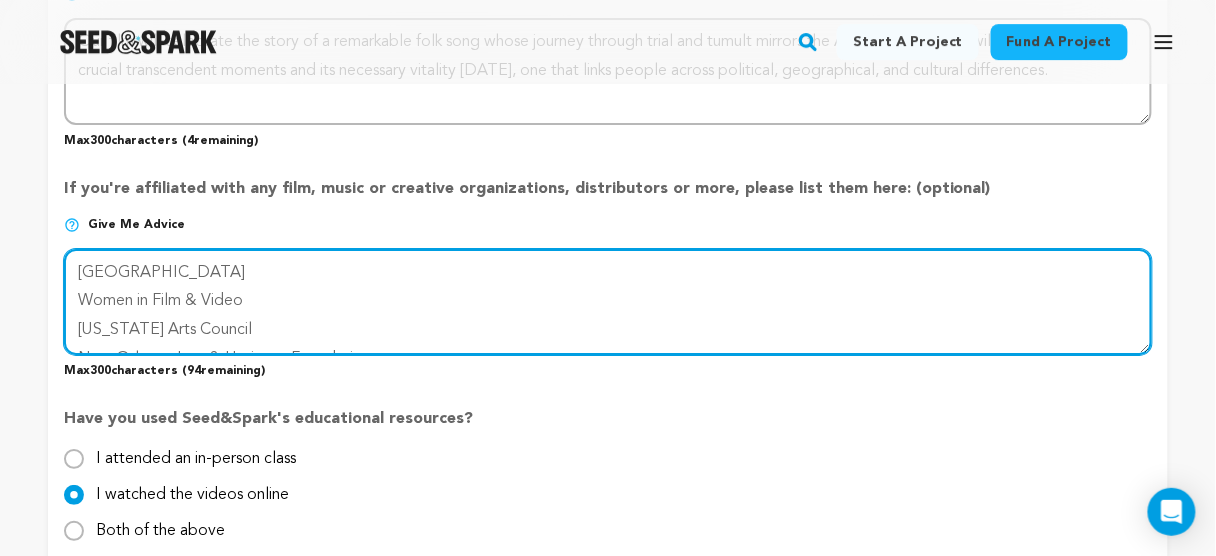 scroll, scrollTop: 86, scrollLeft: 0, axis: vertical 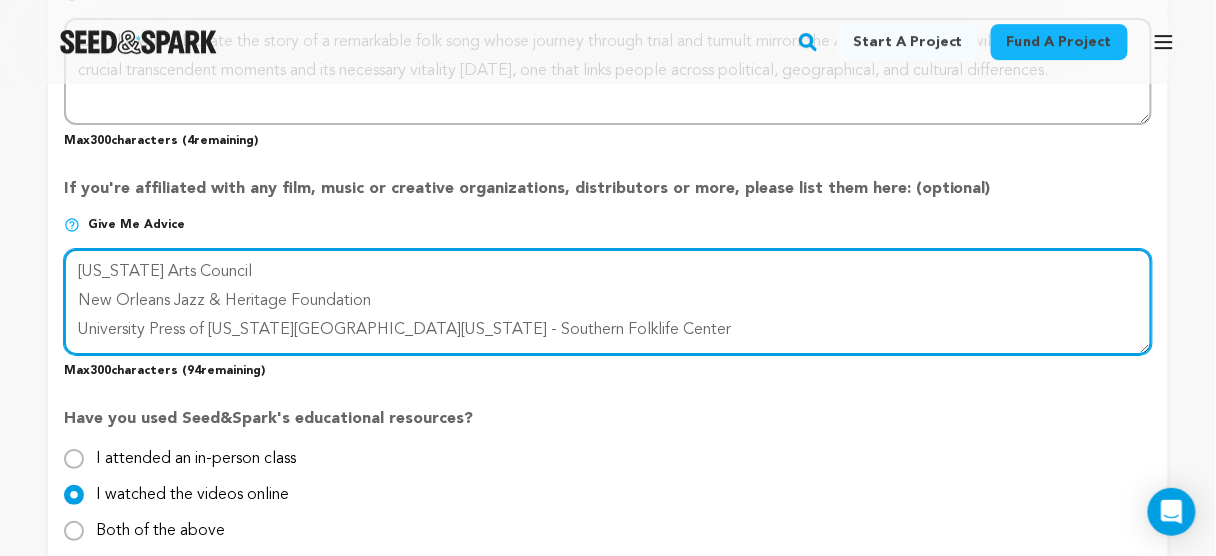 click at bounding box center (608, 302) 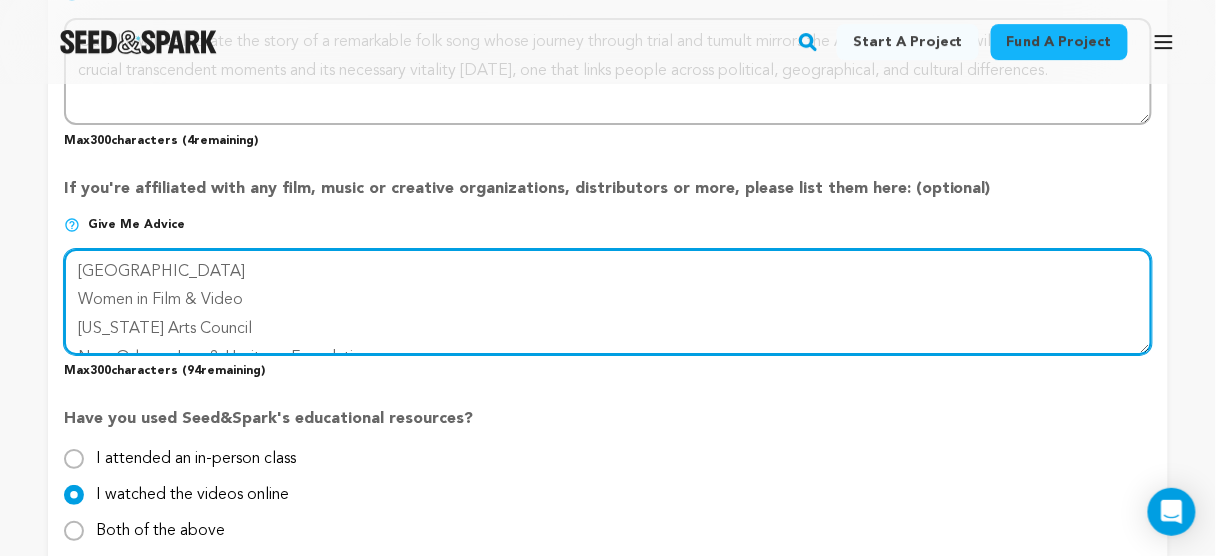 scroll, scrollTop: 0, scrollLeft: 0, axis: both 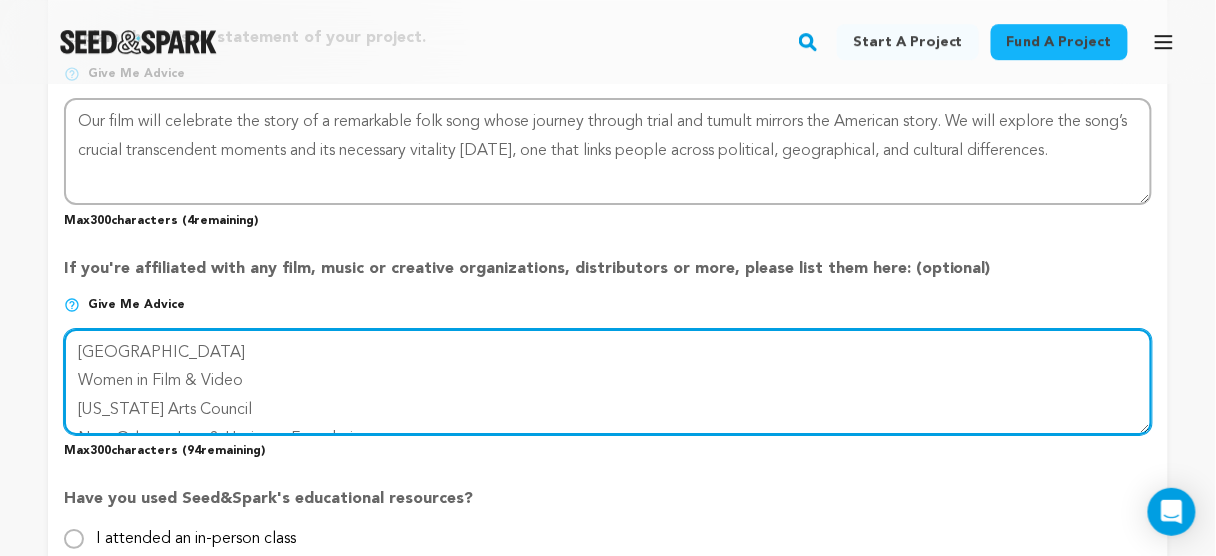 click at bounding box center (608, 382) 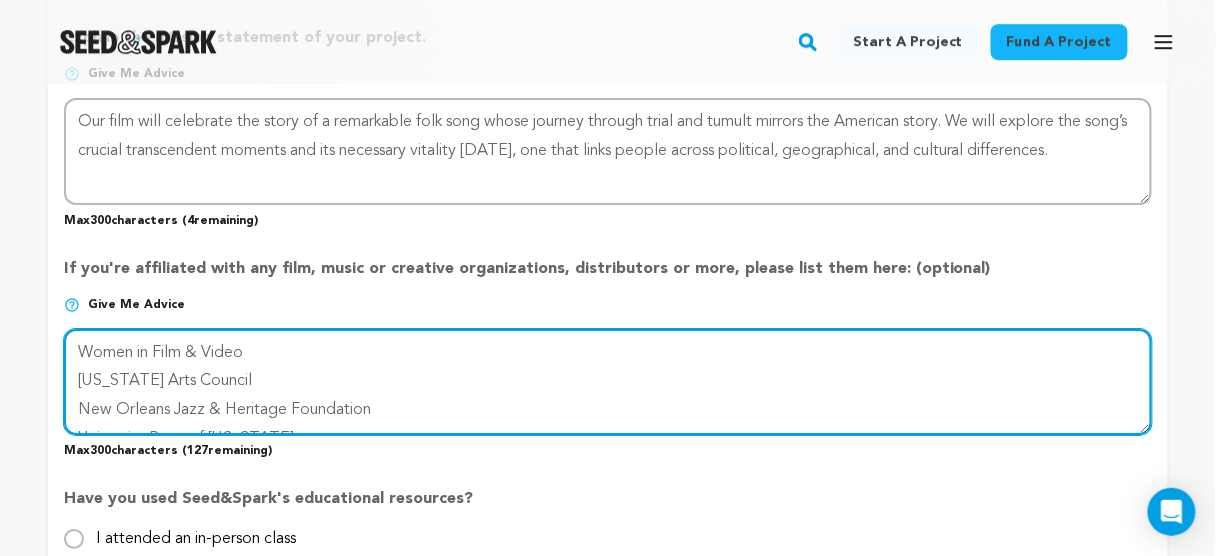 scroll, scrollTop: 57, scrollLeft: 0, axis: vertical 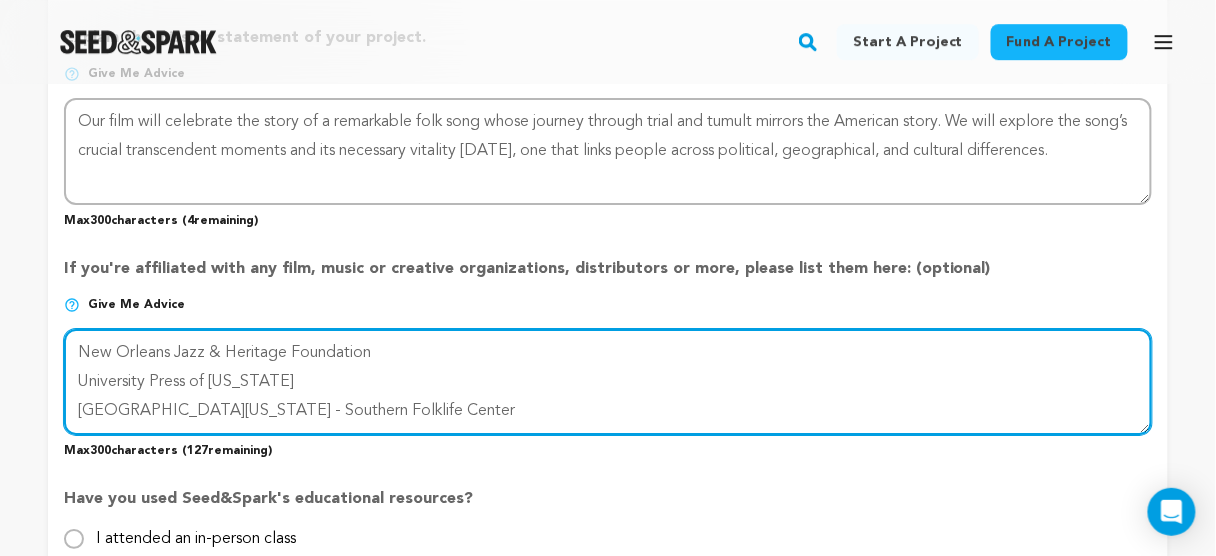 click at bounding box center (608, 382) 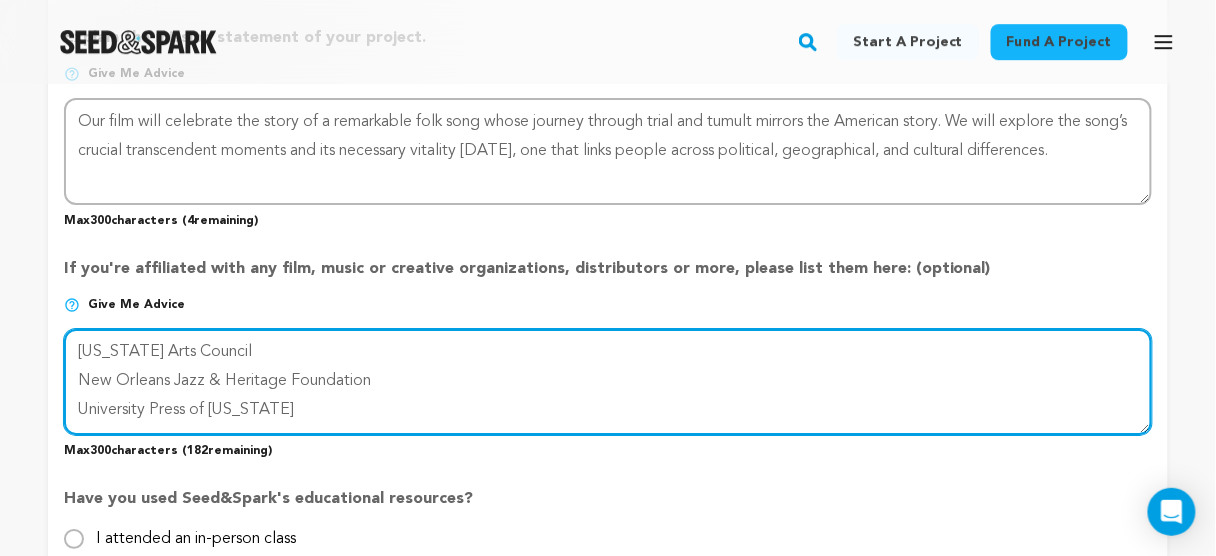 scroll, scrollTop: 28, scrollLeft: 0, axis: vertical 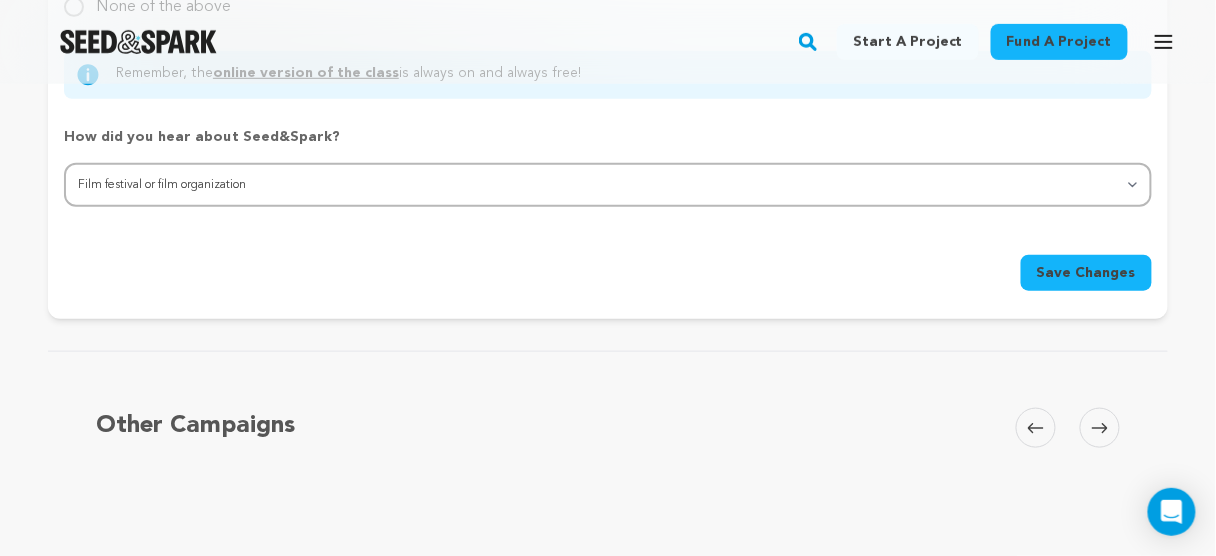 type on "Women in Film & Video
Wyoming Arts Council
New Orleans Jazz & Heritage Foundation
University Press of Mississippi" 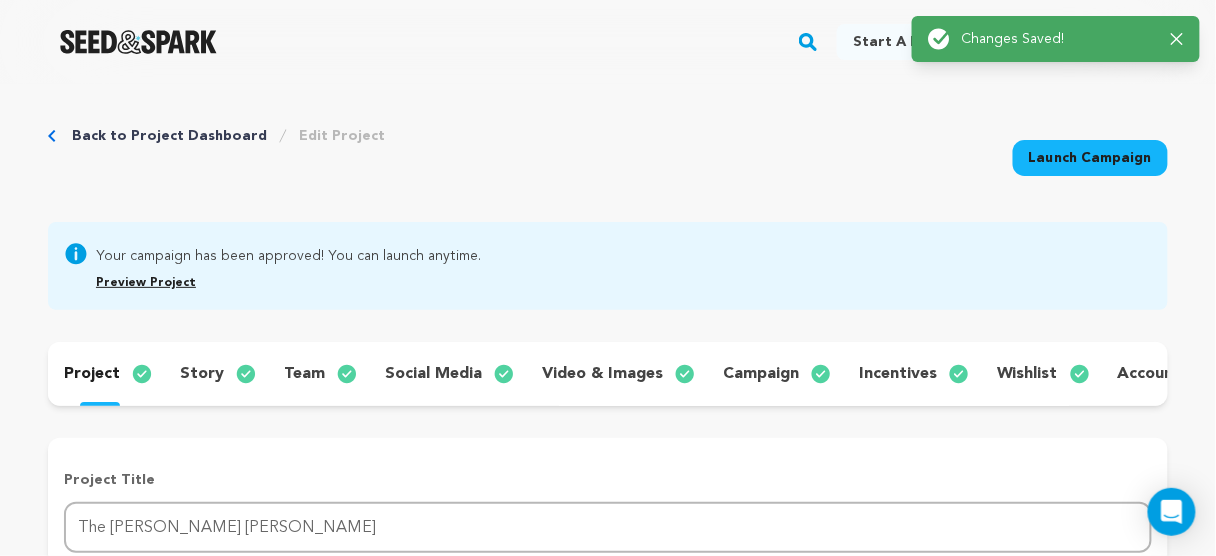 scroll, scrollTop: 0, scrollLeft: 0, axis: both 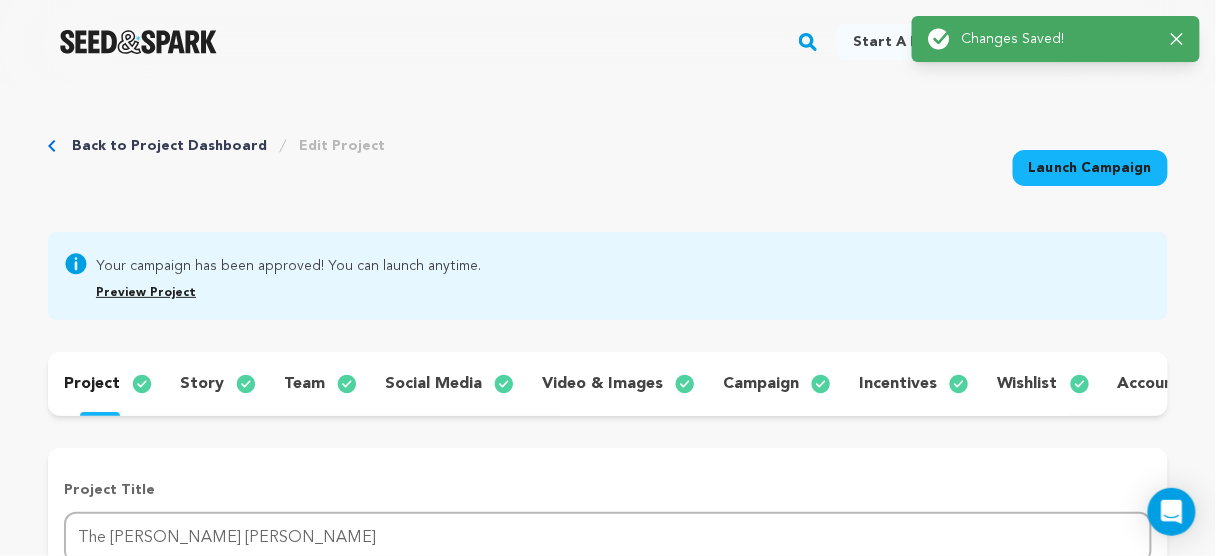 click on "story" at bounding box center [202, 384] 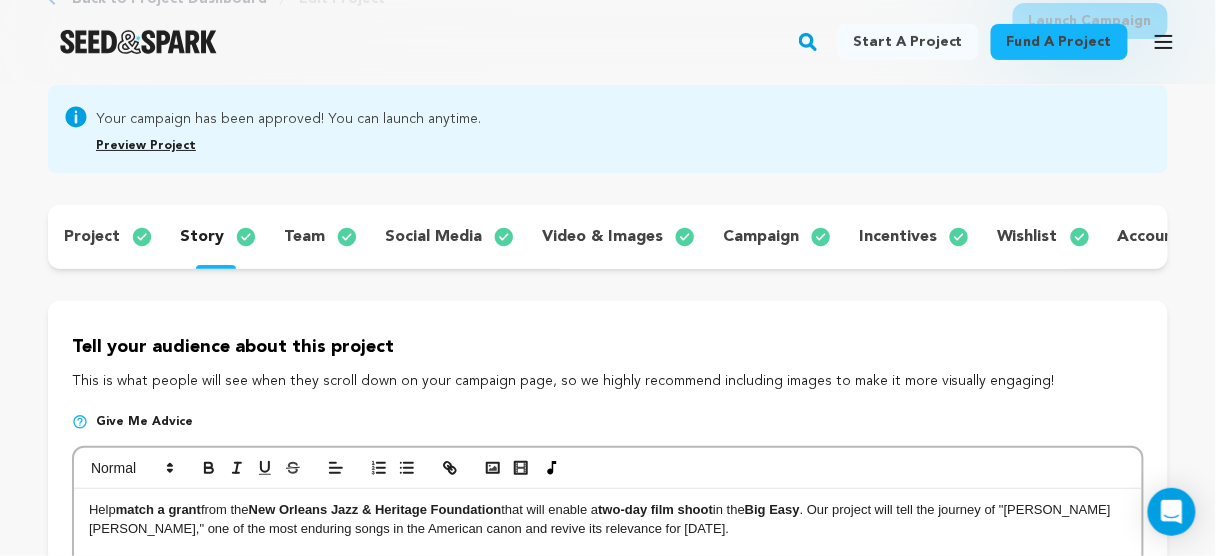 scroll, scrollTop: 0, scrollLeft: 0, axis: both 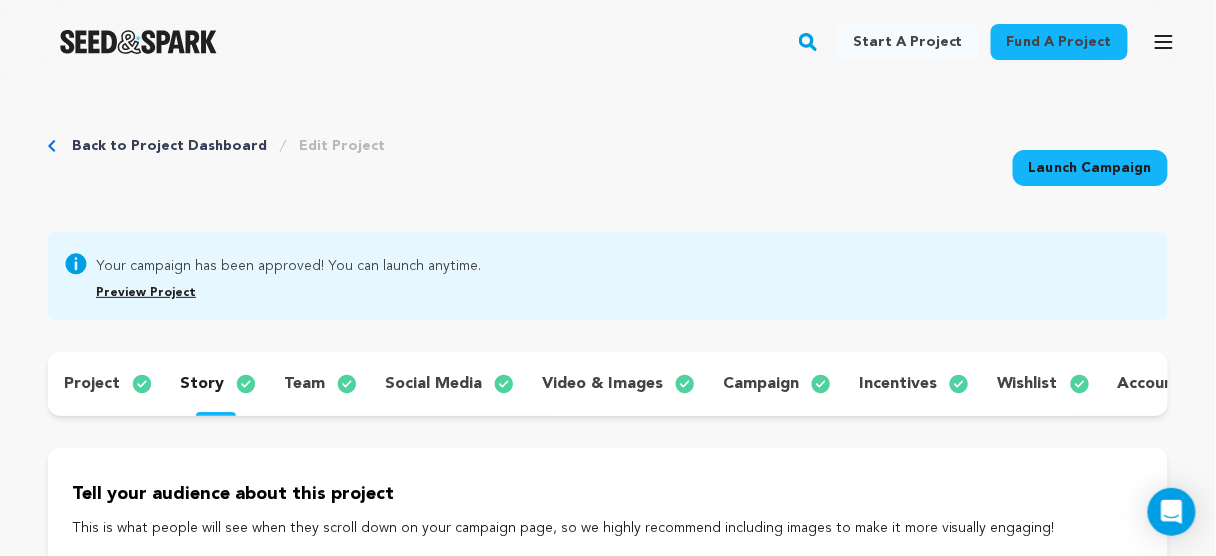 click on "story" at bounding box center (202, 384) 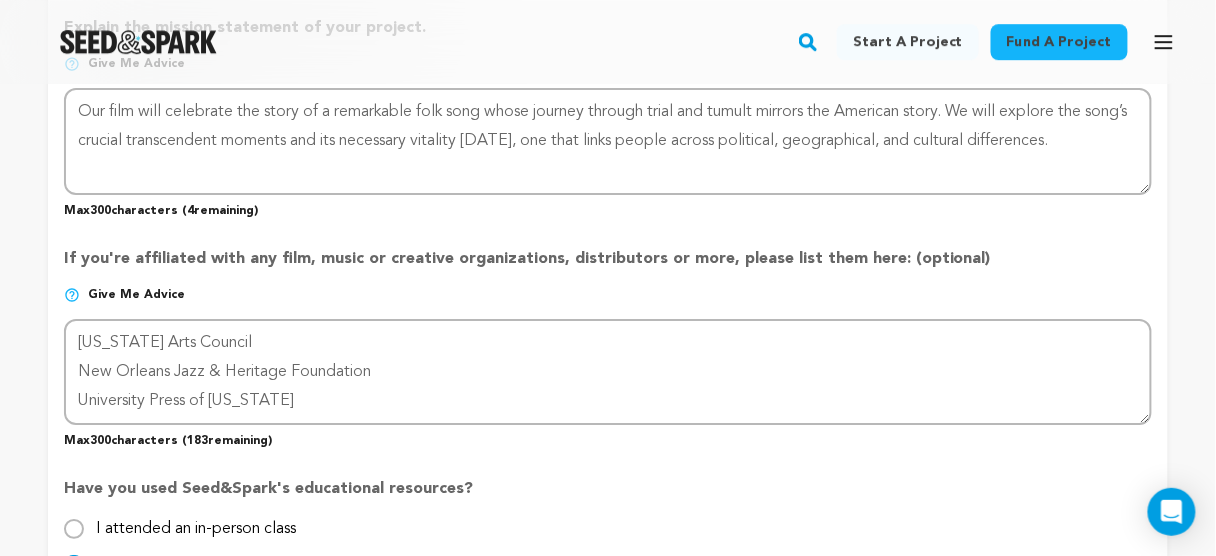 scroll, scrollTop: 1840, scrollLeft: 0, axis: vertical 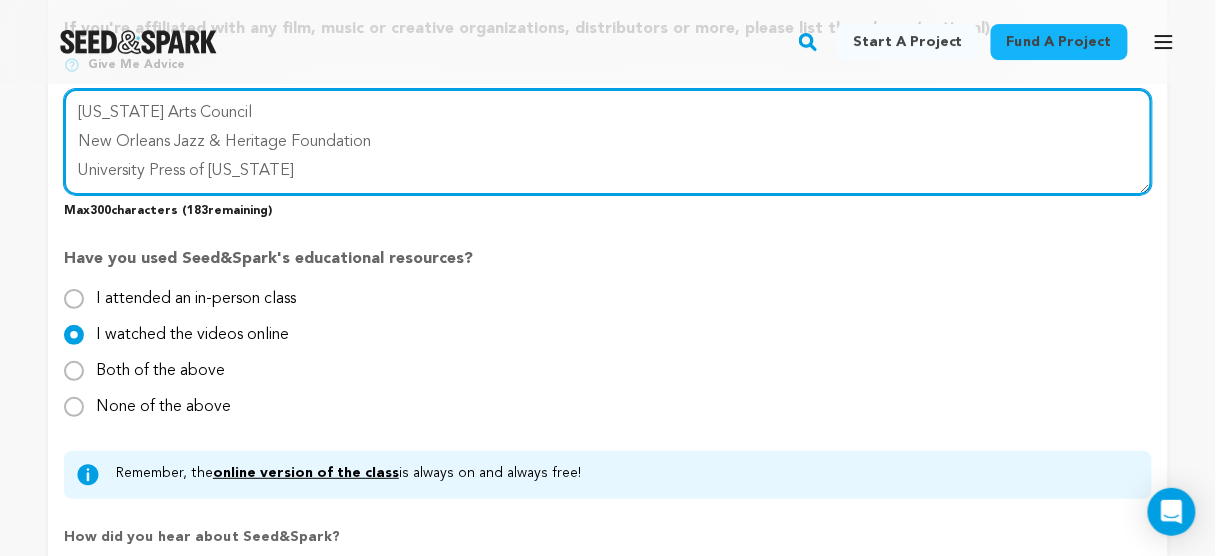 click at bounding box center (608, 142) 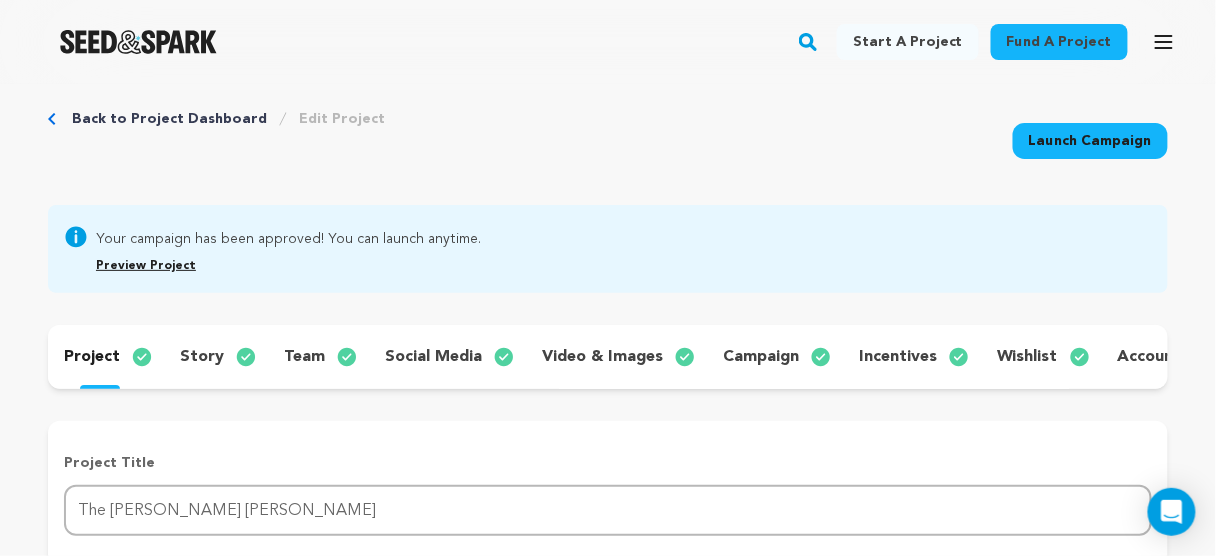scroll, scrollTop: 0, scrollLeft: 0, axis: both 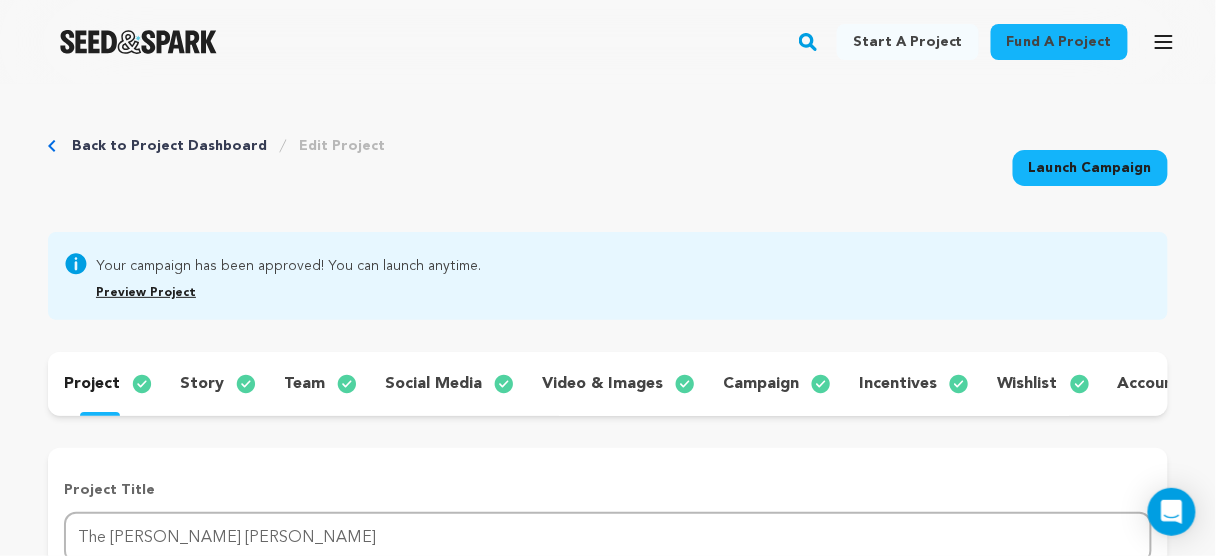click on "story" at bounding box center [216, 384] 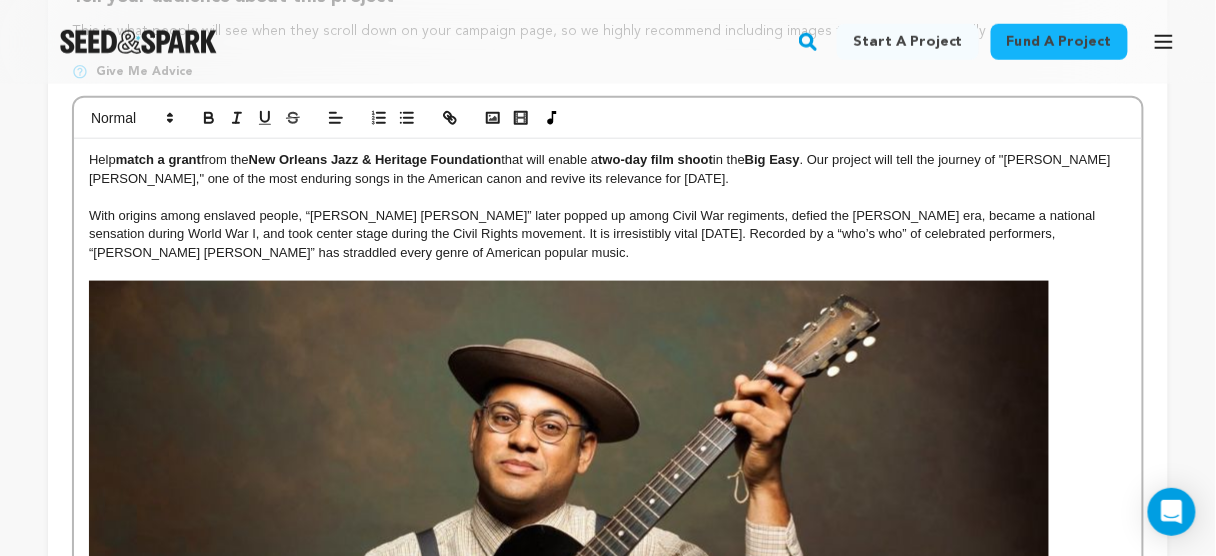 scroll, scrollTop: 480, scrollLeft: 0, axis: vertical 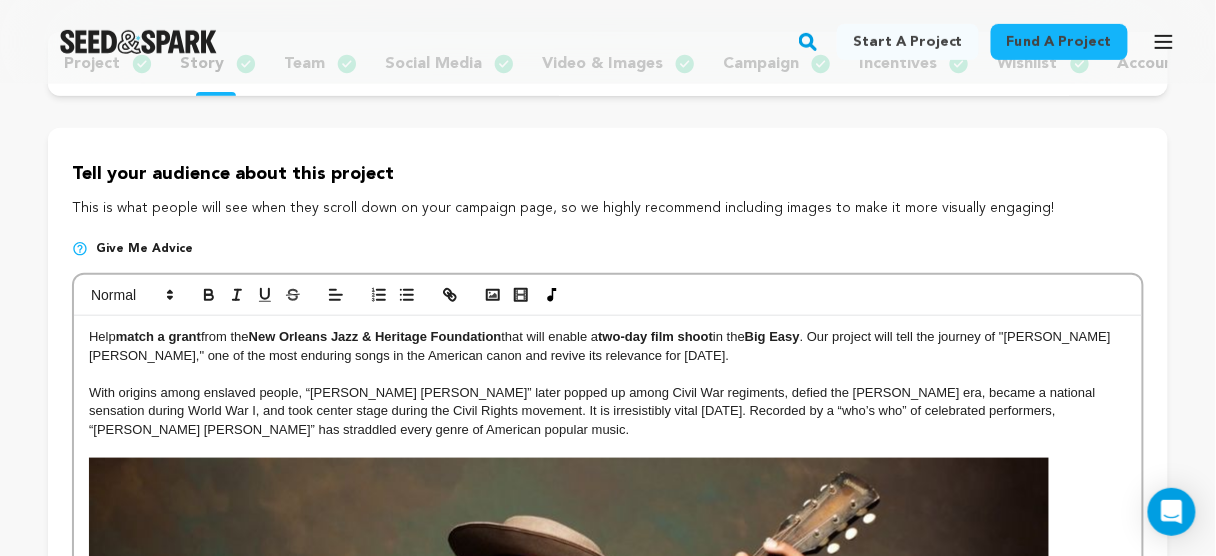 click on "Help" at bounding box center (102, 336) 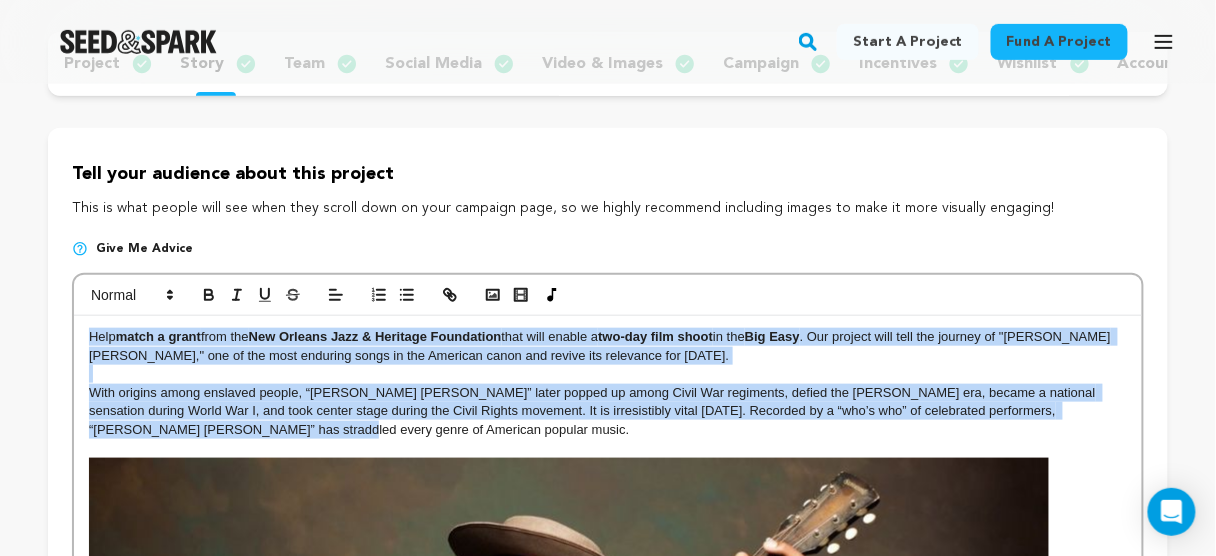drag, startPoint x: 95, startPoint y: 349, endPoint x: 167, endPoint y: 435, distance: 112.1606 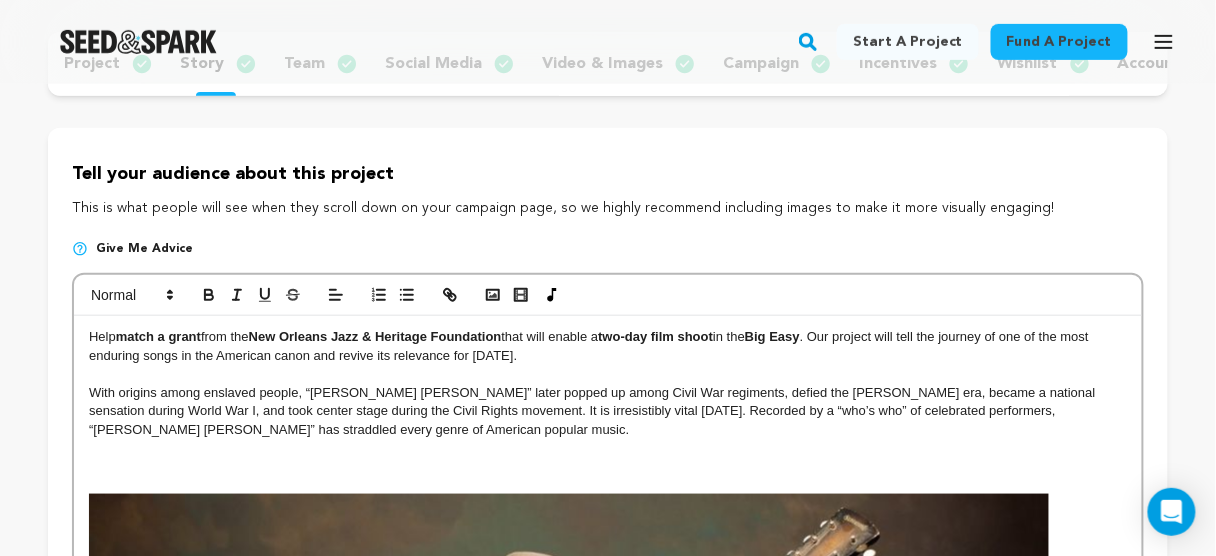 scroll, scrollTop: 391, scrollLeft: 0, axis: vertical 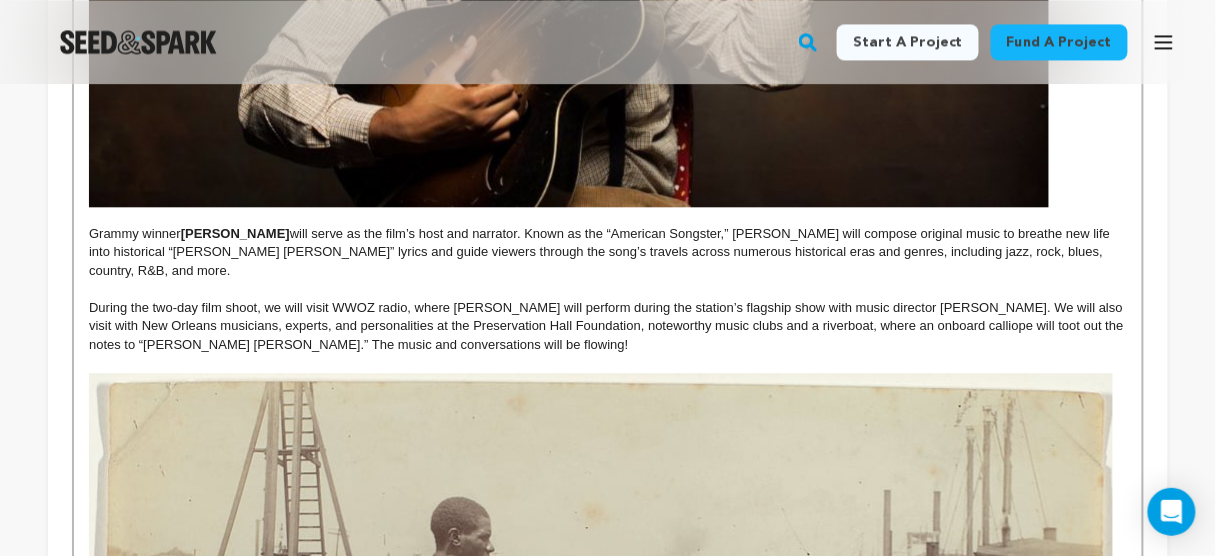 click on "Grammy winner" at bounding box center [135, 233] 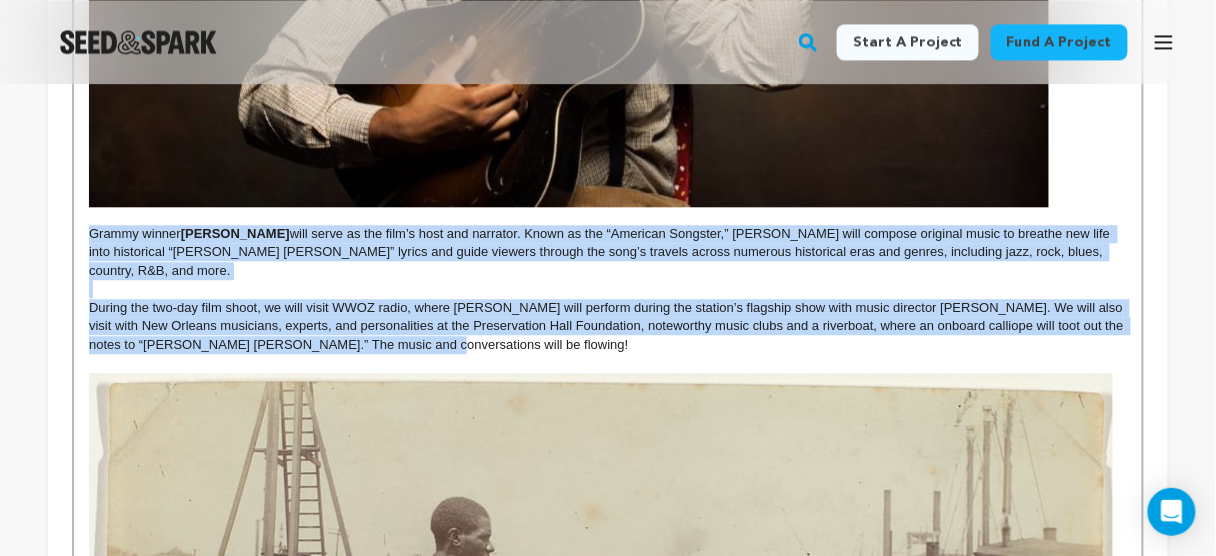 drag, startPoint x: 103, startPoint y: 250, endPoint x: 385, endPoint y: 348, distance: 298.54312 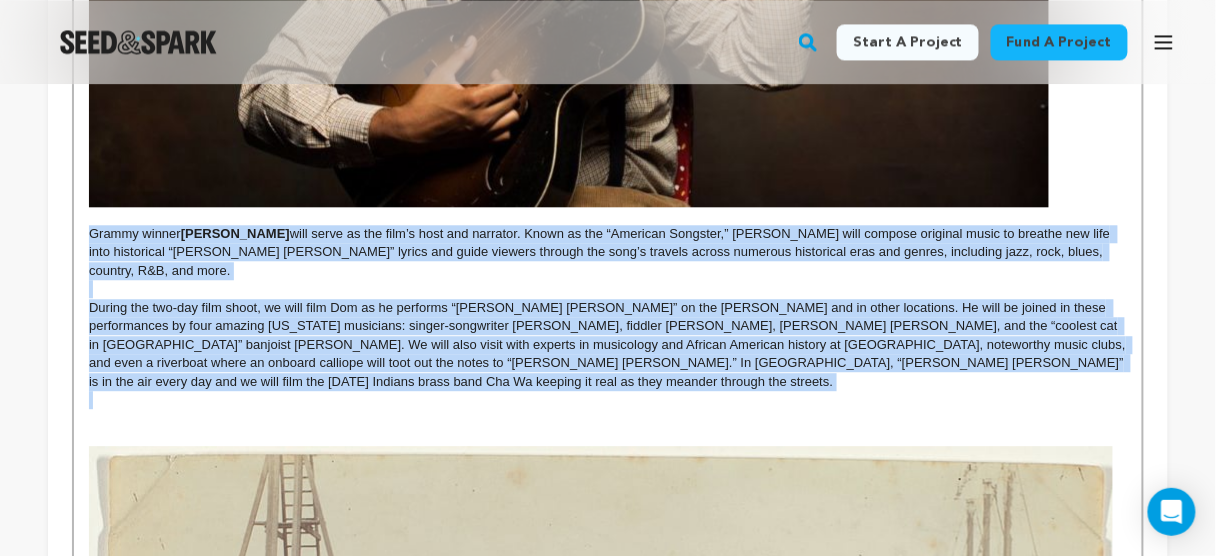 scroll, scrollTop: 391, scrollLeft: 0, axis: vertical 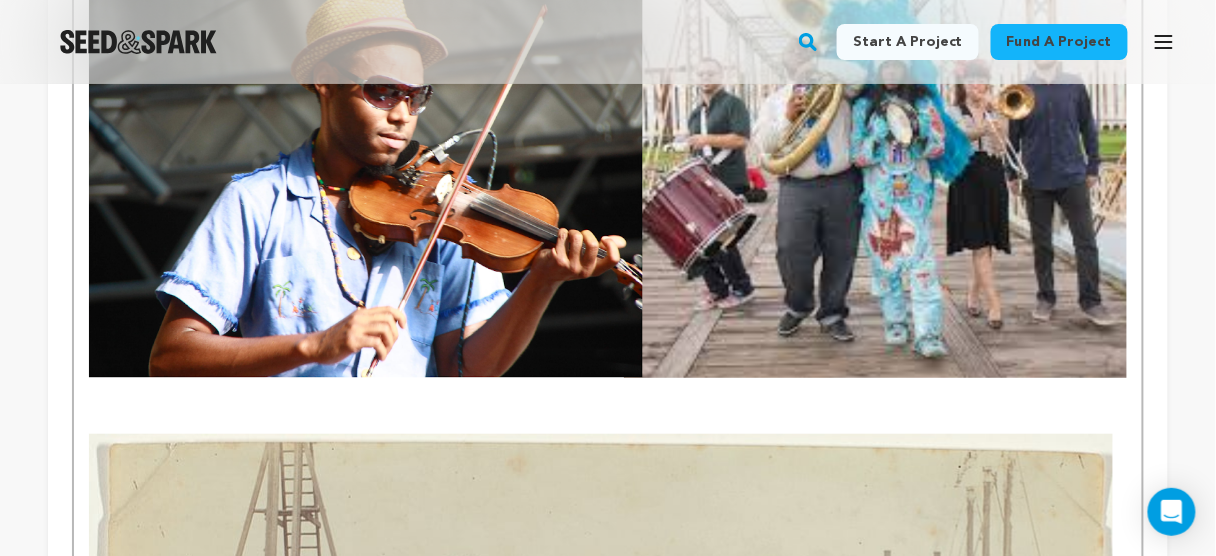 click at bounding box center (608, 387) 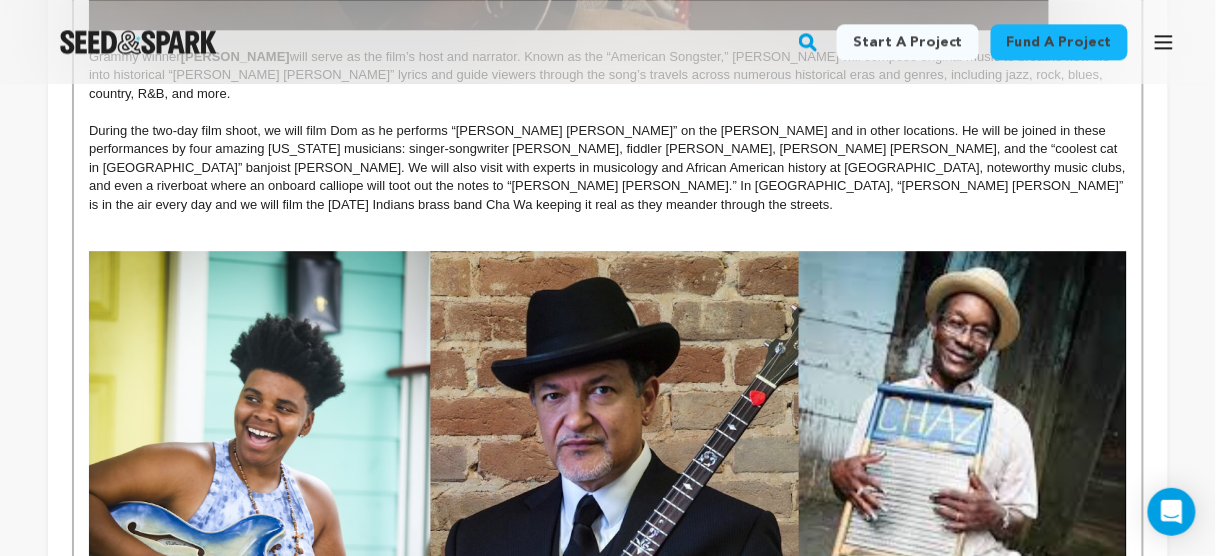 scroll, scrollTop: 1271, scrollLeft: 0, axis: vertical 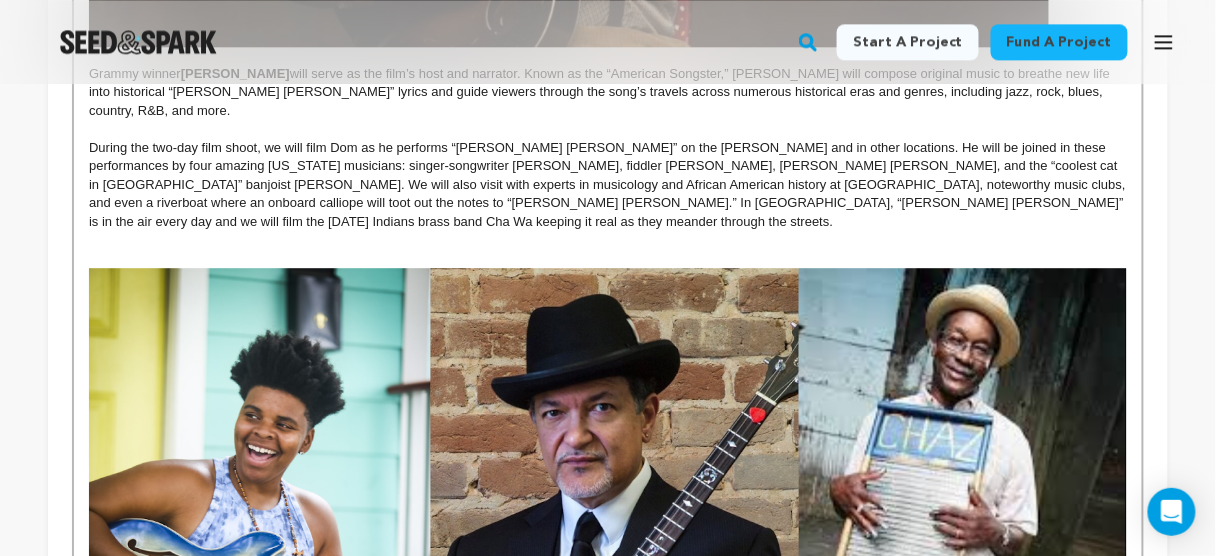 click at bounding box center [608, 259] 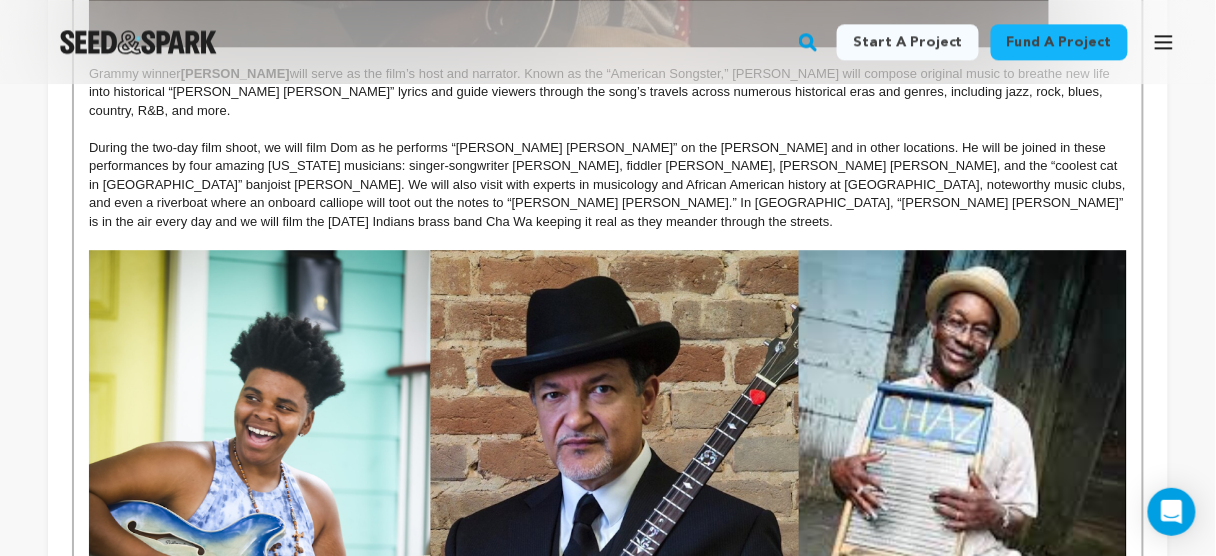 drag, startPoint x: 348, startPoint y: 252, endPoint x: 244, endPoint y: 306, distance: 117.18362 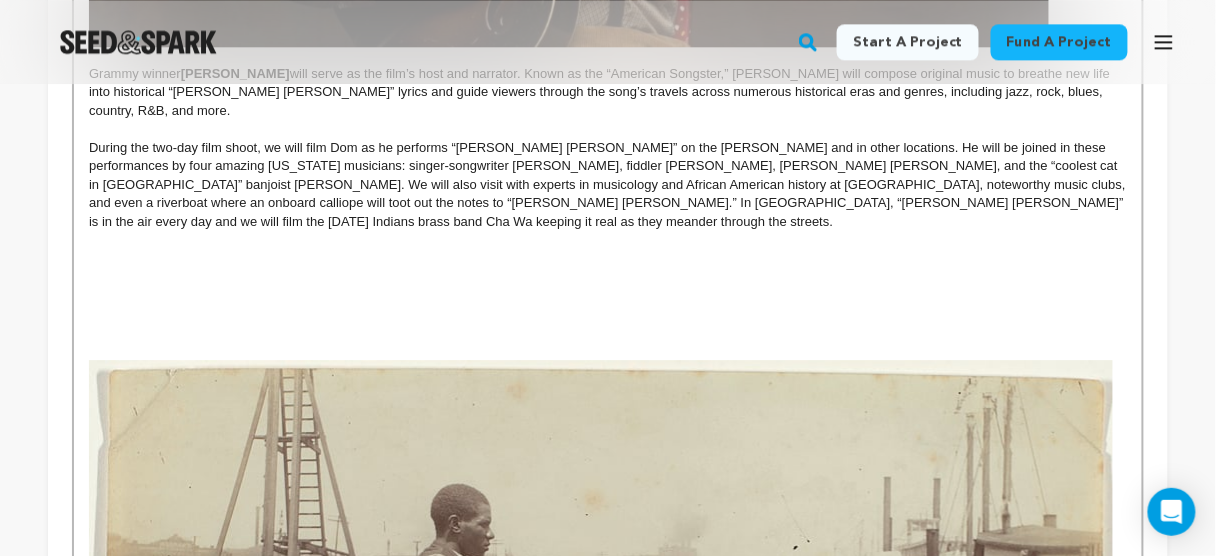 click on "During the two-day film shoot, we will film Dom as he performs “[PERSON_NAME] [PERSON_NAME]” on the [PERSON_NAME] and in other locations. He will be joined in these performances by four amazing [US_STATE] musicians: singer-songwriter [PERSON_NAME], fiddler [PERSON_NAME], [PERSON_NAME] [PERSON_NAME], and the “coolest cat in [GEOGRAPHIC_DATA]” banjoist [PERSON_NAME]. We will also visit with experts in musicology and African American history at [GEOGRAPHIC_DATA], noteworthy music clubs, and even a riverboat where an onboard calliope will toot out the notes to “[PERSON_NAME] [PERSON_NAME].” In [GEOGRAPHIC_DATA], “[PERSON_NAME] [PERSON_NAME]” is in the air every day and we will film the [DATE] Indians brass band Cha Wa keeping it real as they meander through the streets." at bounding box center (608, 185) 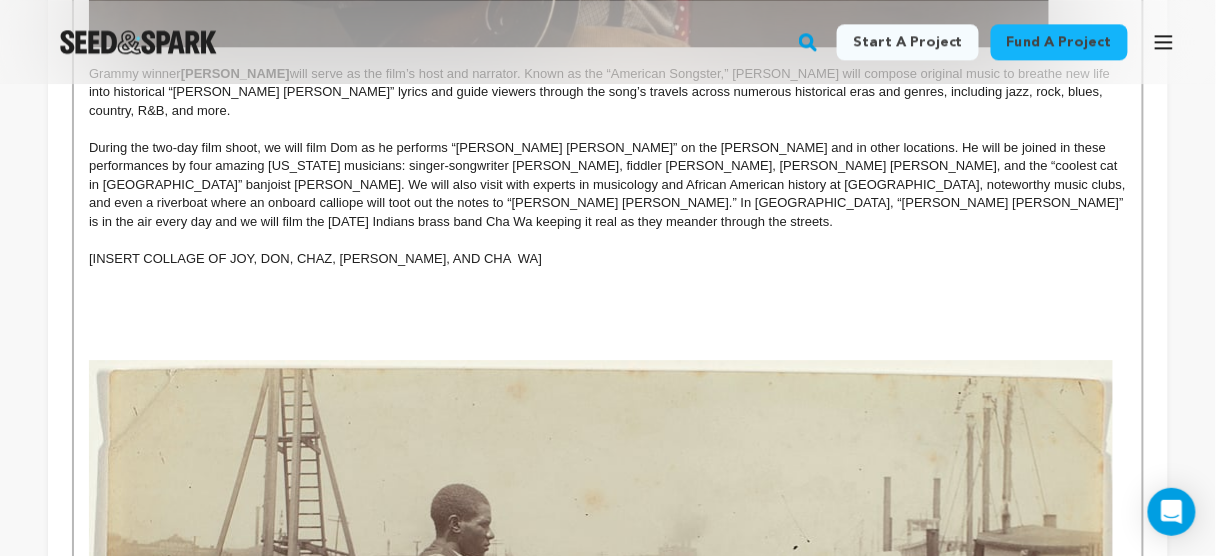 click at bounding box center (608, 332) 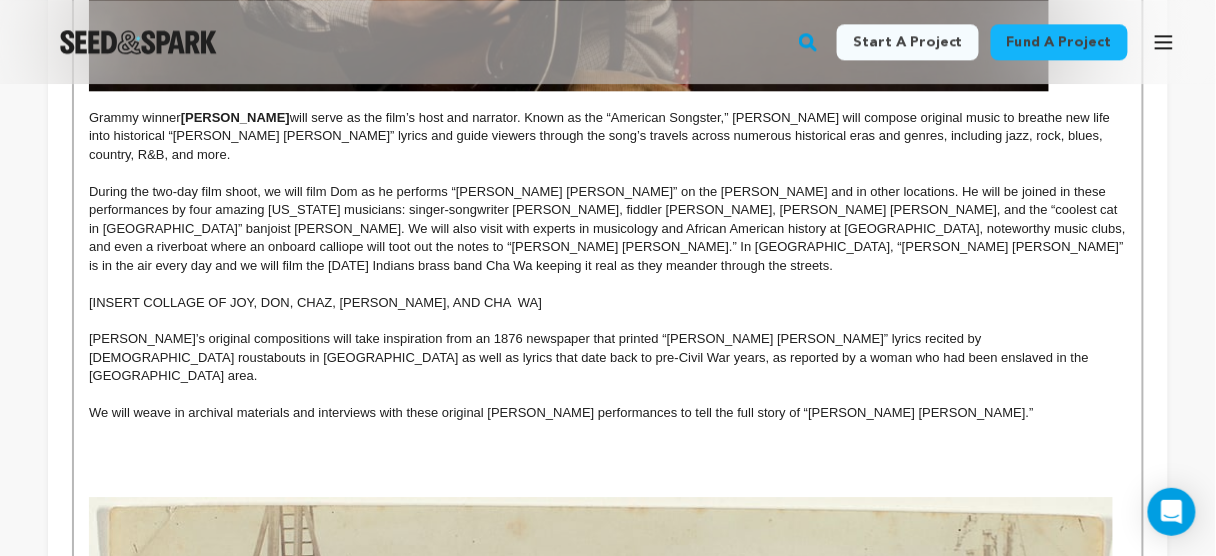 scroll, scrollTop: 1351, scrollLeft: 0, axis: vertical 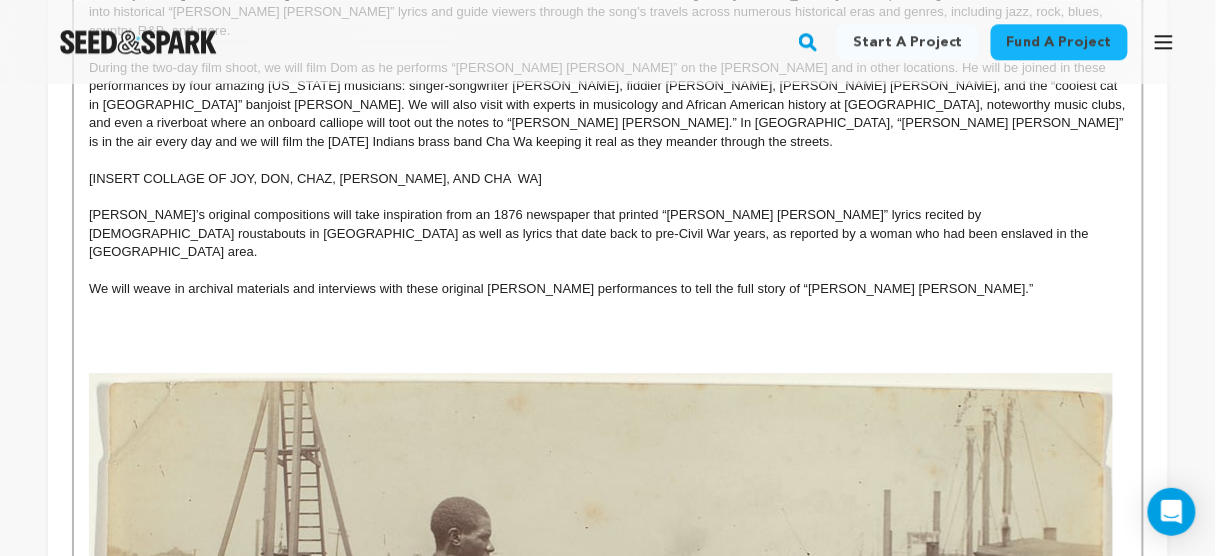 click at bounding box center (608, 363) 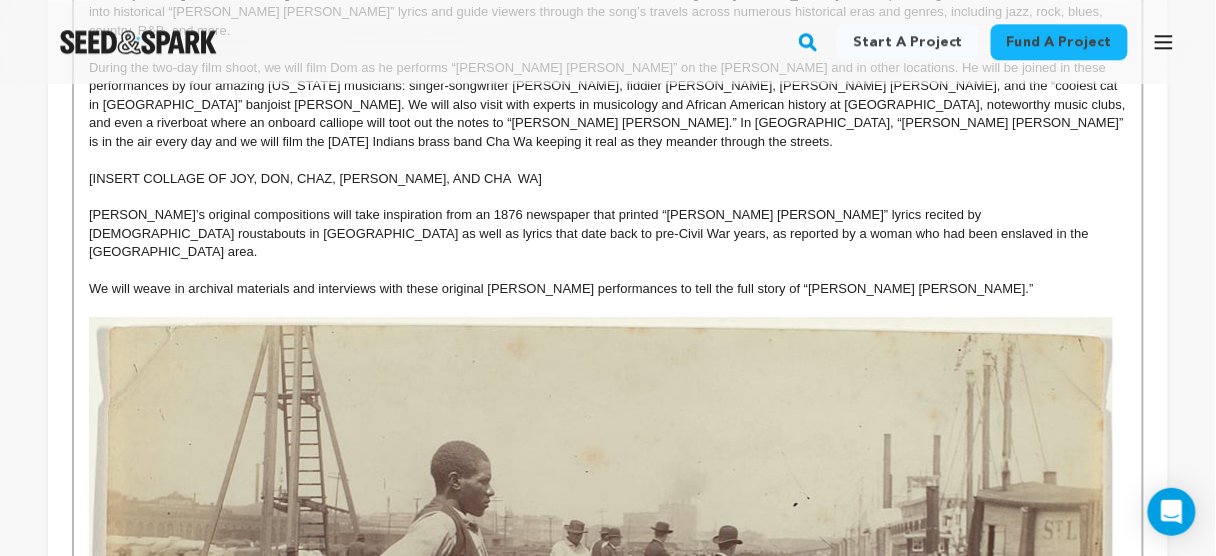 click at bounding box center [608, 160] 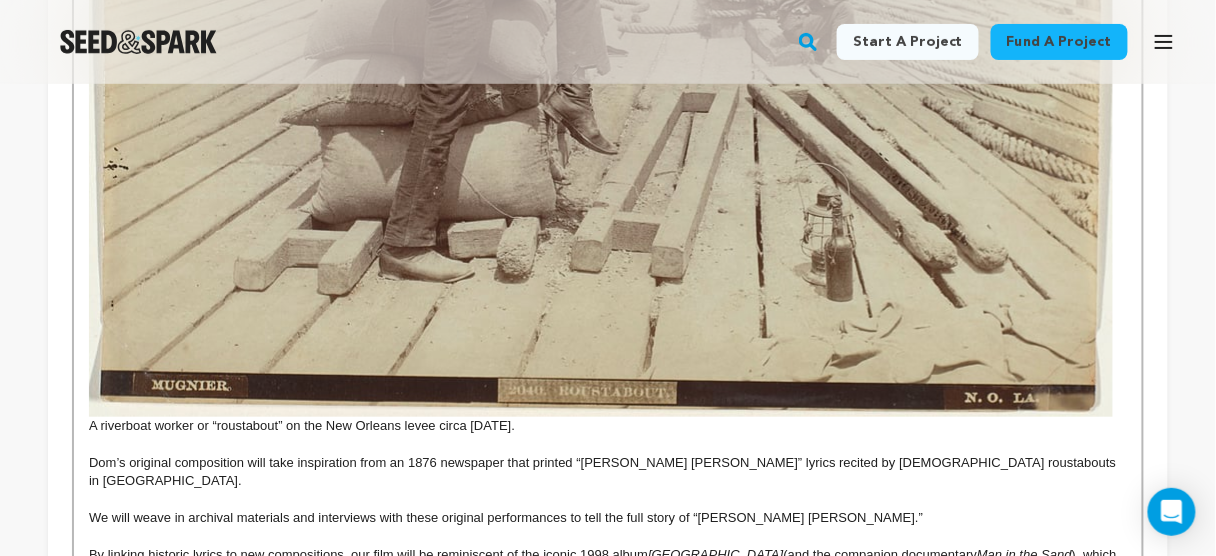 scroll, scrollTop: 2231, scrollLeft: 0, axis: vertical 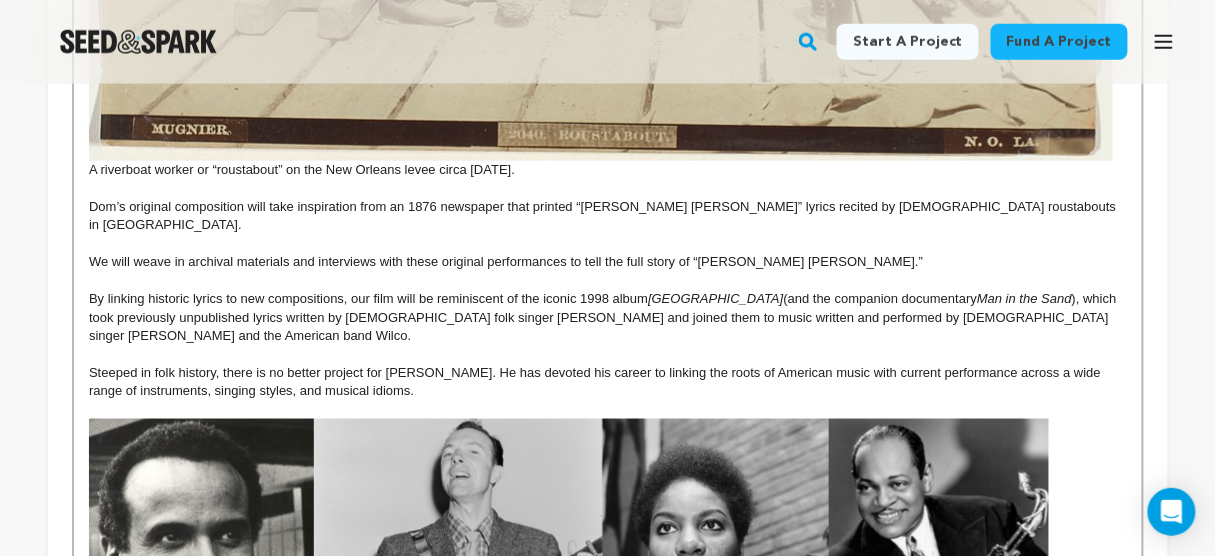 click on "A riverboat worker or “roustabout” on the New Orleans levee circa [DATE]." at bounding box center [302, 169] 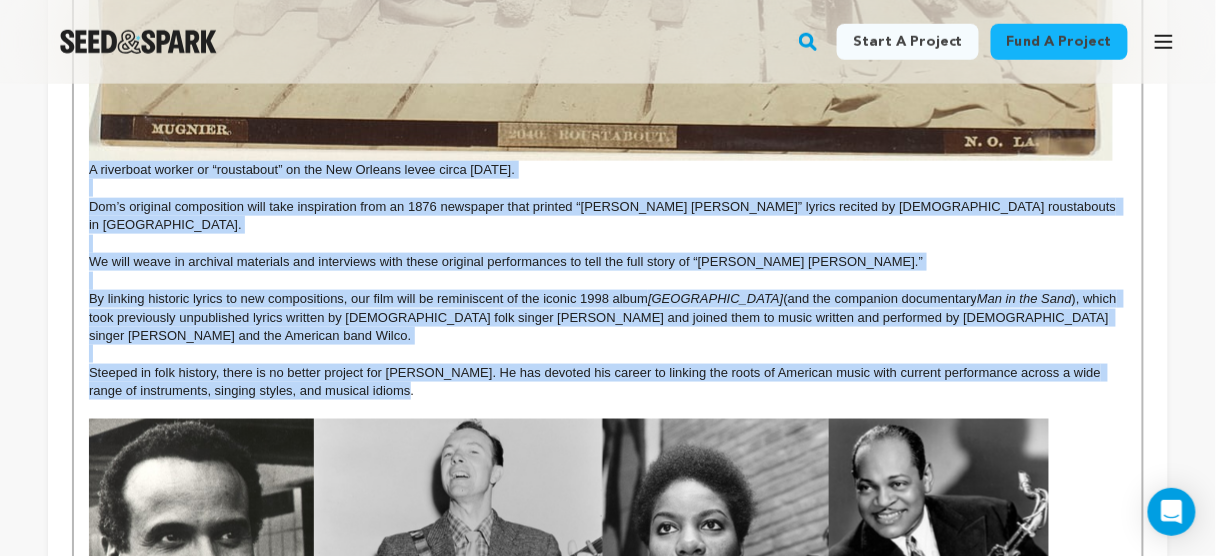 click on "Steeped in folk history, there is no better project for Dom Flemons. He has devoted his career to linking the roots of American music with current performance across a wide range of instruments, singing styles, and musical idioms." at bounding box center (608, 382) 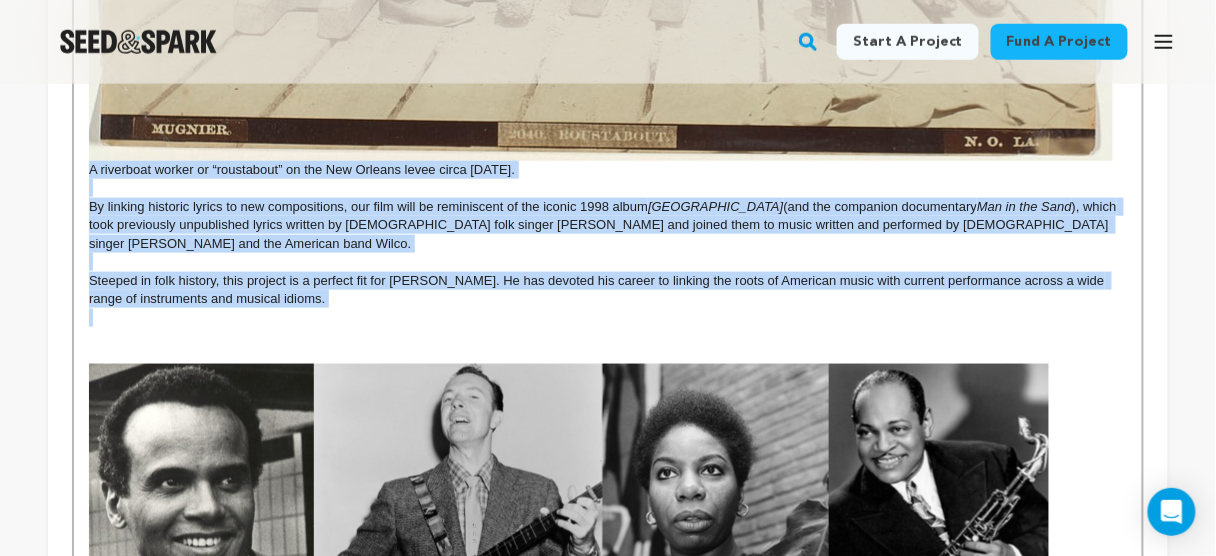 scroll, scrollTop: 391, scrollLeft: 0, axis: vertical 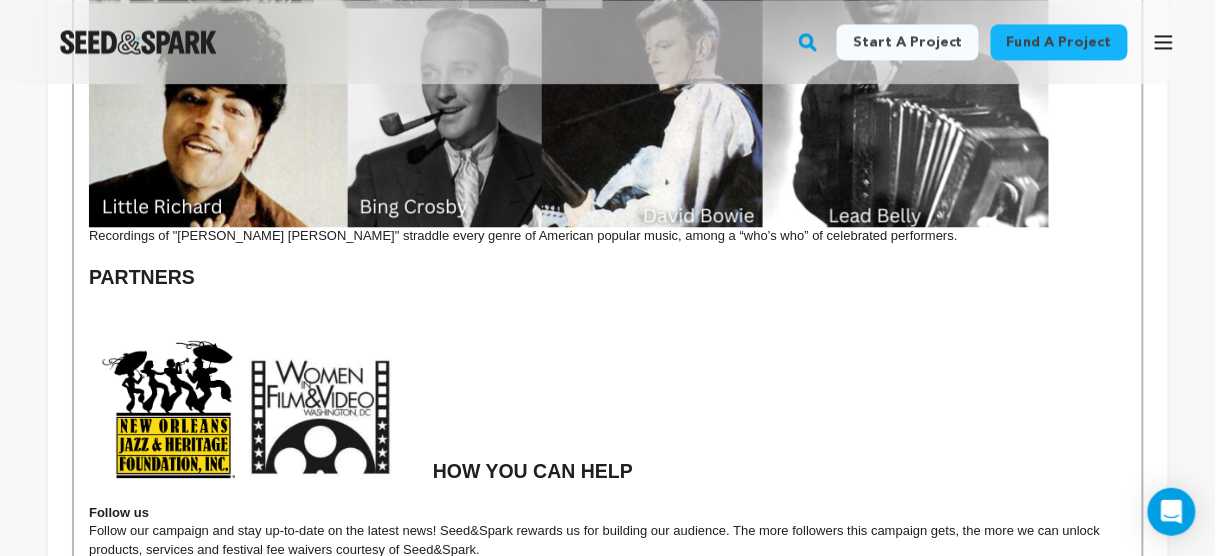 click at bounding box center [608, 411] 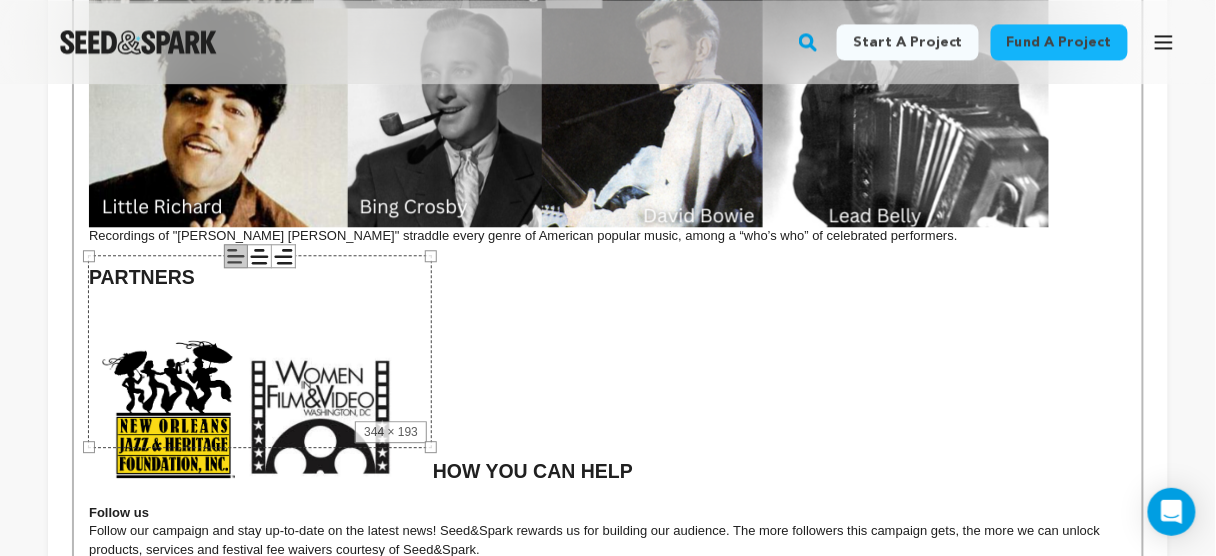 click at bounding box center (608, 430) 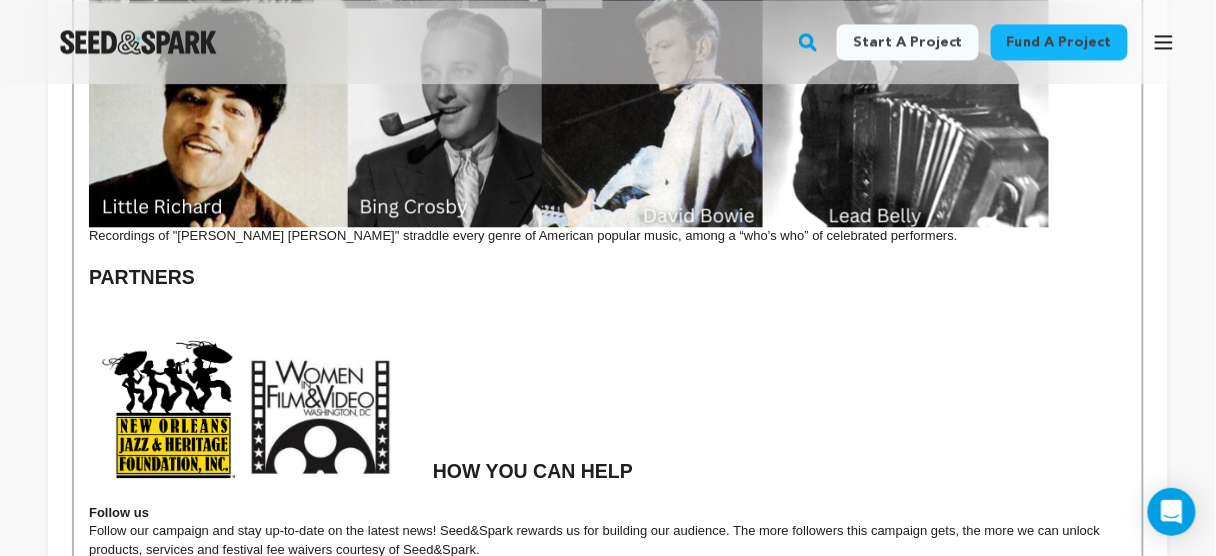 click on "HOW YOU CAN HELP" at bounding box center [533, 471] 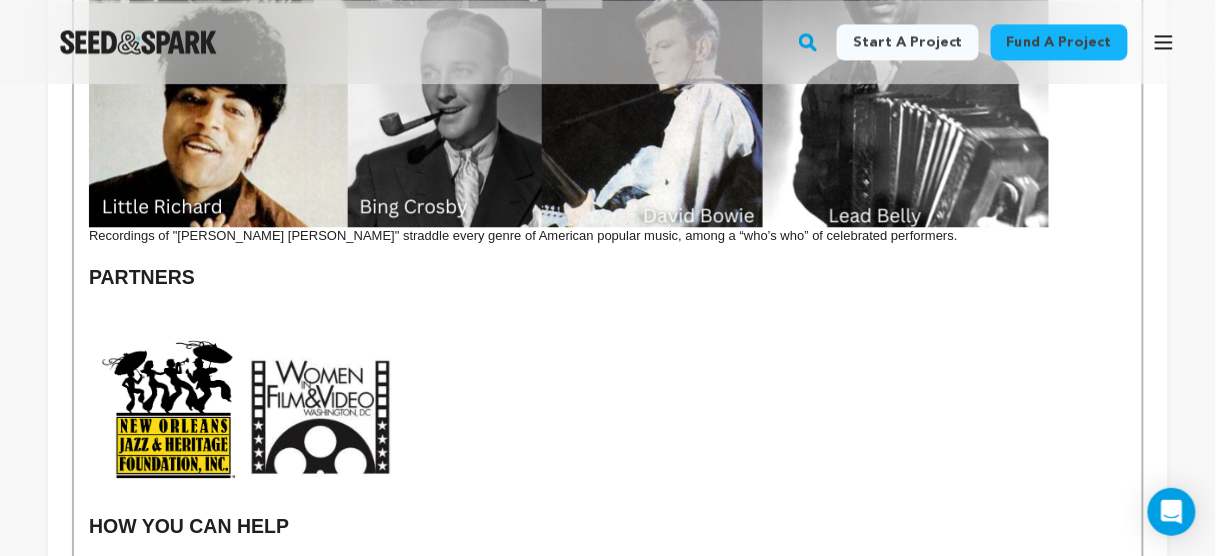click at bounding box center (608, 411) 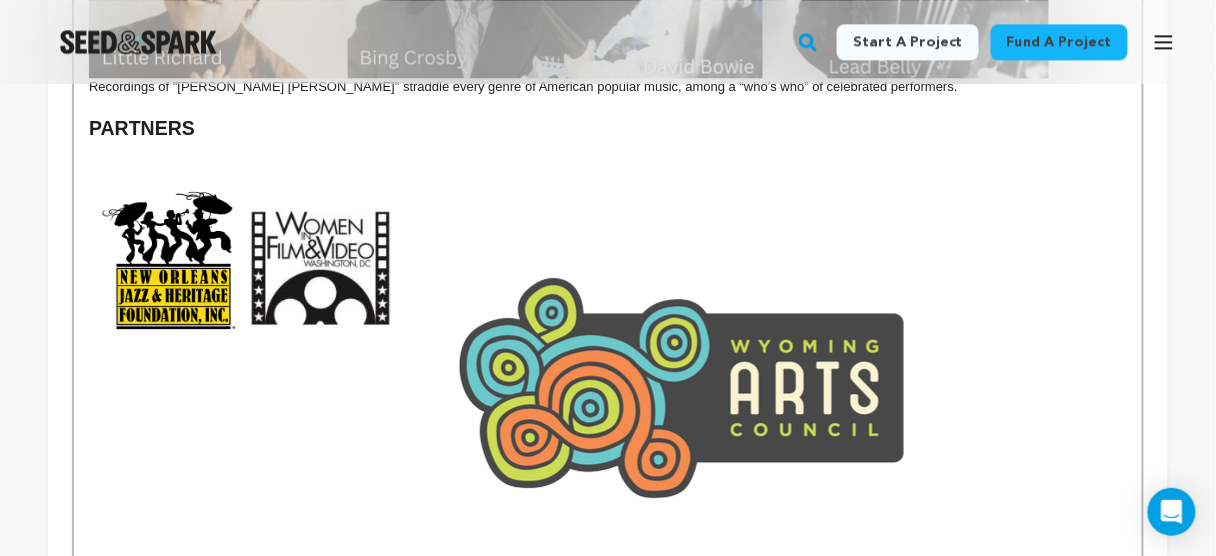 scroll, scrollTop: 3271, scrollLeft: 0, axis: vertical 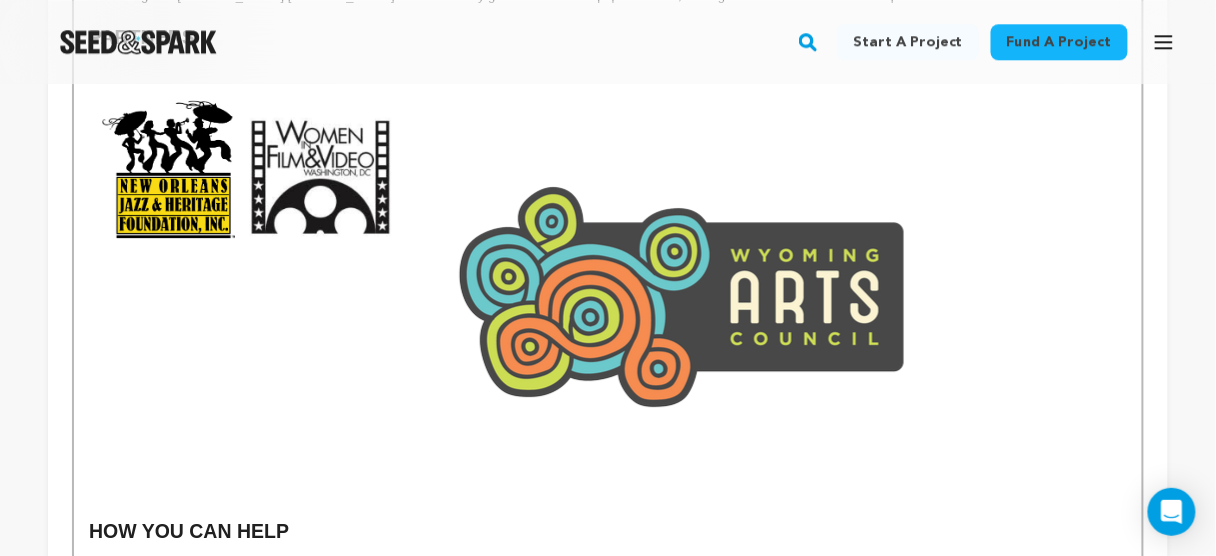click at bounding box center (608, 293) 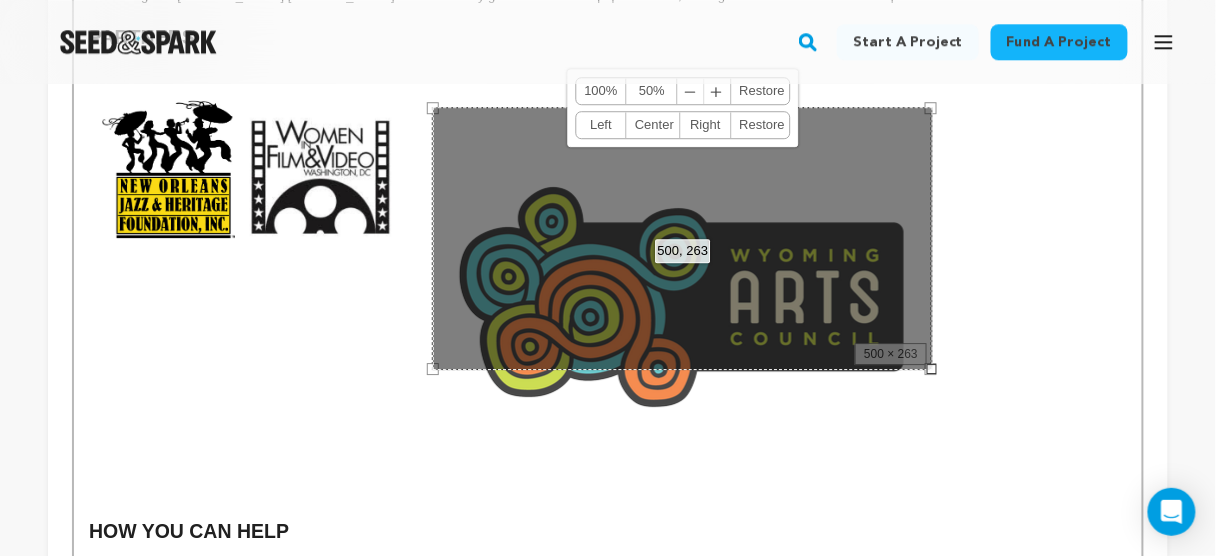 click on "﹣" at bounding box center [691, 91] 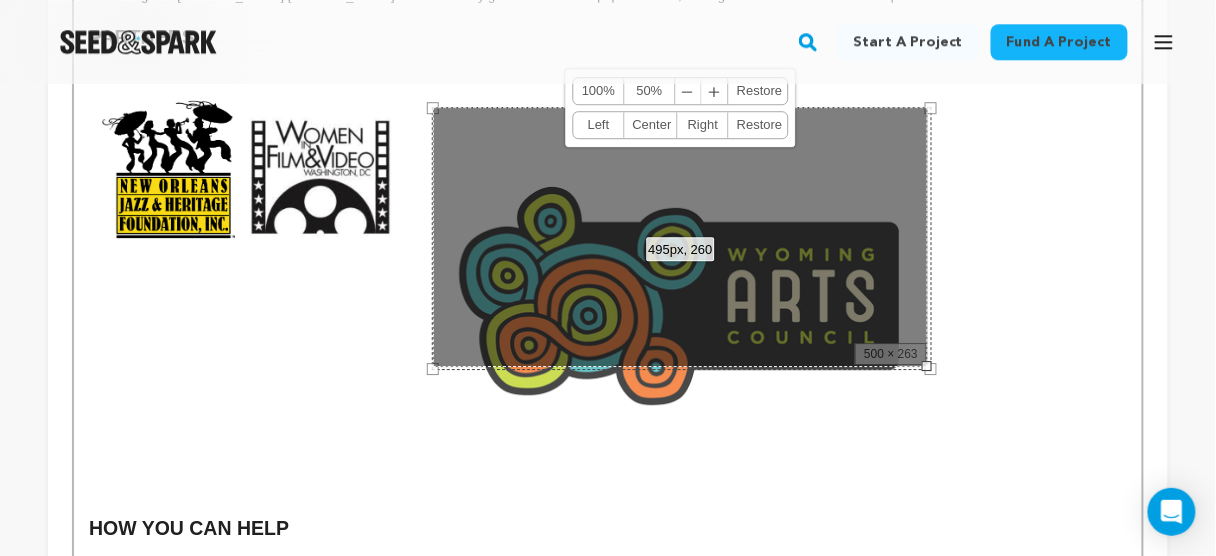 click on "﹣" at bounding box center (689, 91) 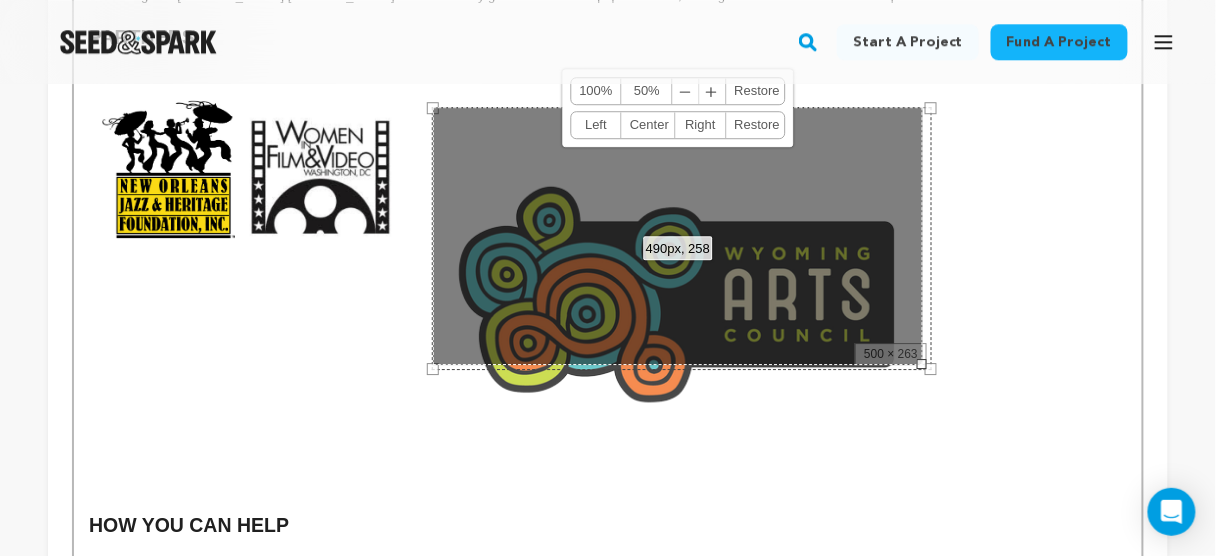 click on "﹣" at bounding box center (686, 91) 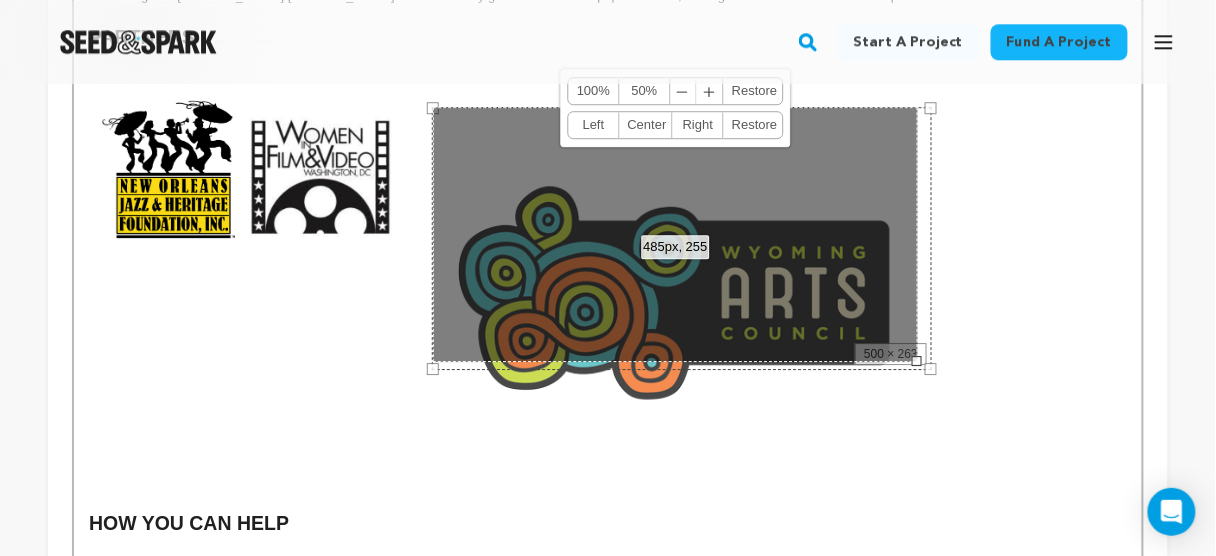 click on "﹣" at bounding box center (684, 91) 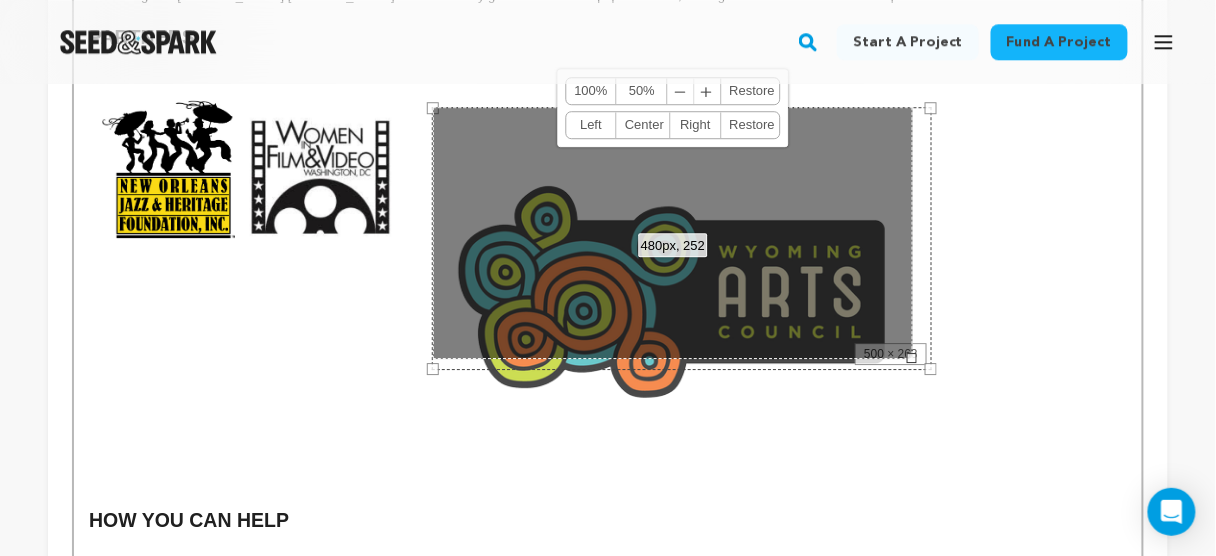 click on "﹣" at bounding box center [681, 91] 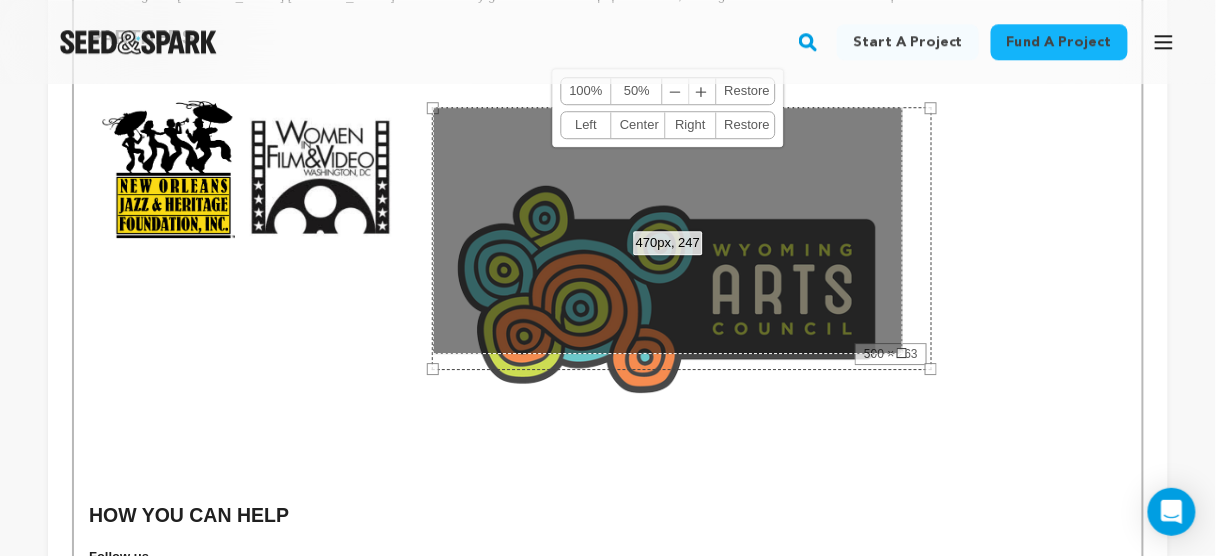 click on "﹣
﹢" at bounding box center [689, 91] 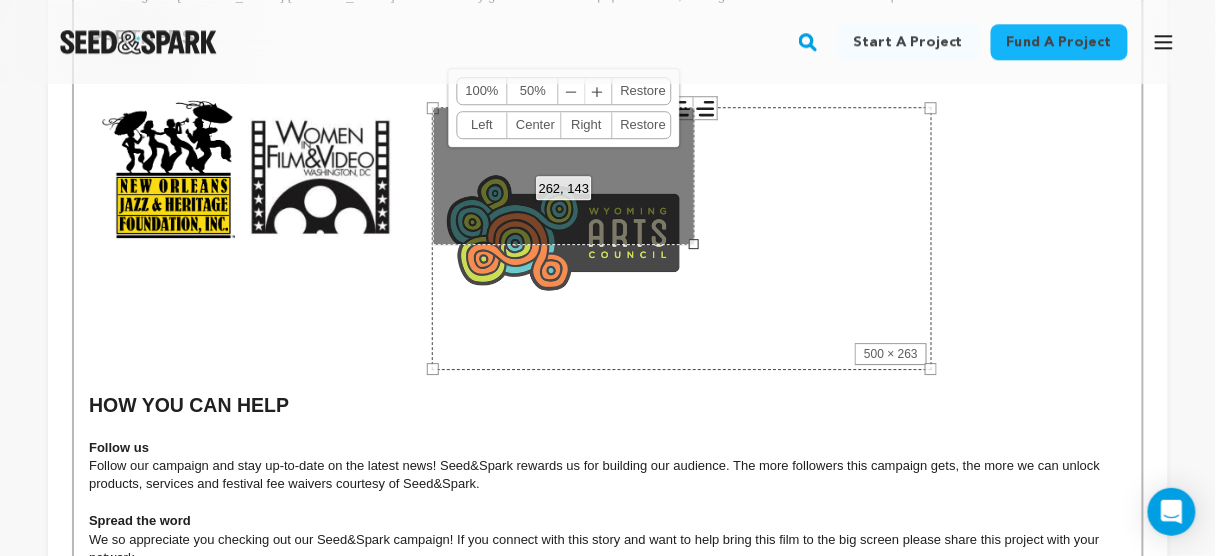 drag, startPoint x: 901, startPoint y: 360, endPoint x: 693, endPoint y: 256, distance: 232.55107 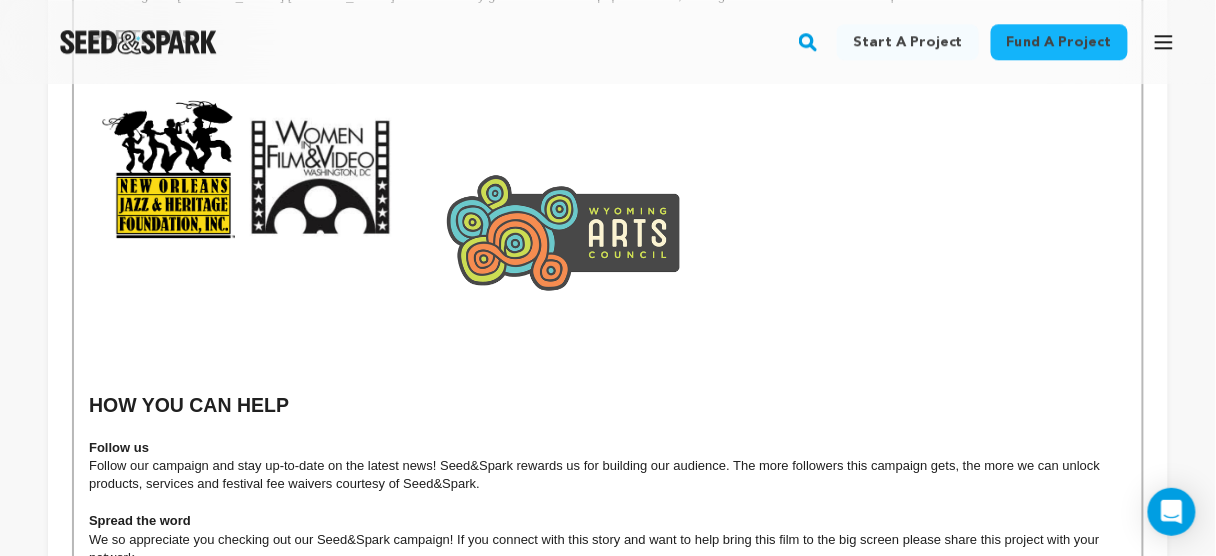 click at bounding box center (564, 231) 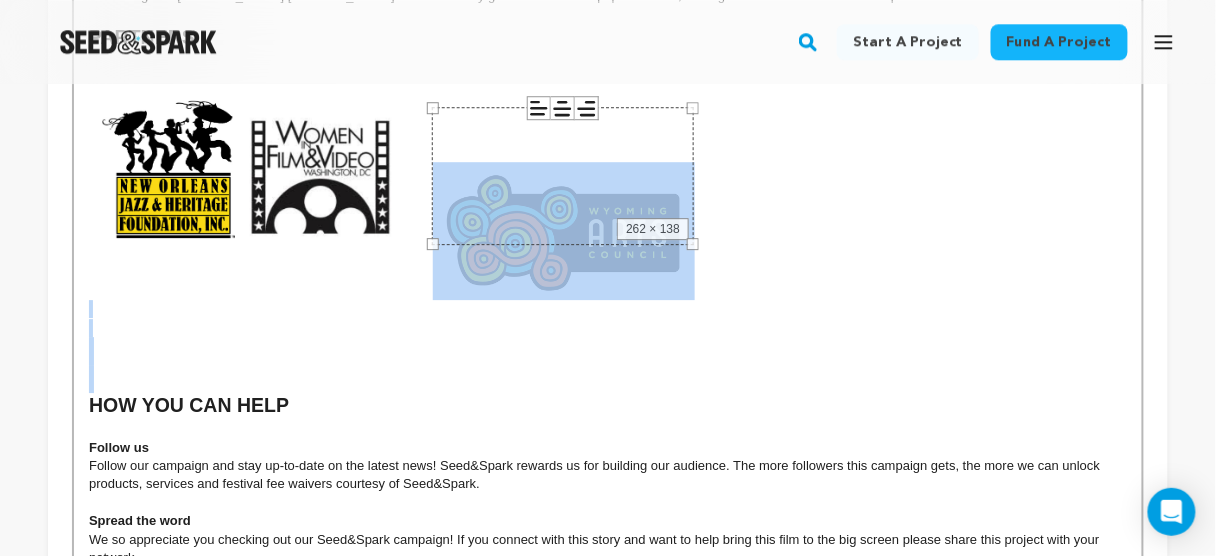 drag, startPoint x: 335, startPoint y: 273, endPoint x: 337, endPoint y: 328, distance: 55.03635 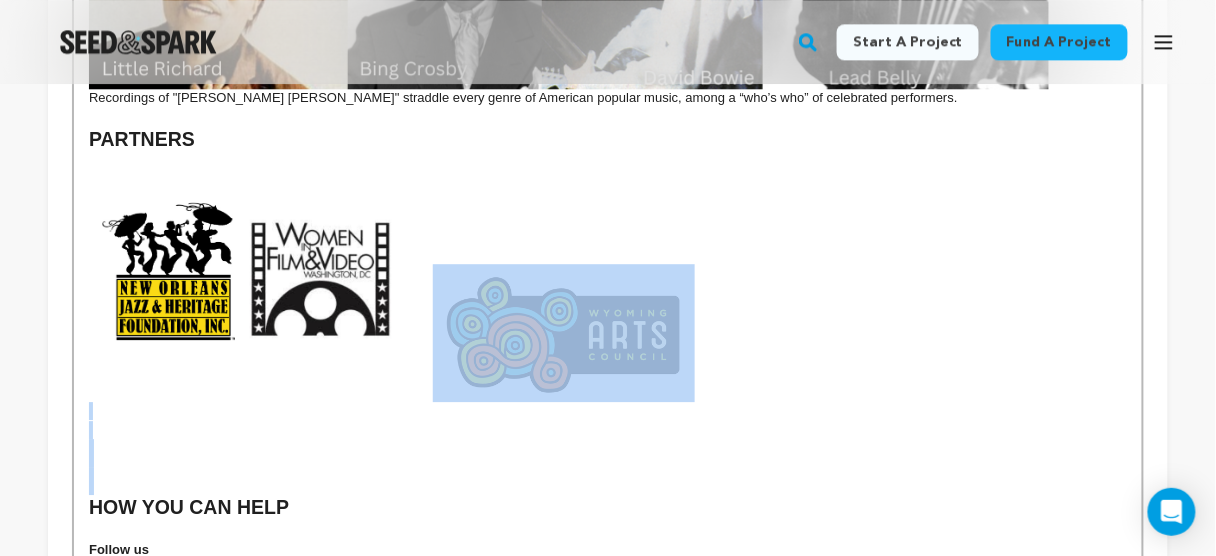 scroll, scrollTop: 3111, scrollLeft: 0, axis: vertical 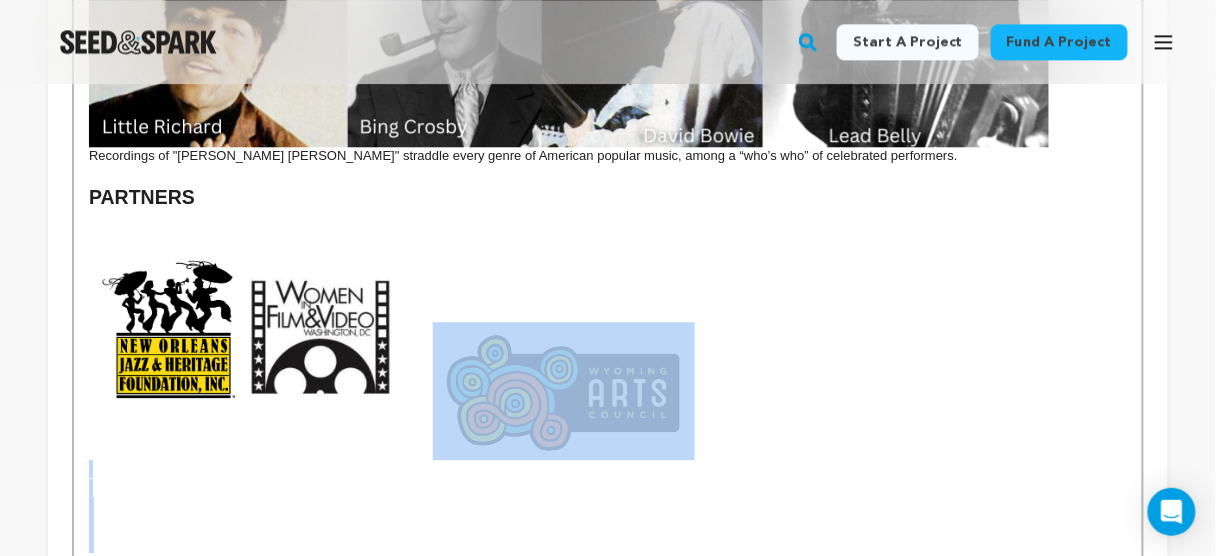 click at bounding box center (261, 326) 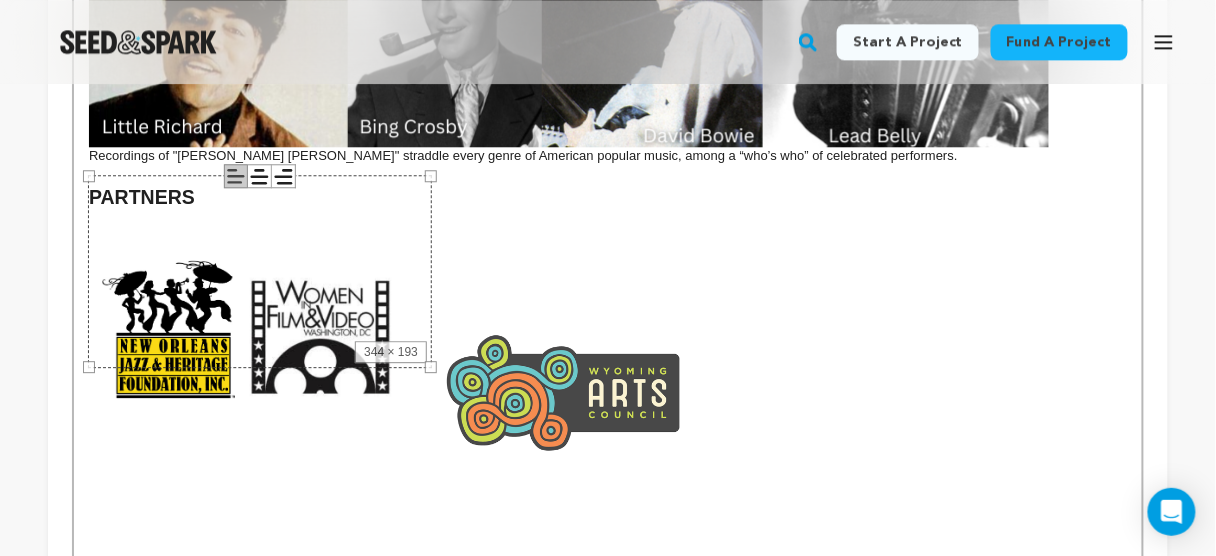 click at bounding box center (608, 313) 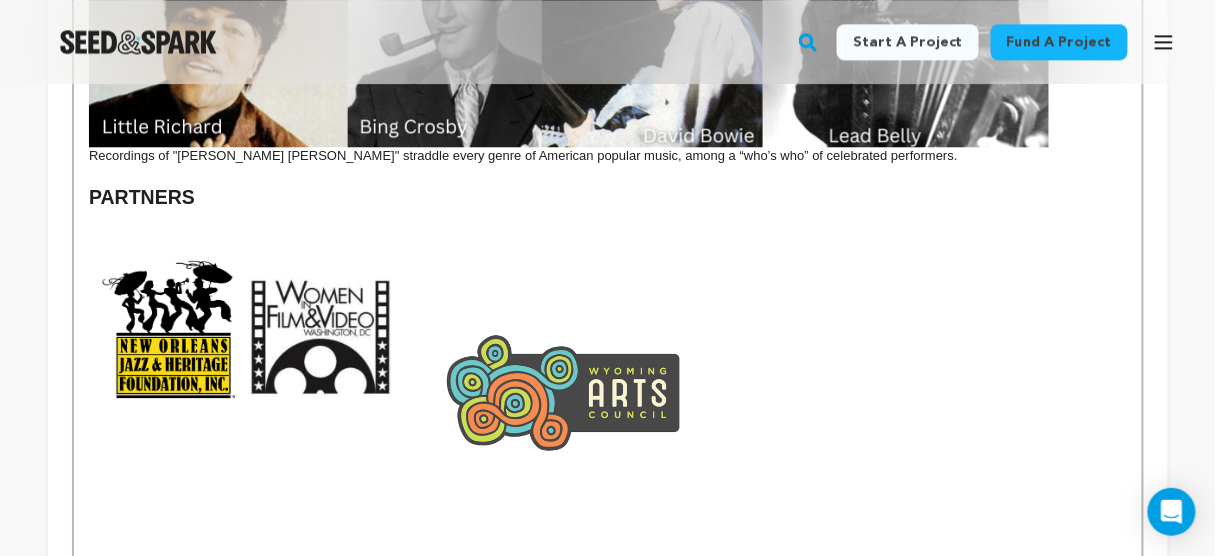click at bounding box center (261, 326) 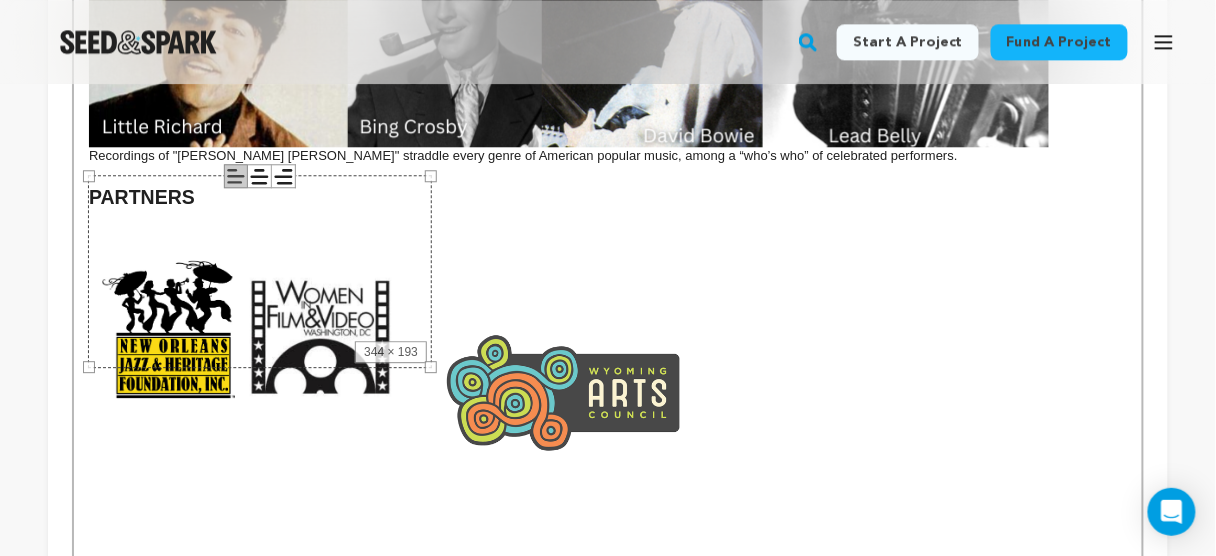 click at bounding box center [564, 391] 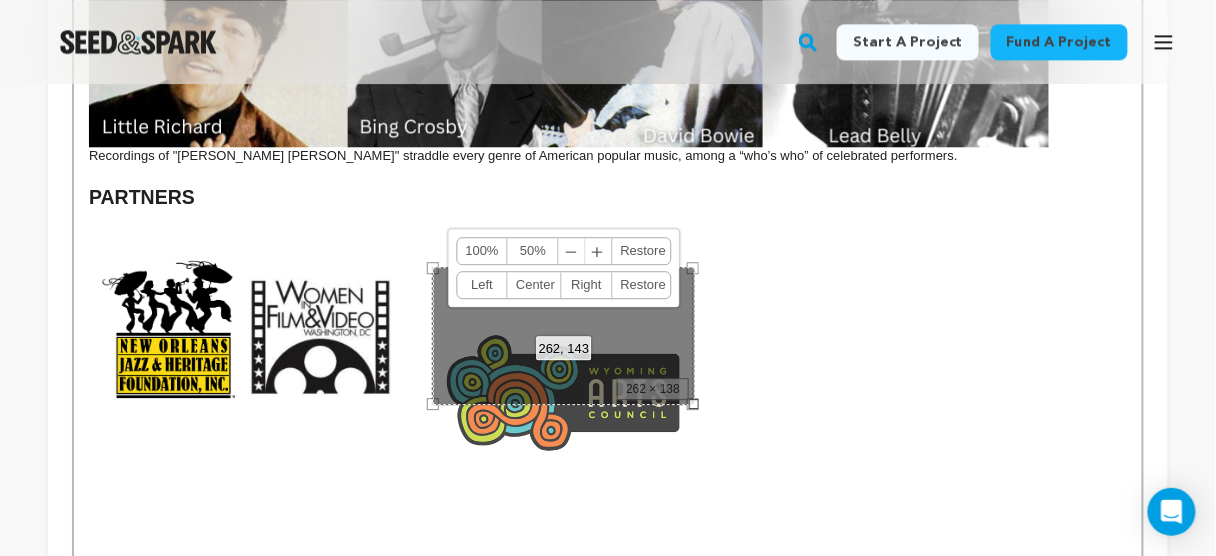 drag, startPoint x: 628, startPoint y: 336, endPoint x: 617, endPoint y: 276, distance: 61 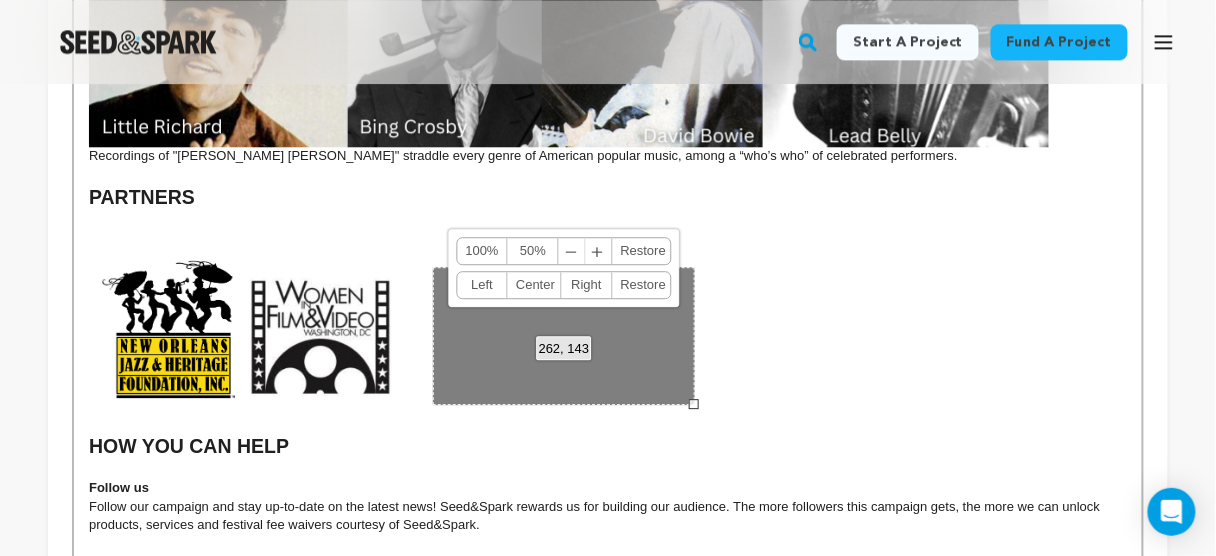 click on "262, 143
100%
50%
﹣
﹢
Restore
Left
Center
Right
Restore" at bounding box center (564, 336) 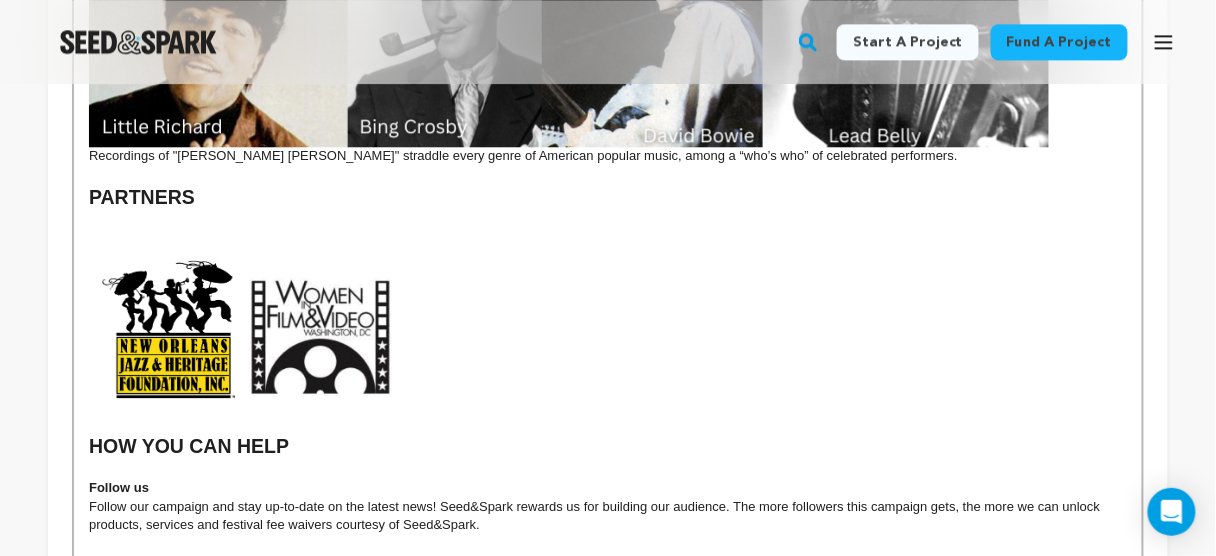 click at bounding box center [608, 368] 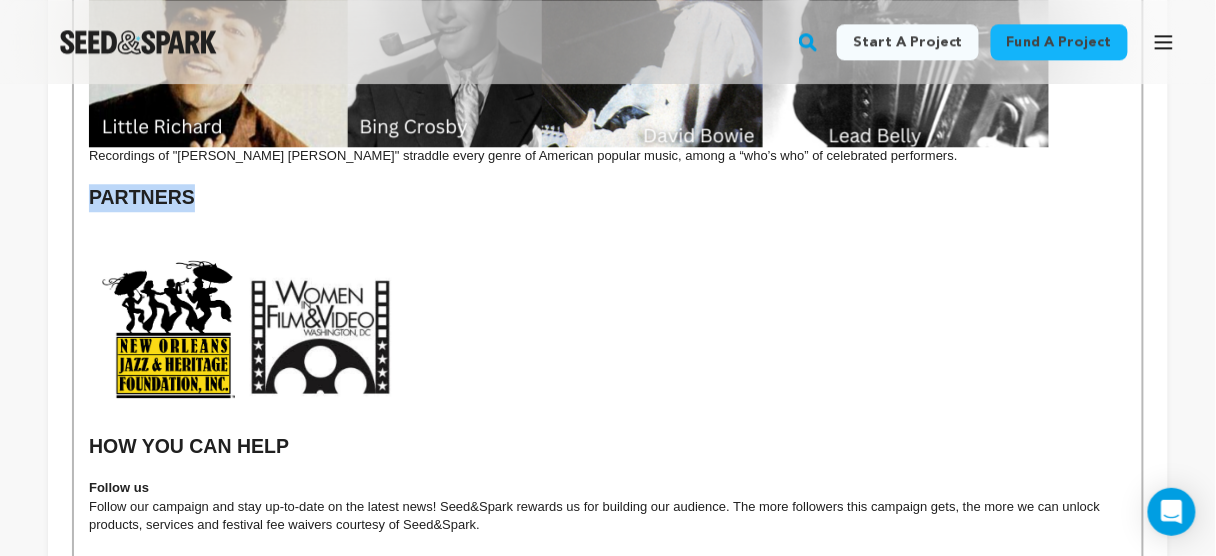 click on "PARTNERS" at bounding box center (142, 197) 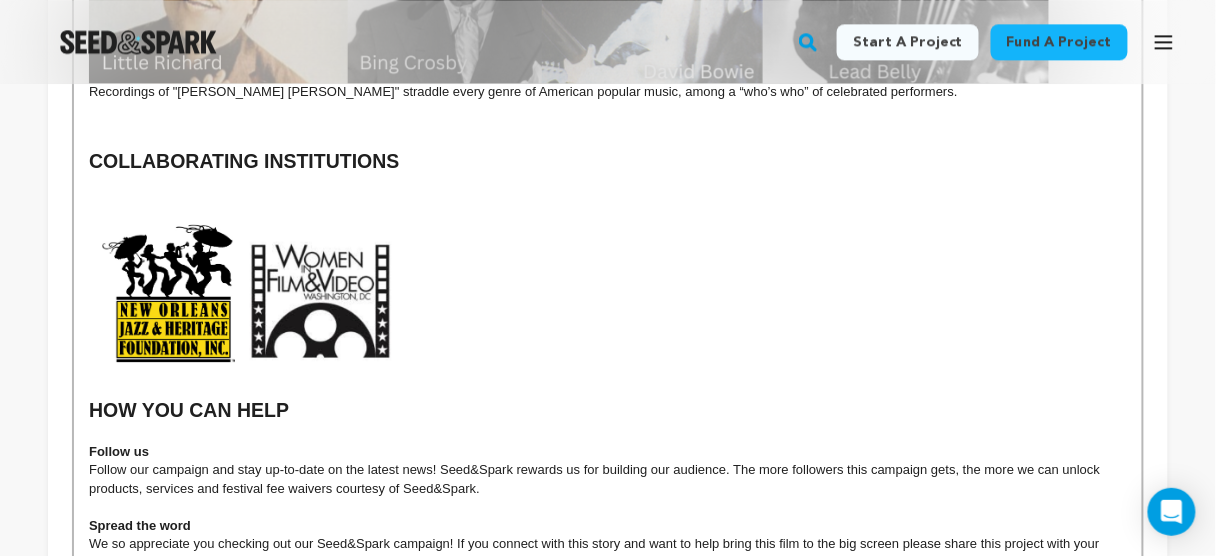 scroll, scrollTop: 3200, scrollLeft: 0, axis: vertical 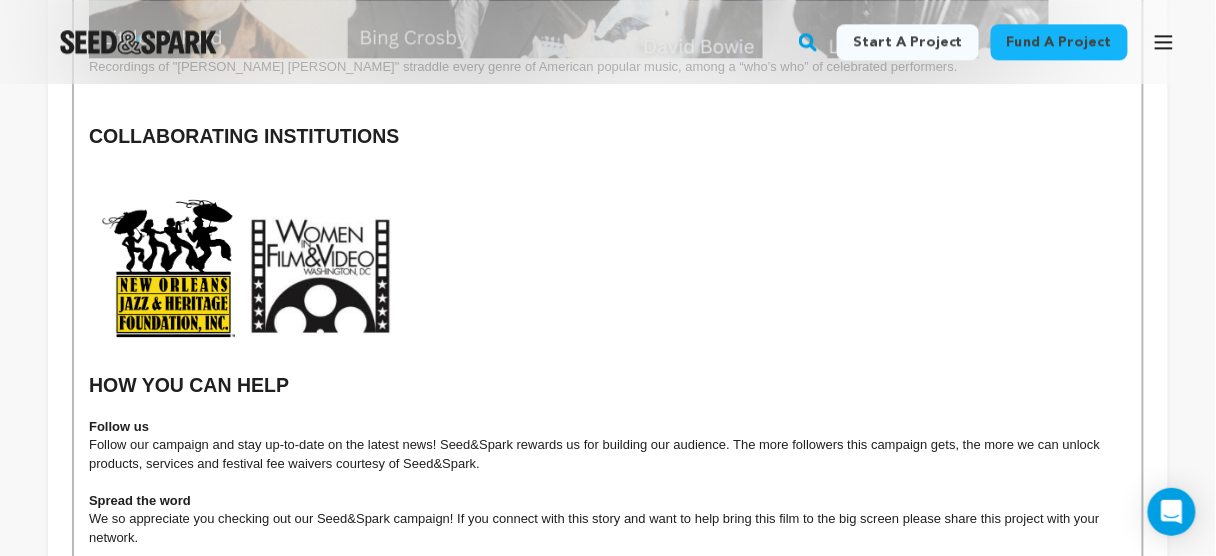 click at bounding box center (261, 265) 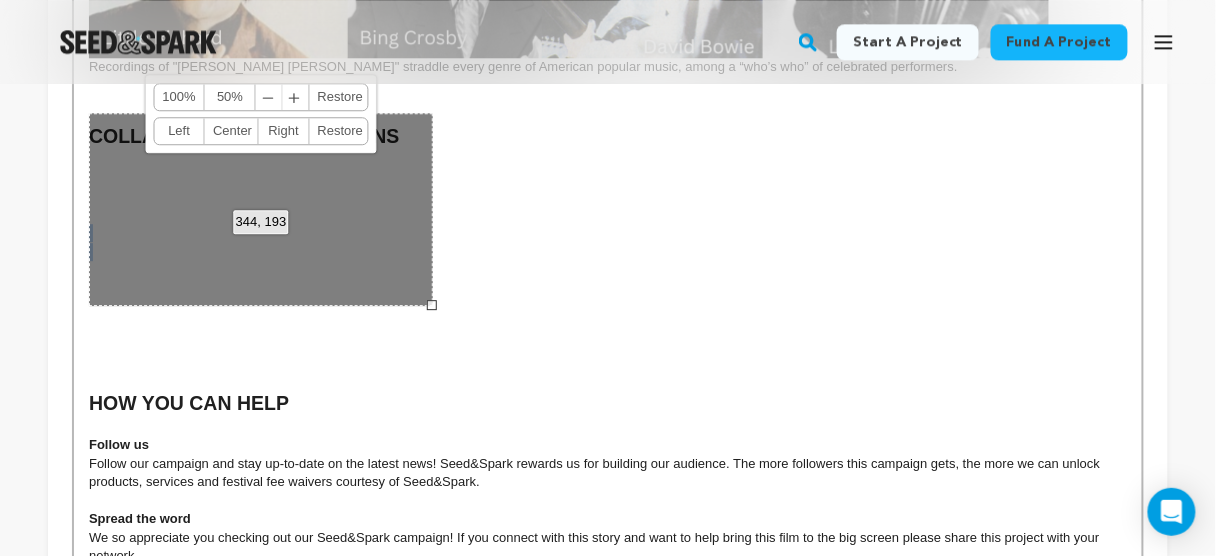 click on "Help  match a grant  from the  New Orleans Jazz & Heritage Foundation  that will enable a  two-day film shoot  in the  Big Easy . Our project will tell the journey of one of the most enduring songs in the American canon and revive its relevance for today.  With origins among enslaved people, “Liza Jane” later popped up among Civil War regiments, defied the Jim Crow era, became a national sensation during World War I, and took center stage during the Civil Rights movement. It is irresistibly vital today. Recorded by a “who’s who” of celebrated performers, “Liza Jane” has straddled every genre of American popular music.  Grammy winner  Dom Flemons  will serve as the film’s host and narrator. Known as the “American Songster,” Dom will compose original music to breathe new life into historical “Liza Jane” lyrics and guide viewers through the song’s travels across numerous historical eras and genres, including jazz, rock, blues, country, R&B, and more.  Mermaid Avenue Man in the Sand" at bounding box center (608, -952) 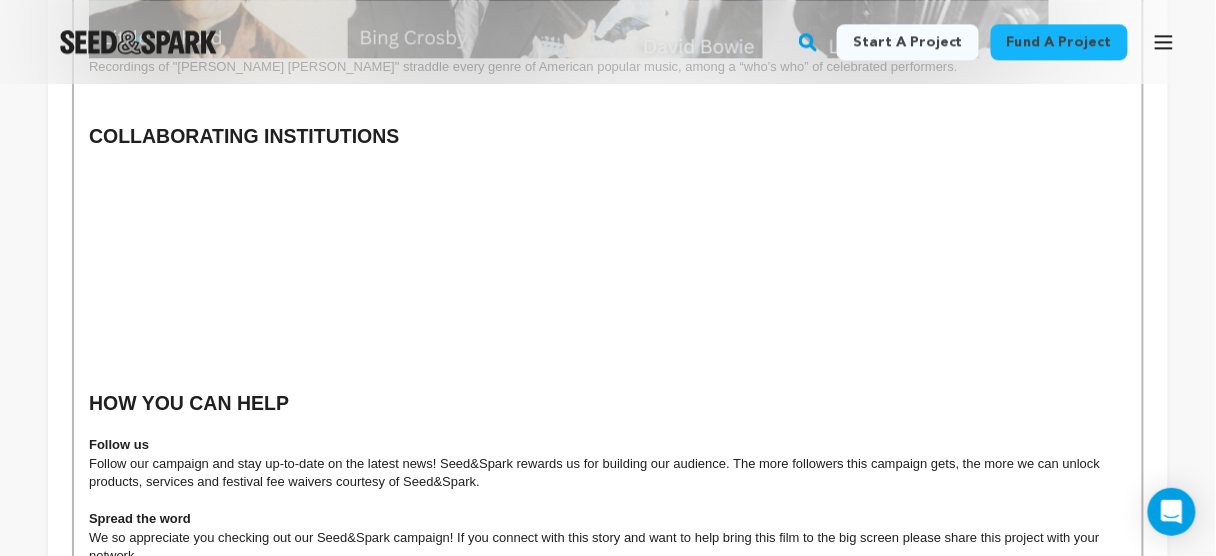 click at bounding box center (608, 215) 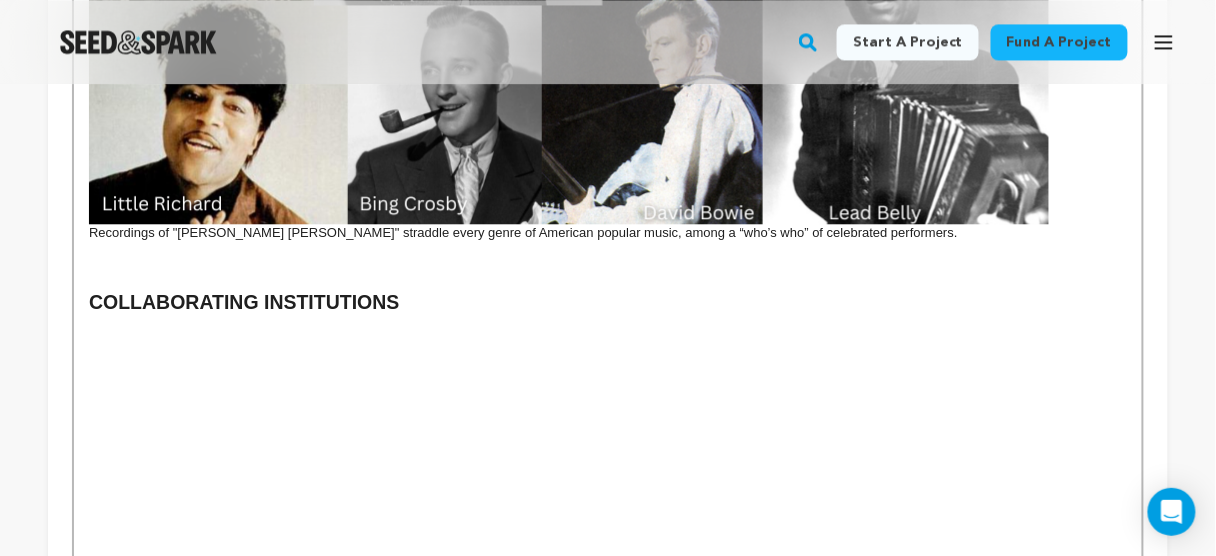 scroll, scrollTop: 2951, scrollLeft: 0, axis: vertical 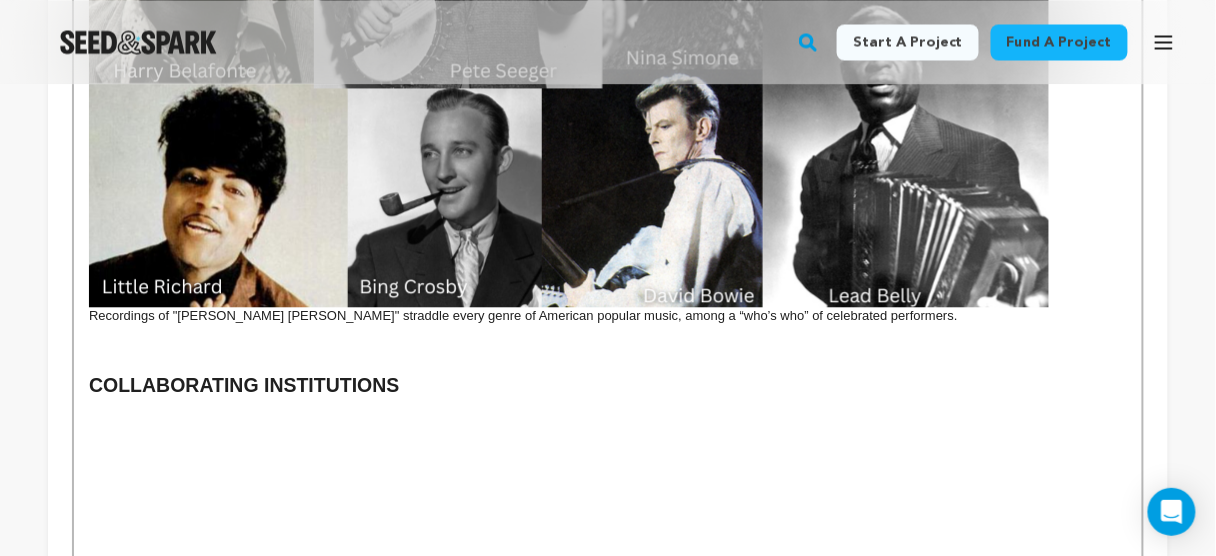 click at bounding box center (608, 519) 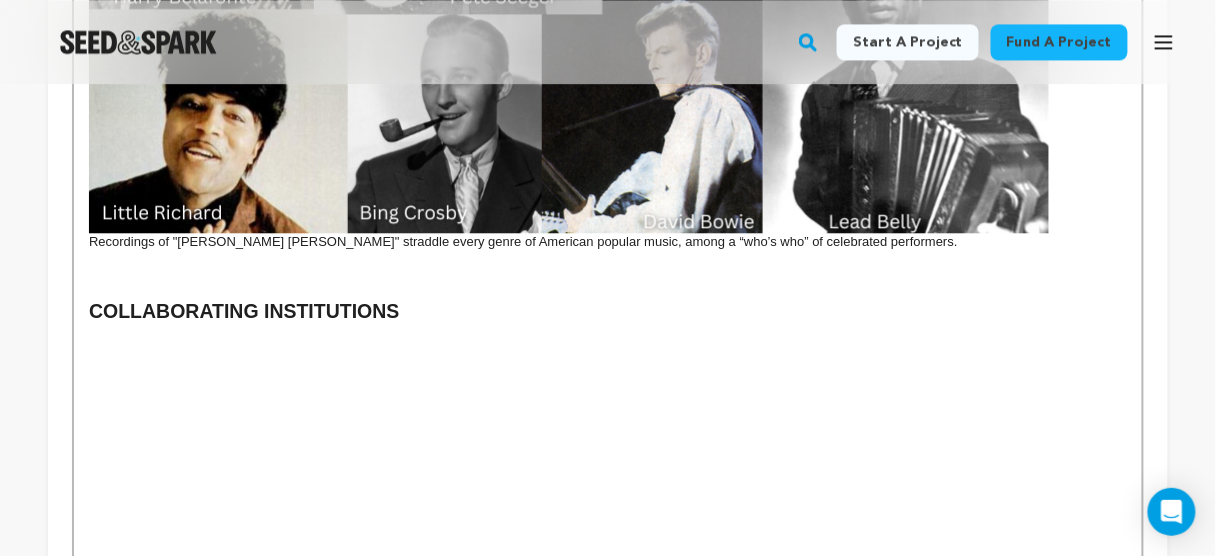 scroll, scrollTop: 3191, scrollLeft: 0, axis: vertical 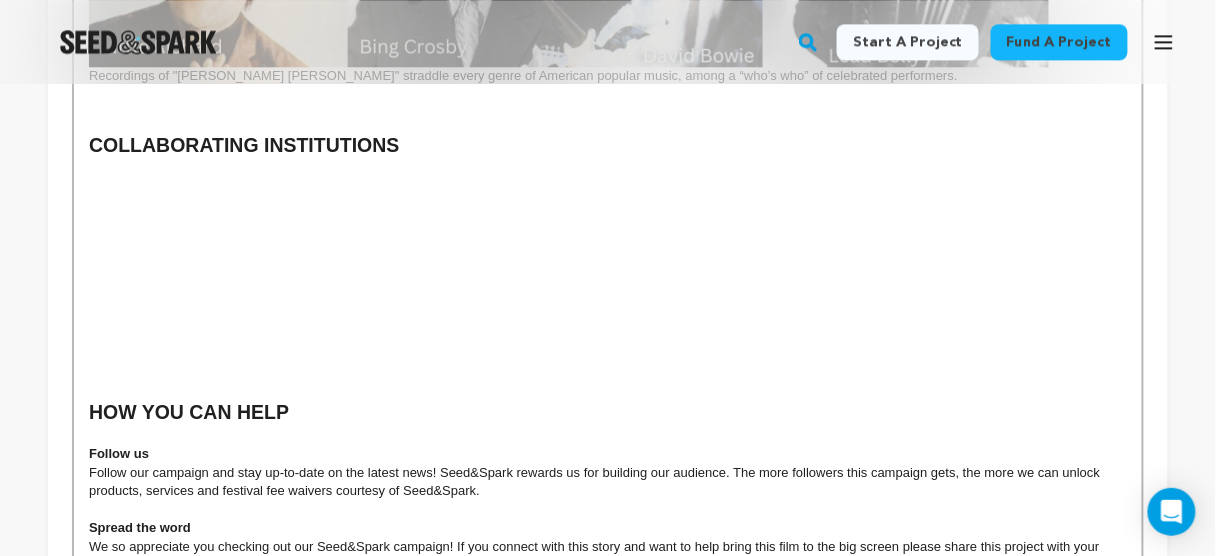 click at bounding box center (608, 358) 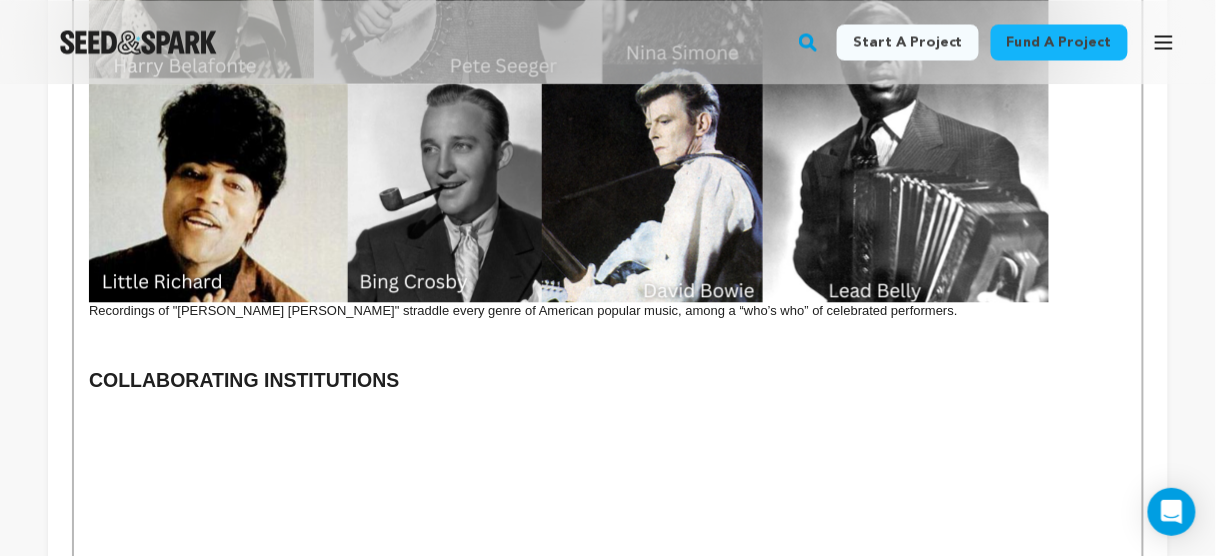 scroll, scrollTop: 2951, scrollLeft: 0, axis: vertical 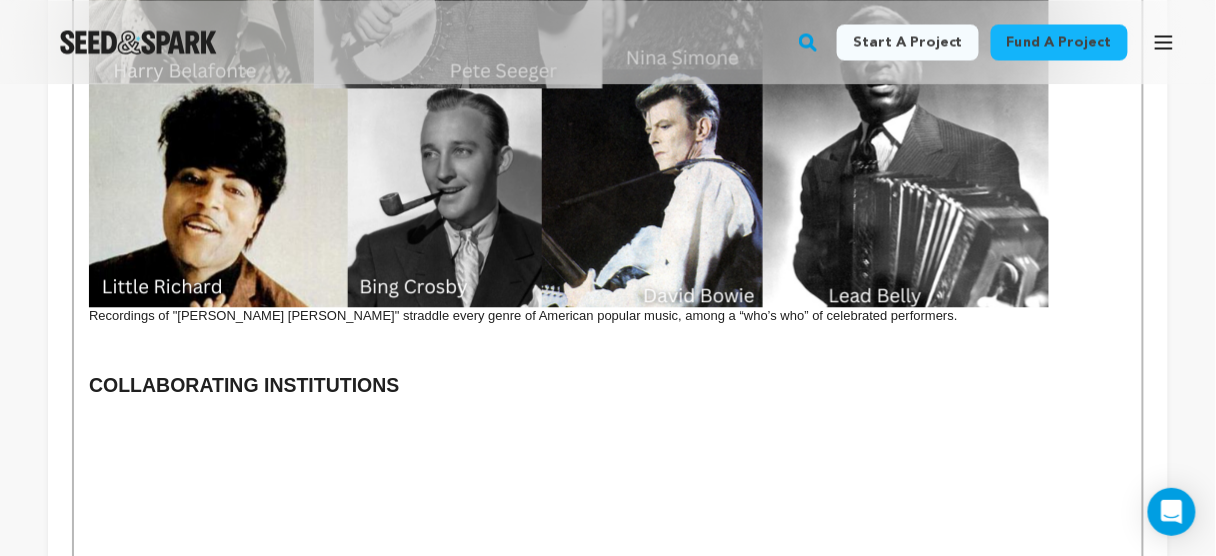 click at bounding box center (608, 445) 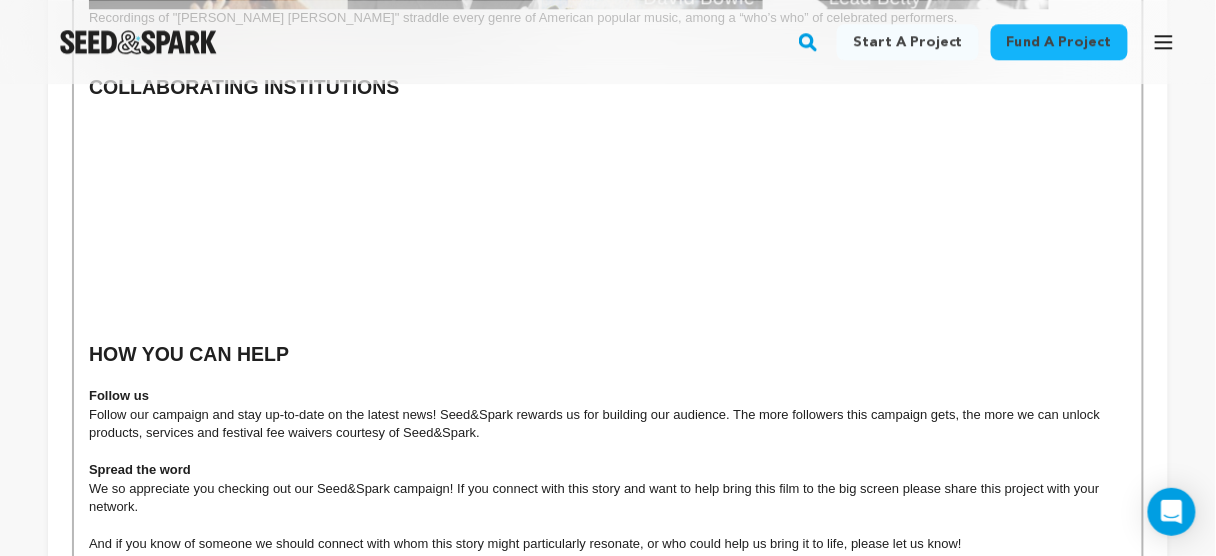 scroll, scrollTop: 3271, scrollLeft: 0, axis: vertical 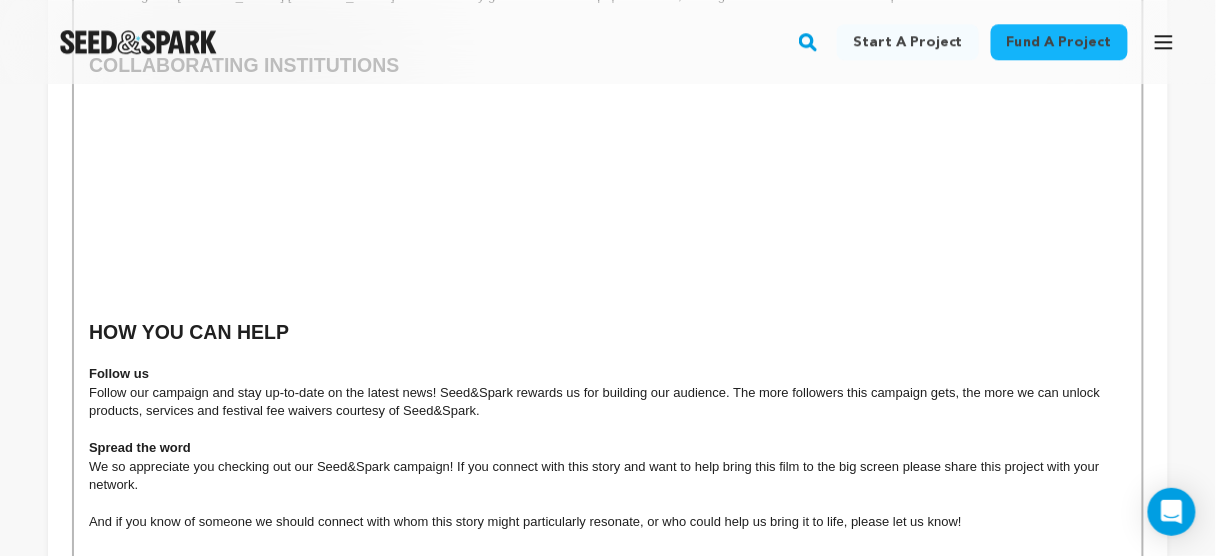 click at bounding box center [608, 278] 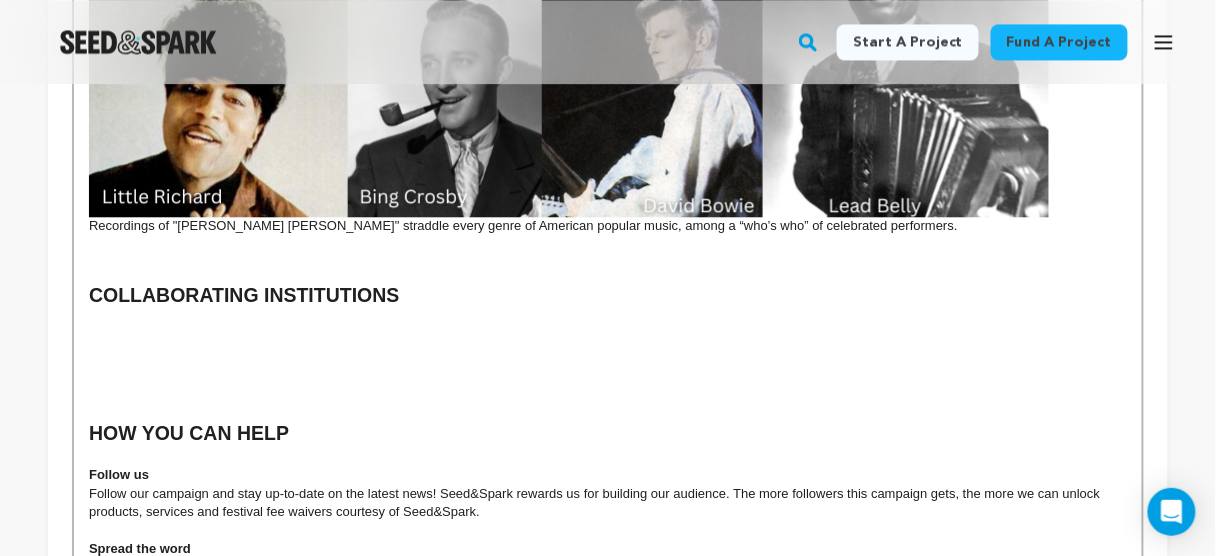 scroll, scrollTop: 3031, scrollLeft: 0, axis: vertical 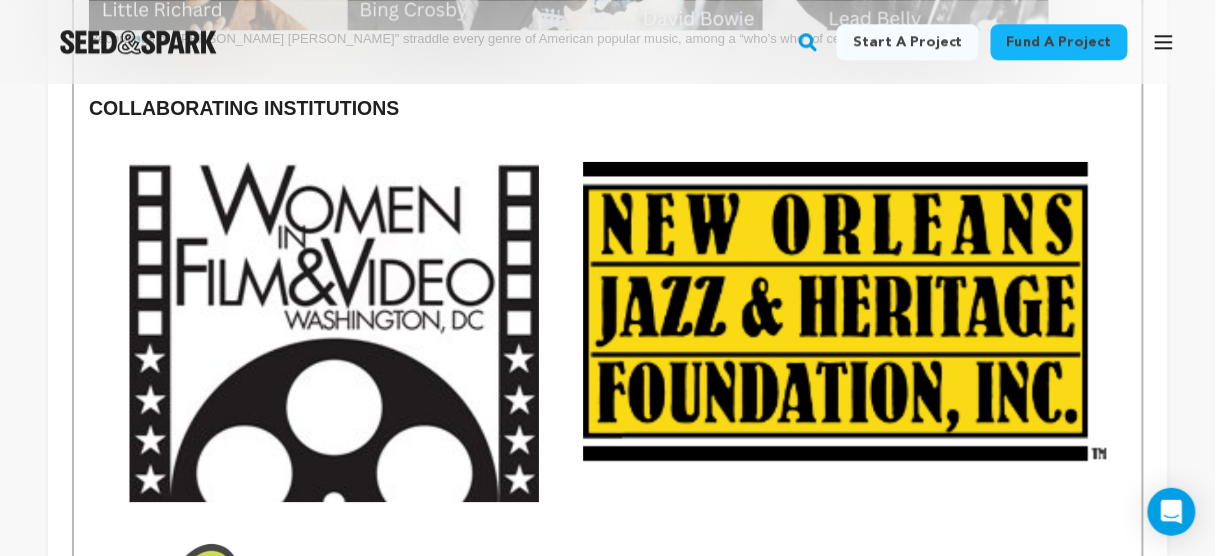 click at bounding box center (608, 448) 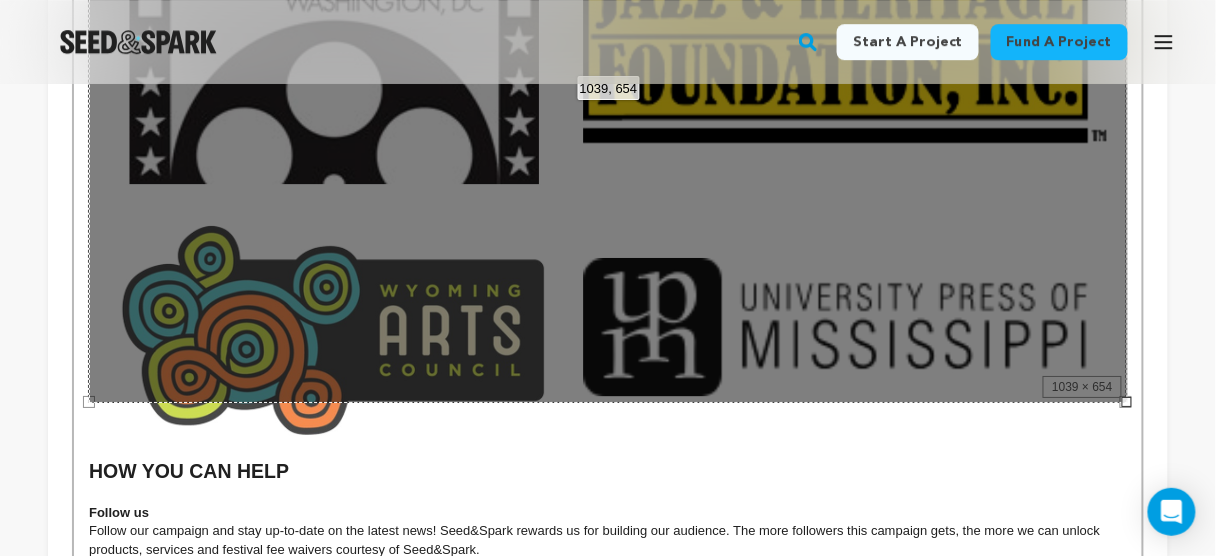 scroll, scrollTop: 3548, scrollLeft: 0, axis: vertical 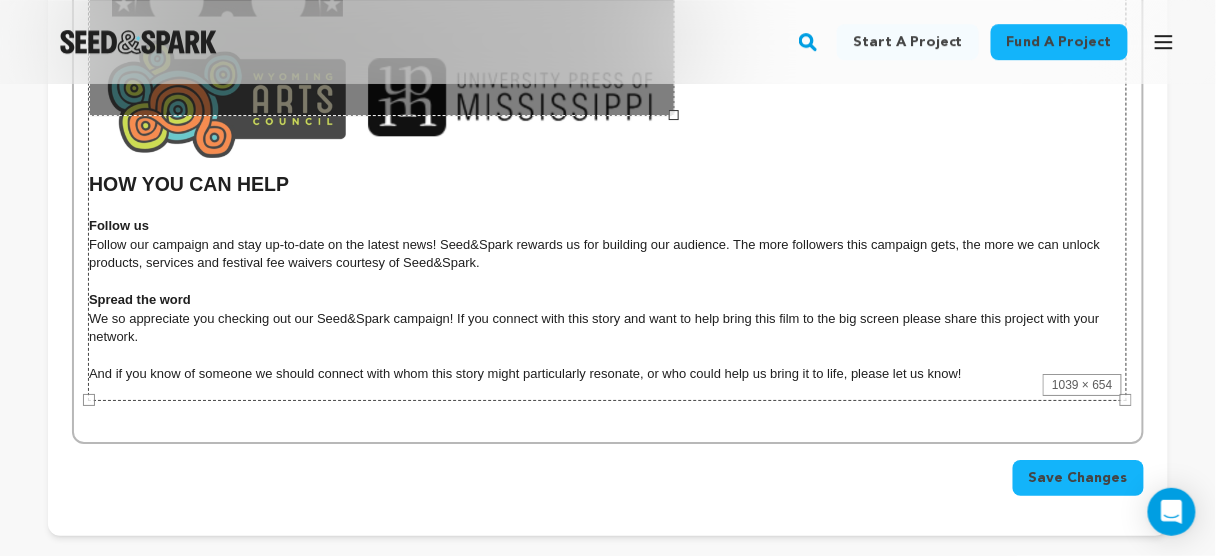 drag, startPoint x: 1128, startPoint y: 413, endPoint x: 664, endPoint y: 275, distance: 484.08676 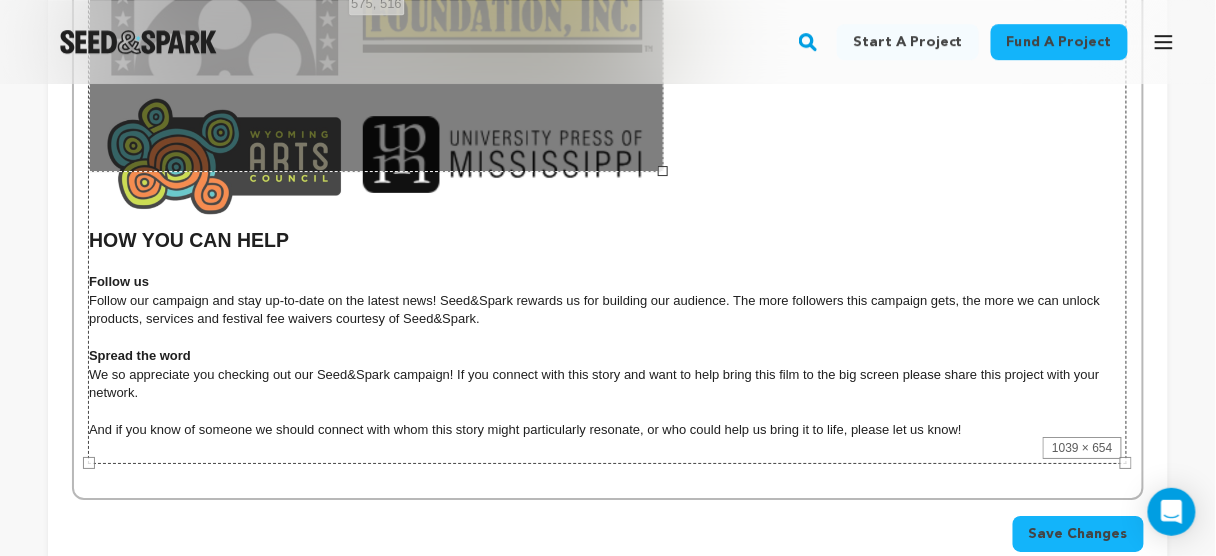 scroll, scrollTop: 3388, scrollLeft: 0, axis: vertical 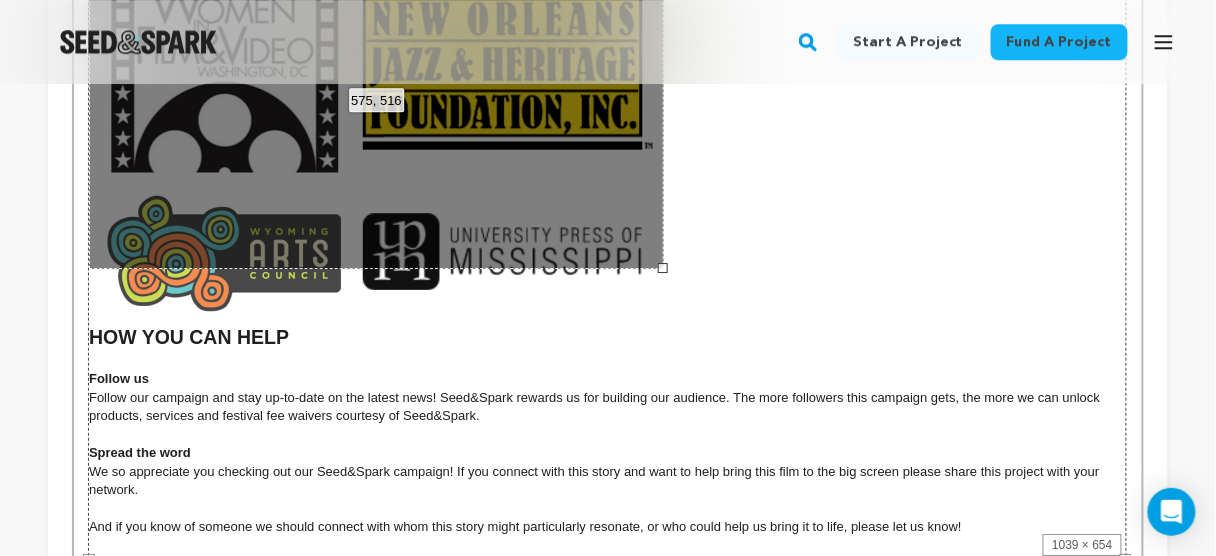 click on "575, 516
100%
50%
﹣
﹢
Restore
Left
Center
Right
Restore" at bounding box center [376, 88] 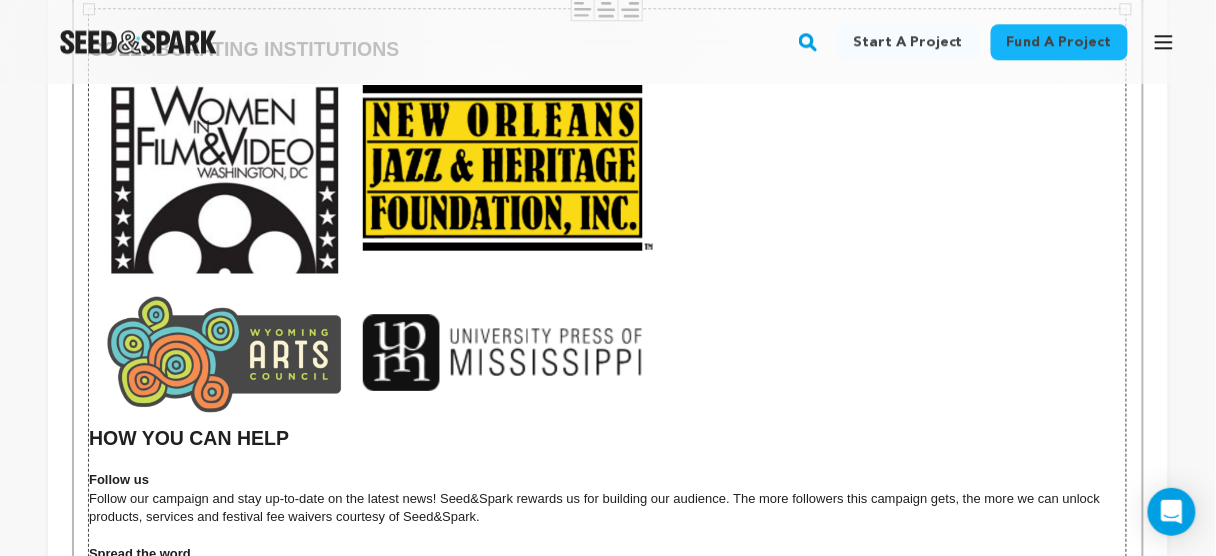 scroll, scrollTop: 3148, scrollLeft: 0, axis: vertical 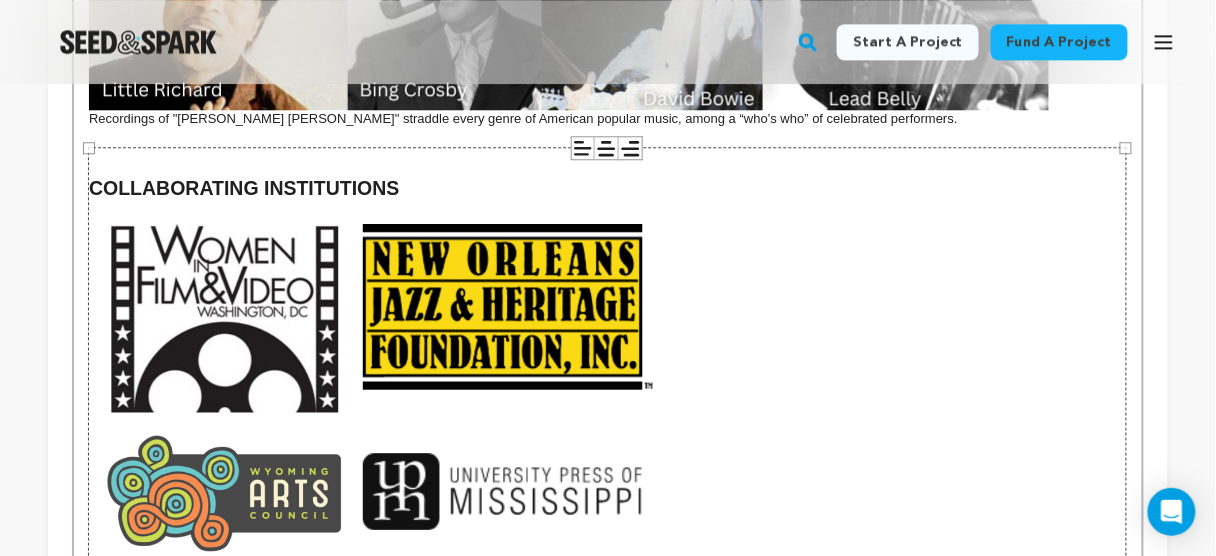 click on "1039 × 654" at bounding box center (607, 474) 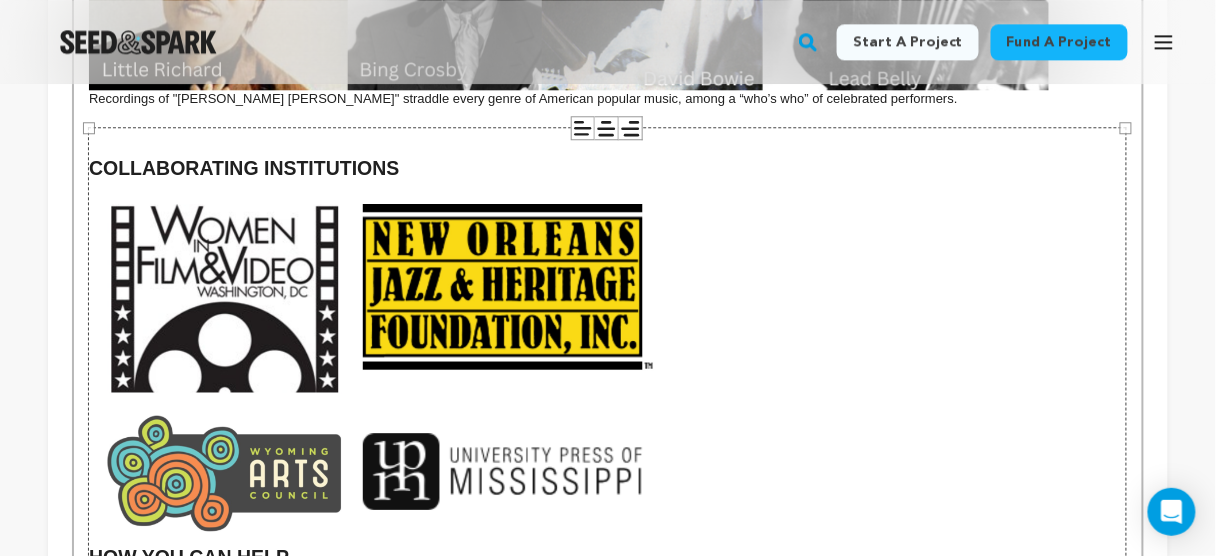 scroll, scrollTop: 3468, scrollLeft: 0, axis: vertical 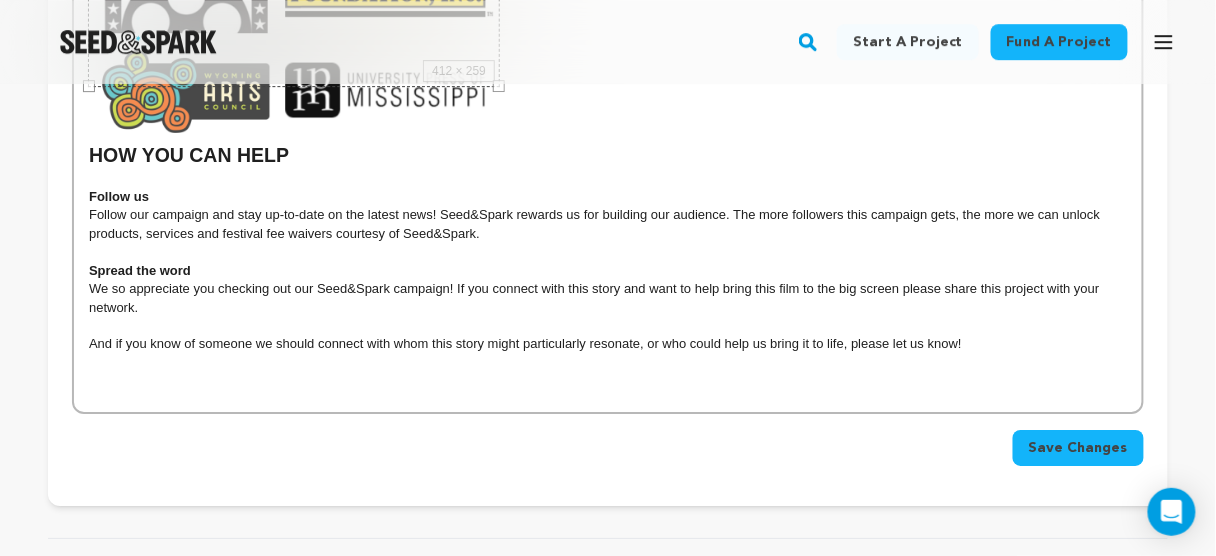 drag, startPoint x: 1125, startPoint y: 491, endPoint x: 962, endPoint y: 271, distance: 273.8047 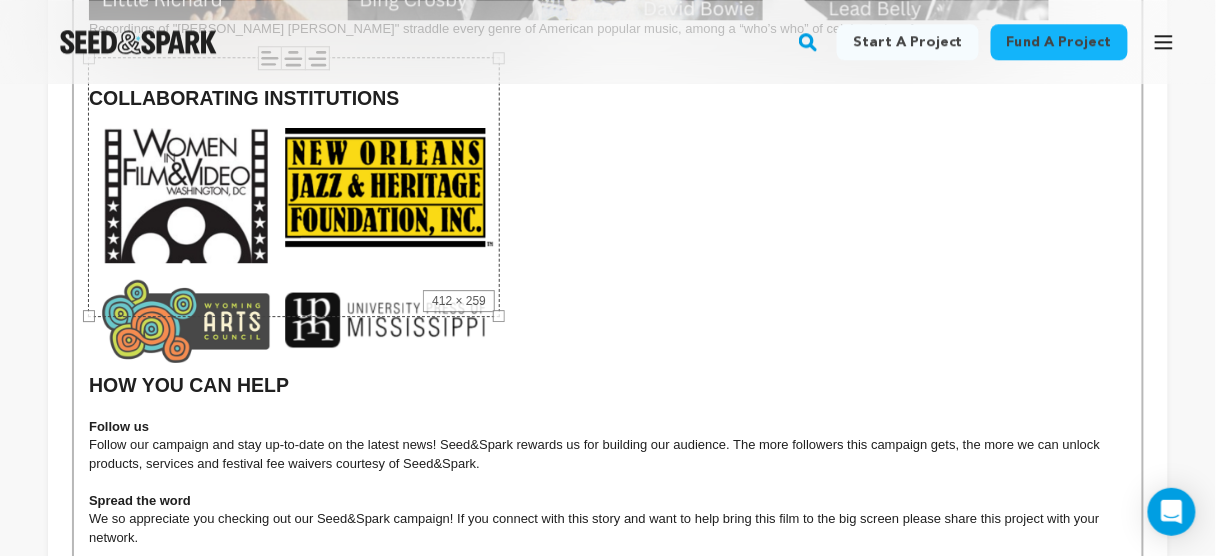 scroll, scrollTop: 3148, scrollLeft: 0, axis: vertical 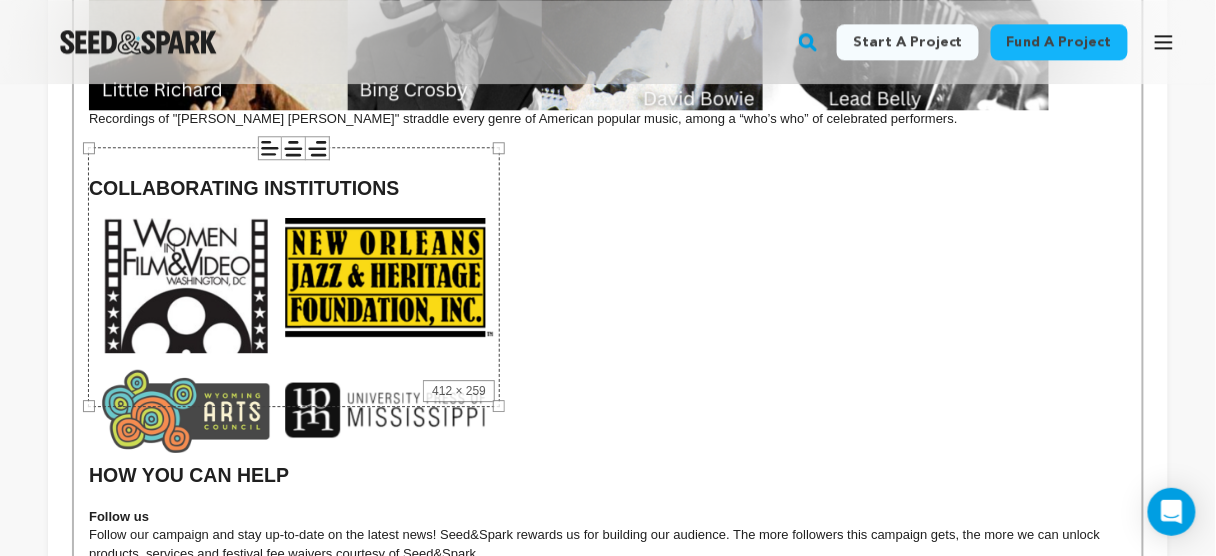 click on "412 × 259" at bounding box center [294, 276] 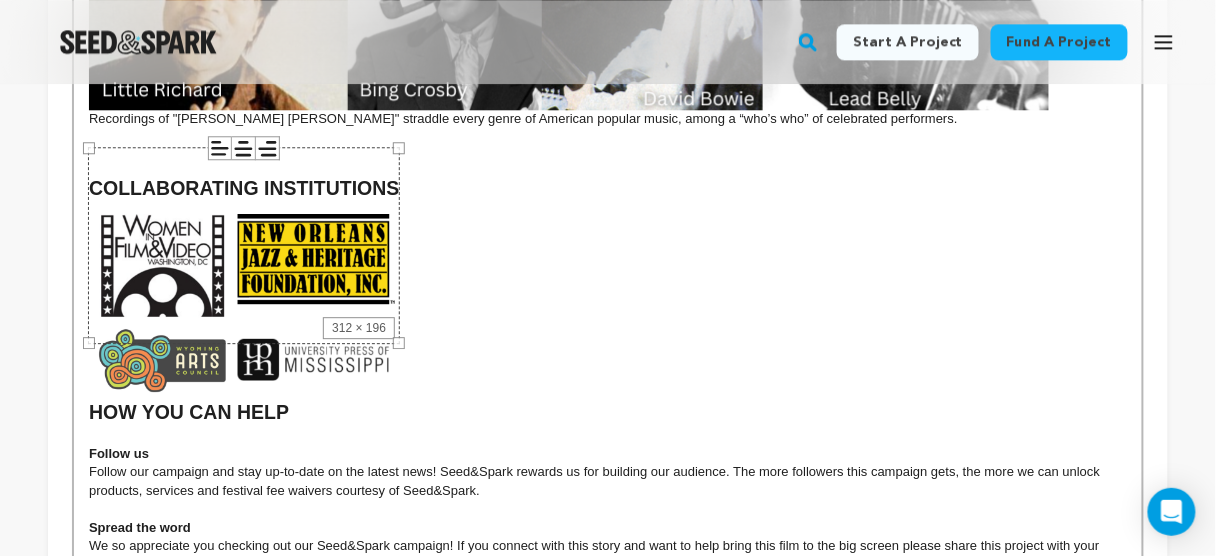 drag, startPoint x: 501, startPoint y: 422, endPoint x: 401, endPoint y: 313, distance: 147.92227 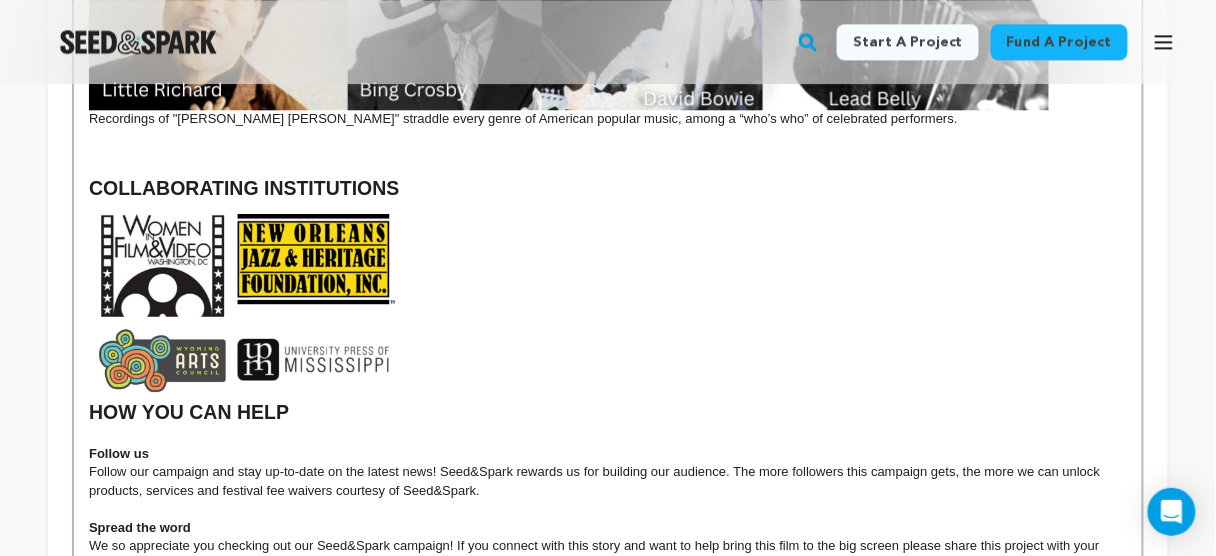 click on "HOW YOU CAN HELP" at bounding box center (608, 312) 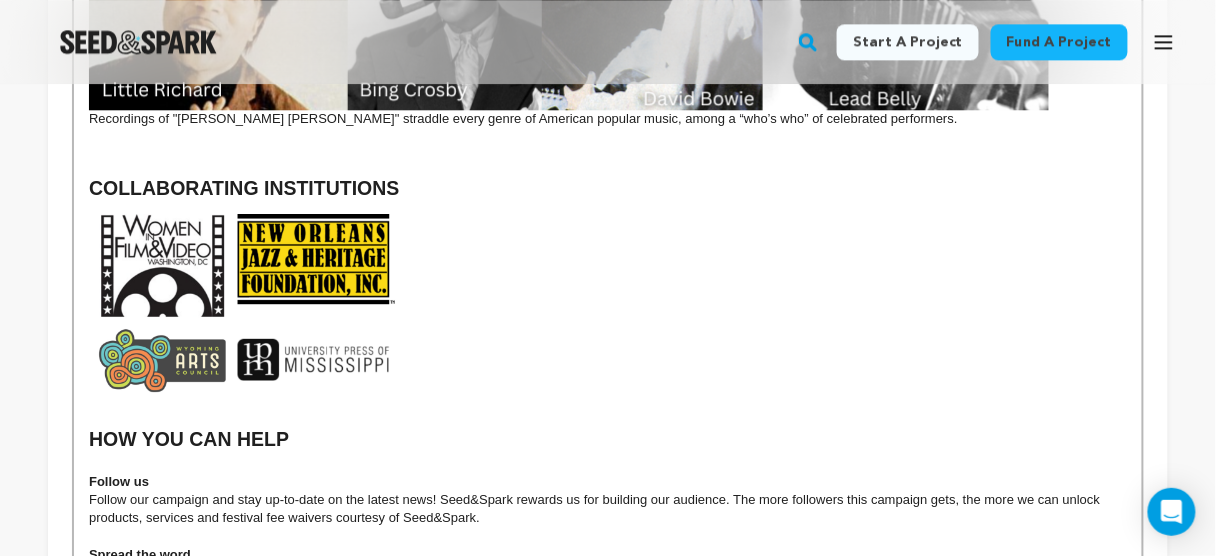 click at bounding box center [245, 300] 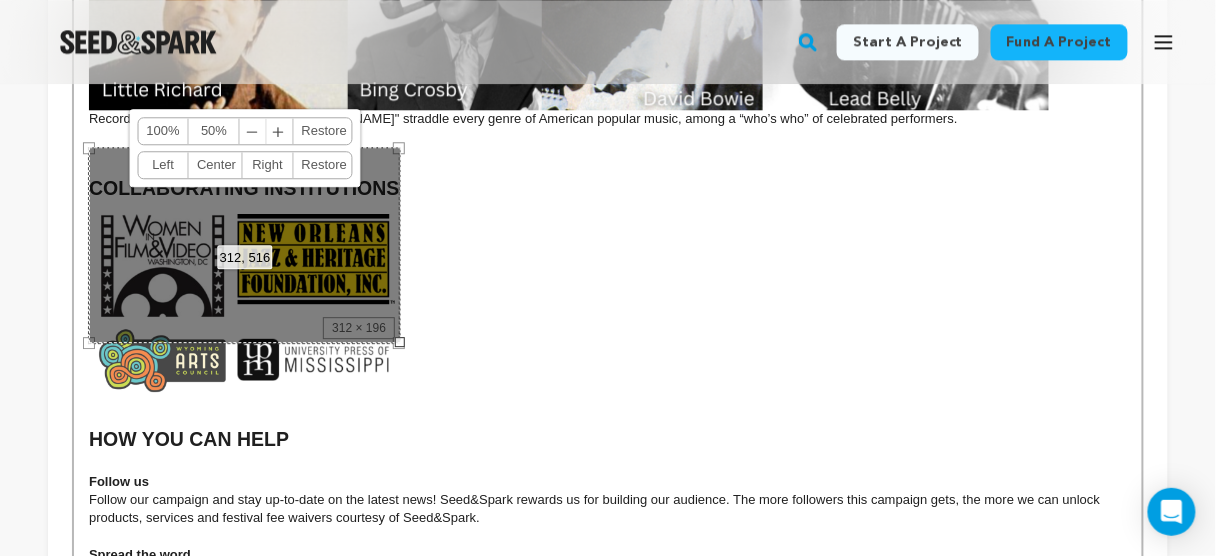 click on "312, 516
100%
50%
﹣
﹢
Restore
Left
Center
Right
Restore" at bounding box center [245, 245] 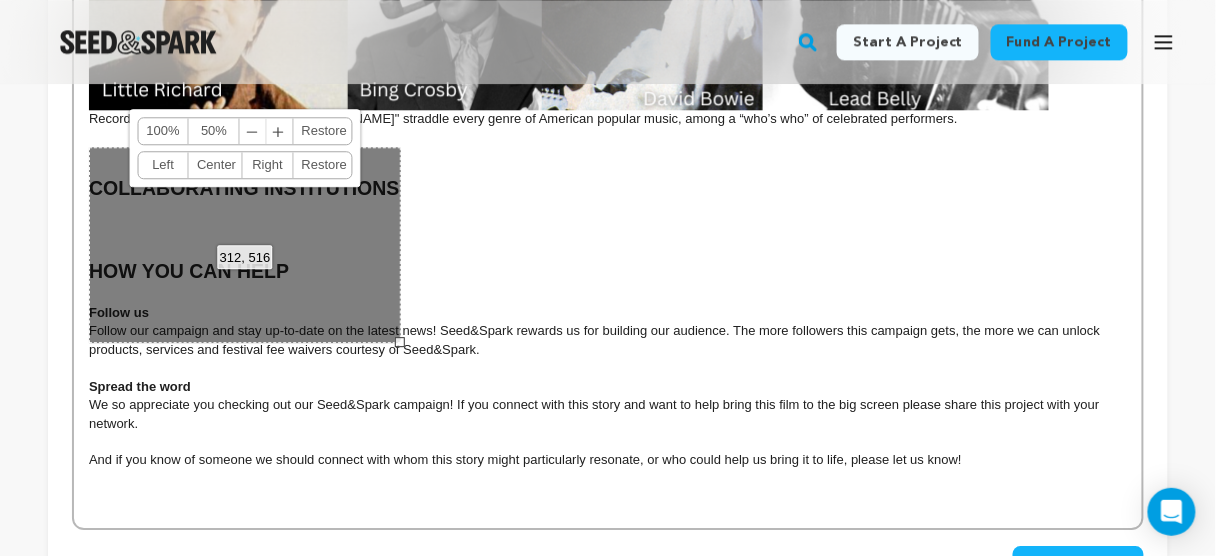 click on "Follow our campaign and stay up-to-date on the latest news! Seed&Spark rewards us for building our audience. The more followers this campaign gets, the more we can unlock products, services and festival fee waivers courtesy of Seed&Spark." at bounding box center (596, 339) 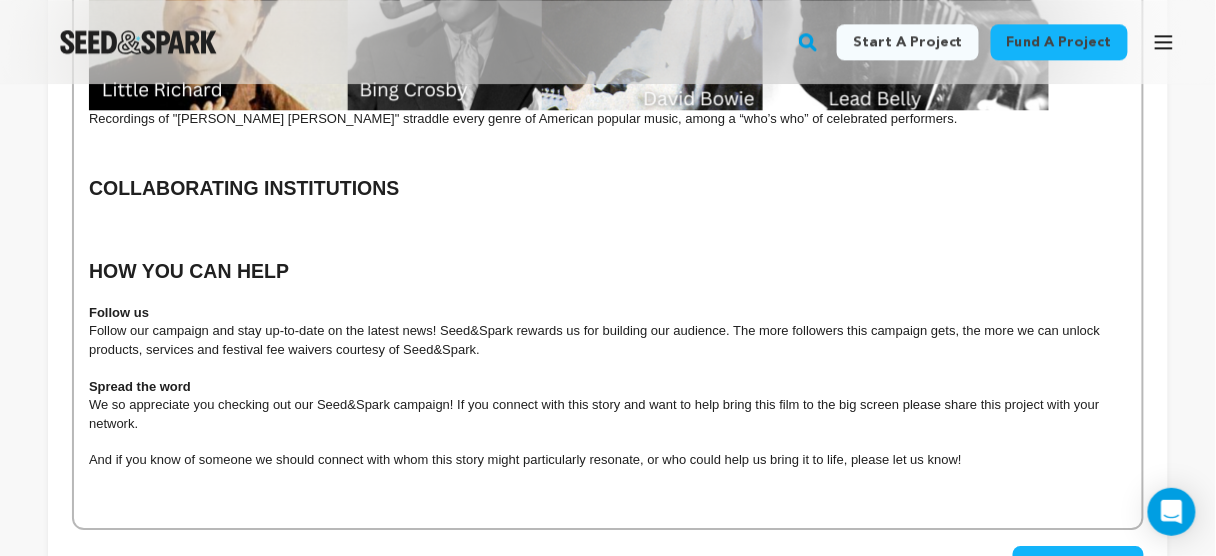 drag, startPoint x: 352, startPoint y: 245, endPoint x: 346, endPoint y: 255, distance: 11.661903 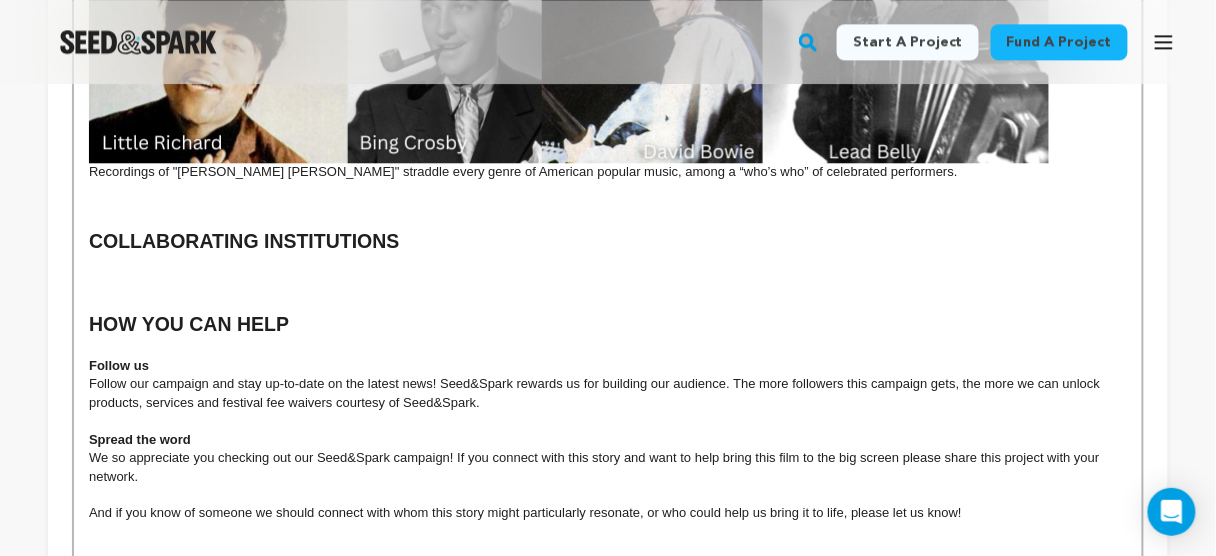scroll, scrollTop: 3068, scrollLeft: 0, axis: vertical 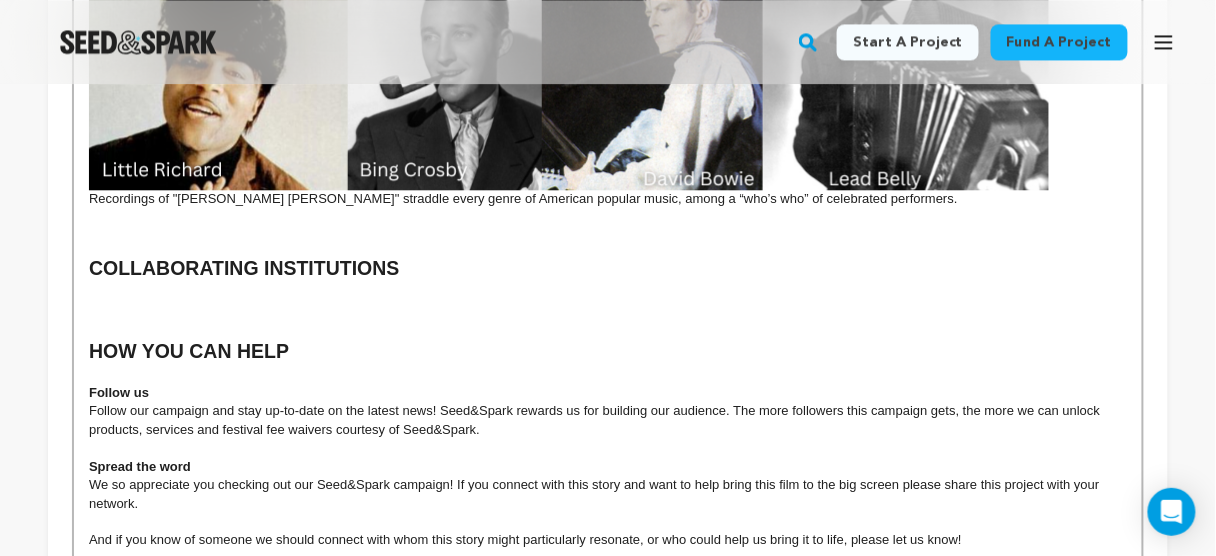 click at bounding box center [608, 296] 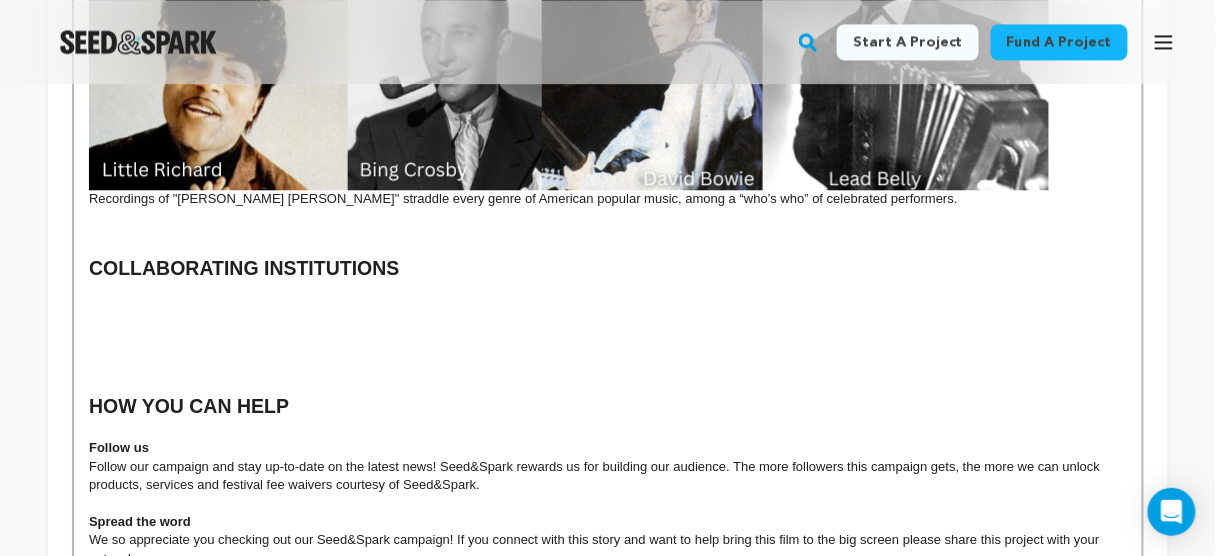 scroll, scrollTop: 391, scrollLeft: 0, axis: vertical 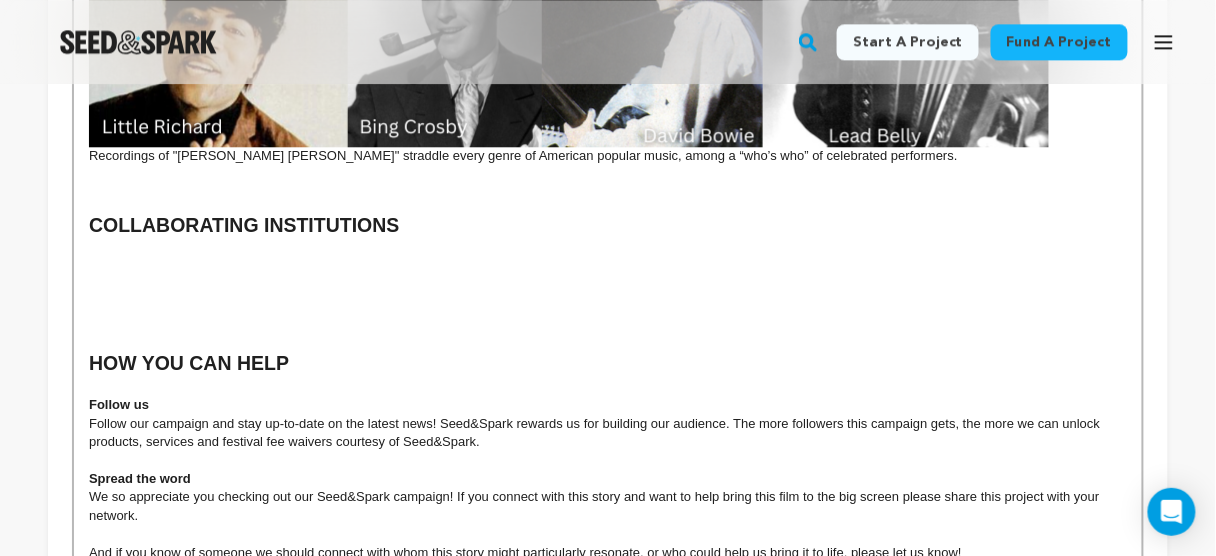 click at bounding box center [608, 253] 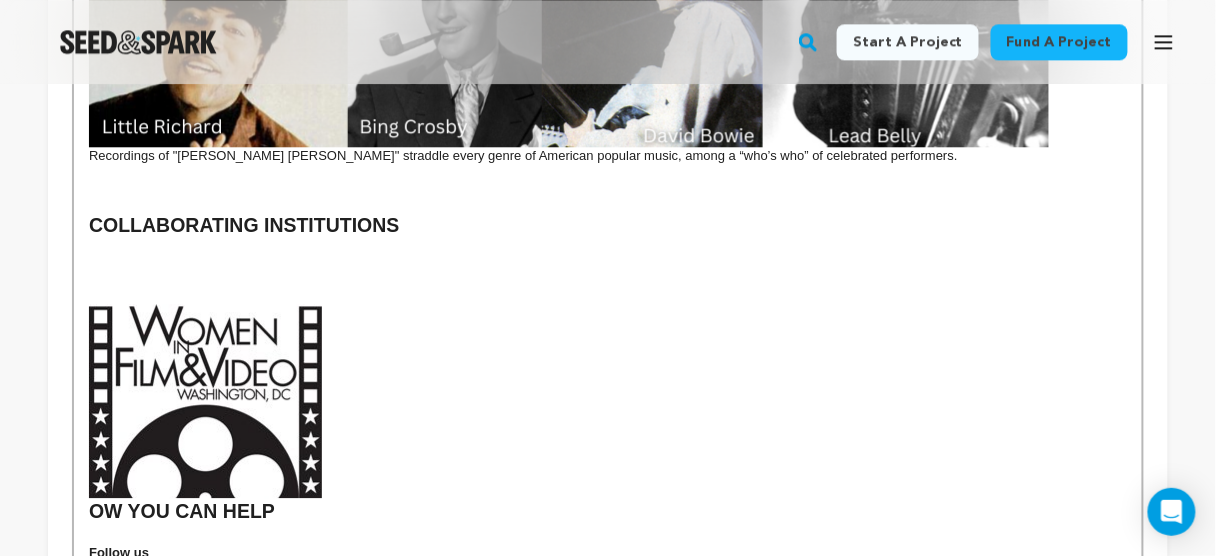 click at bounding box center (205, 401) 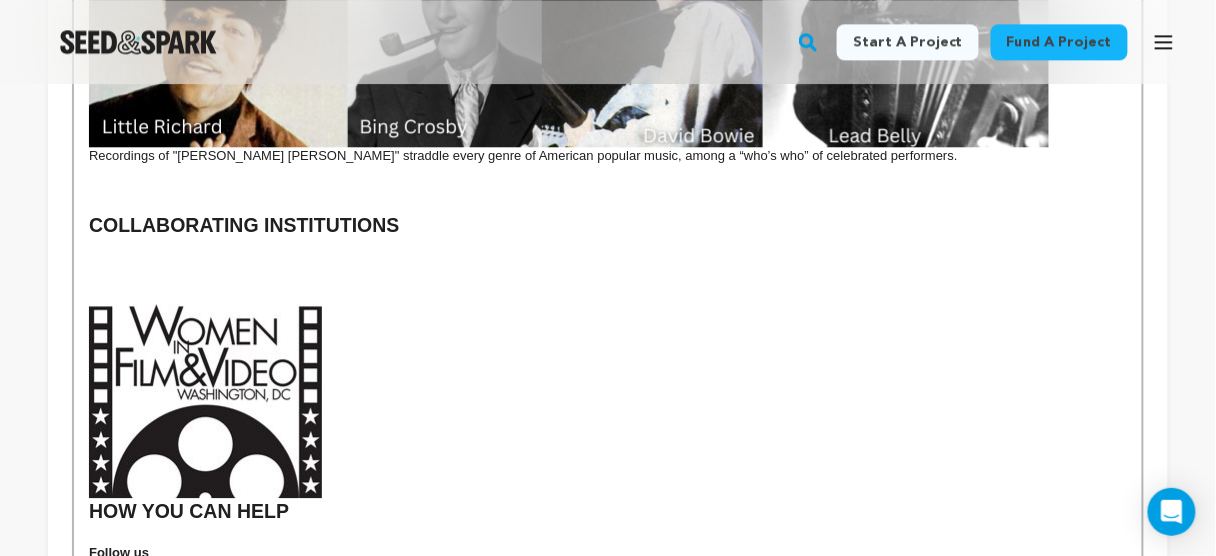 click at bounding box center [608, 253] 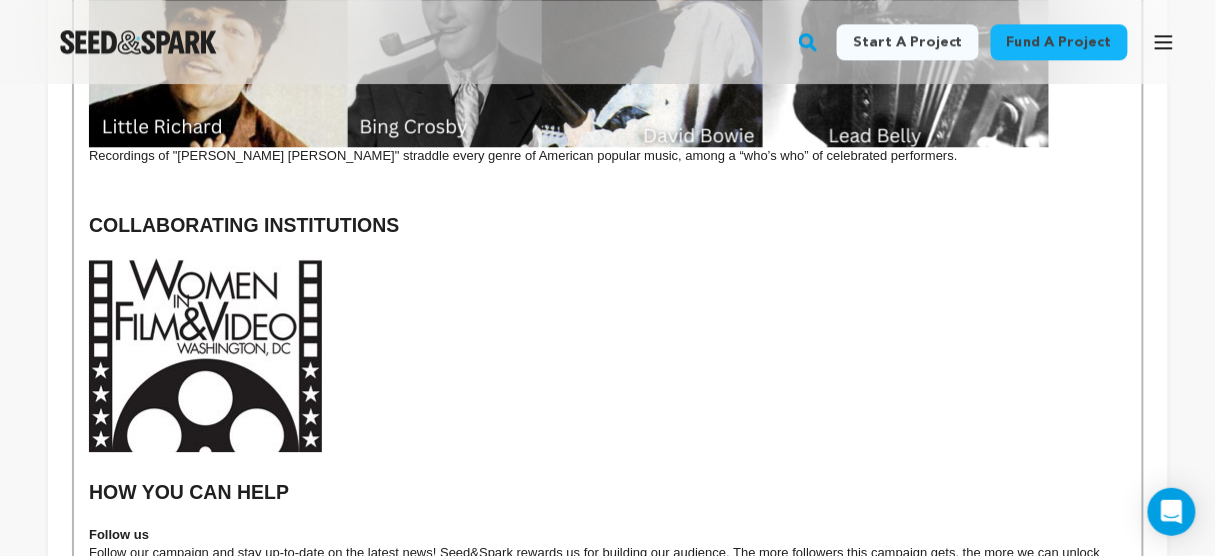 click at bounding box center (205, 355) 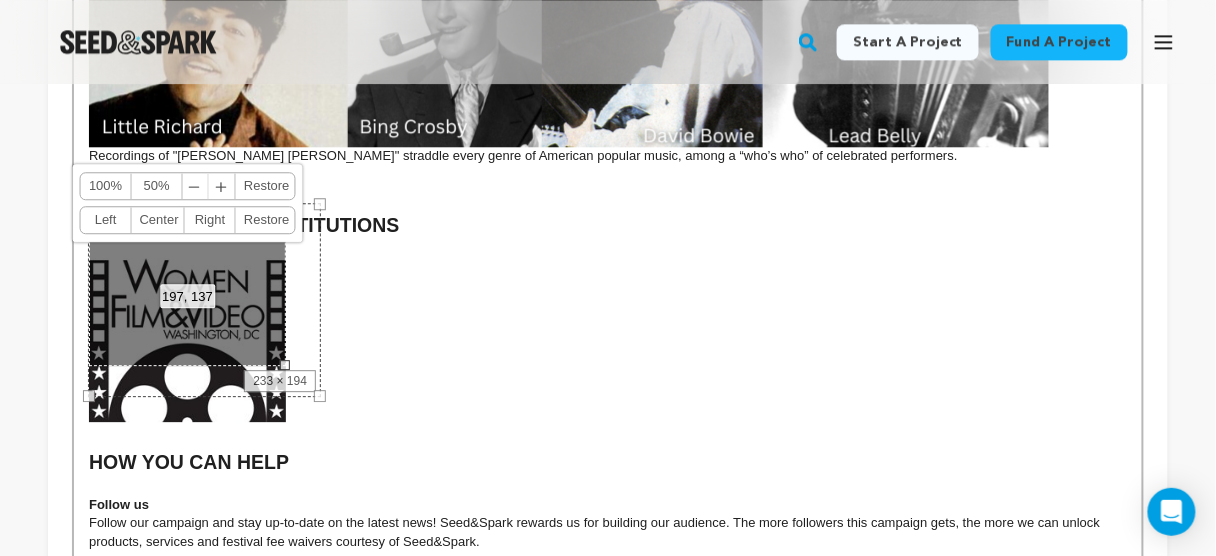 drag, startPoint x: 321, startPoint y: 406, endPoint x: 285, endPoint y: 349, distance: 67.41662 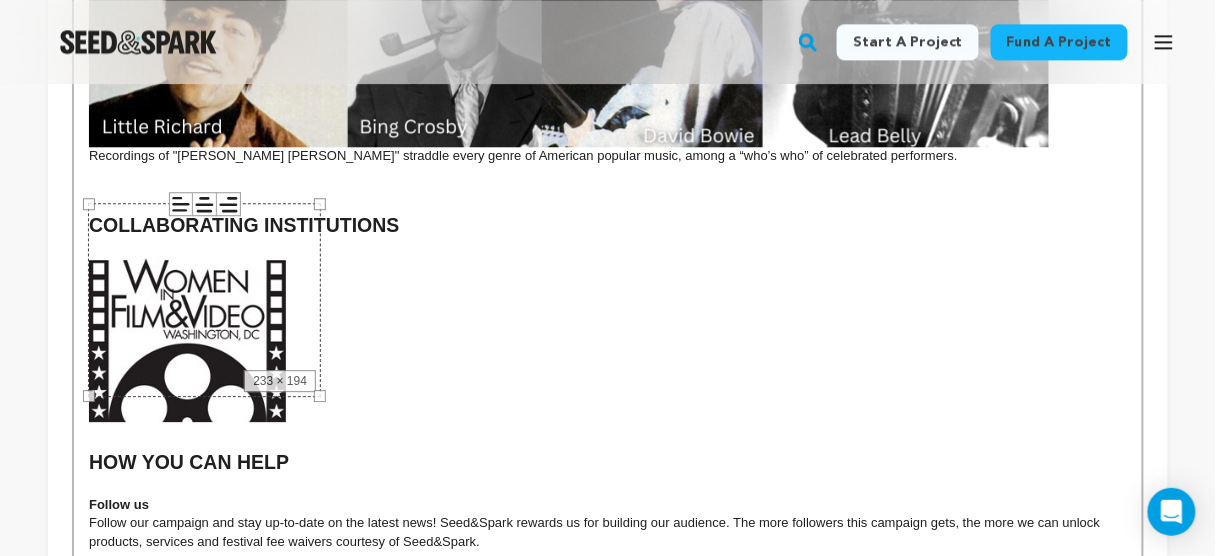 click at bounding box center (608, 340) 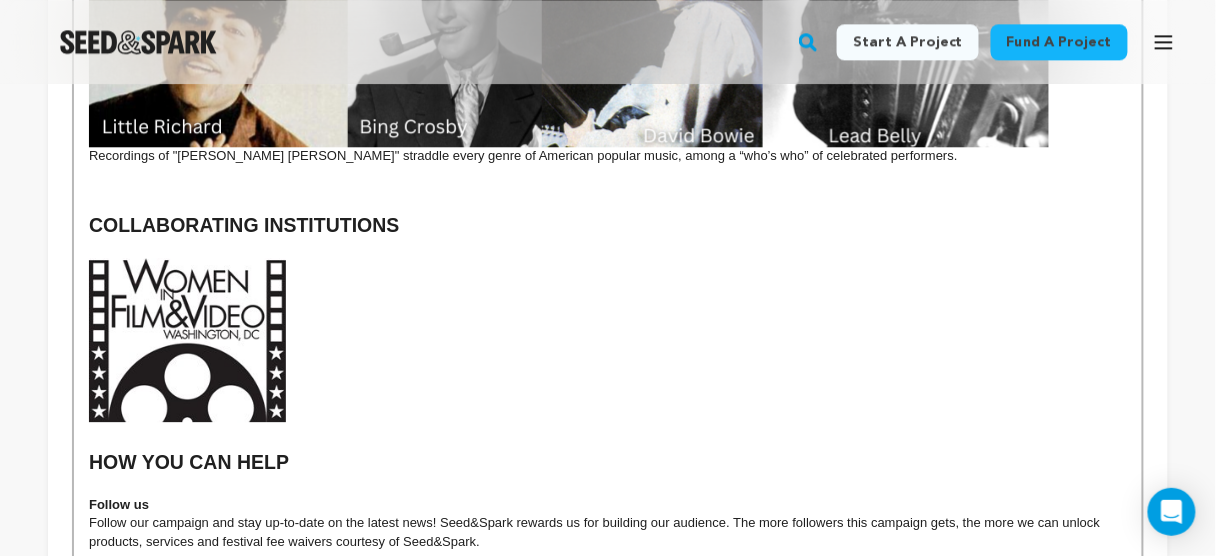 click at bounding box center (608, 340) 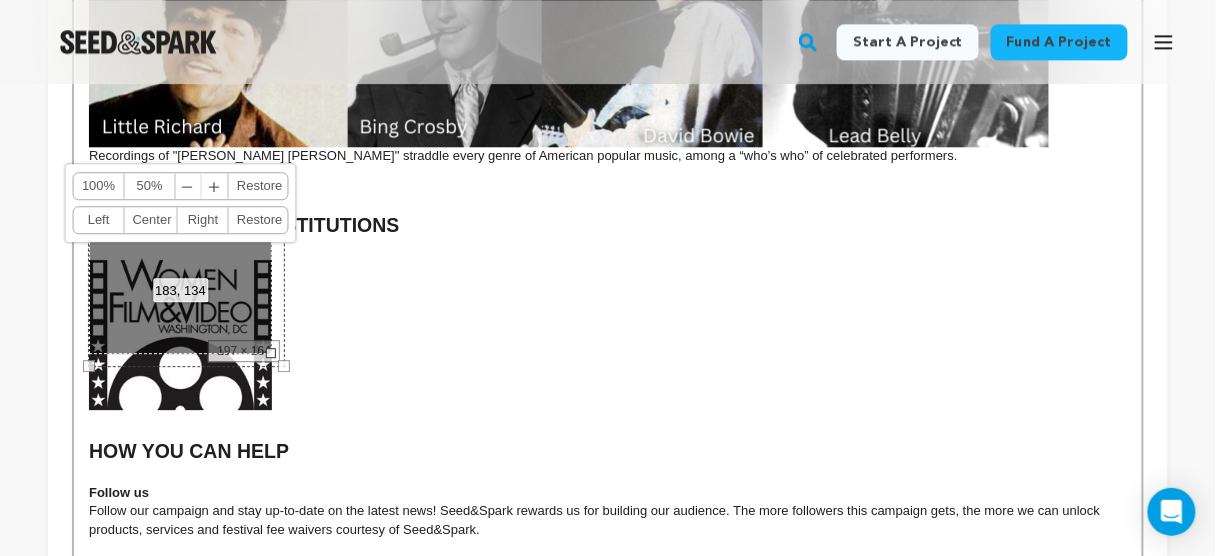 drag, startPoint x: 284, startPoint y: 374, endPoint x: 270, endPoint y: 344, distance: 33.105892 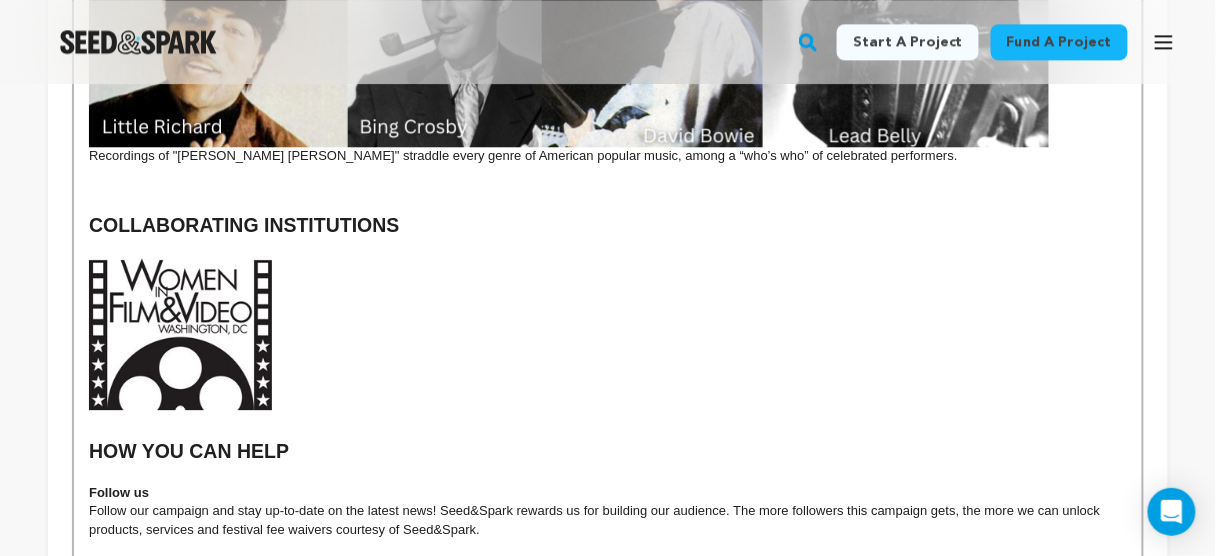 click at bounding box center [608, 334] 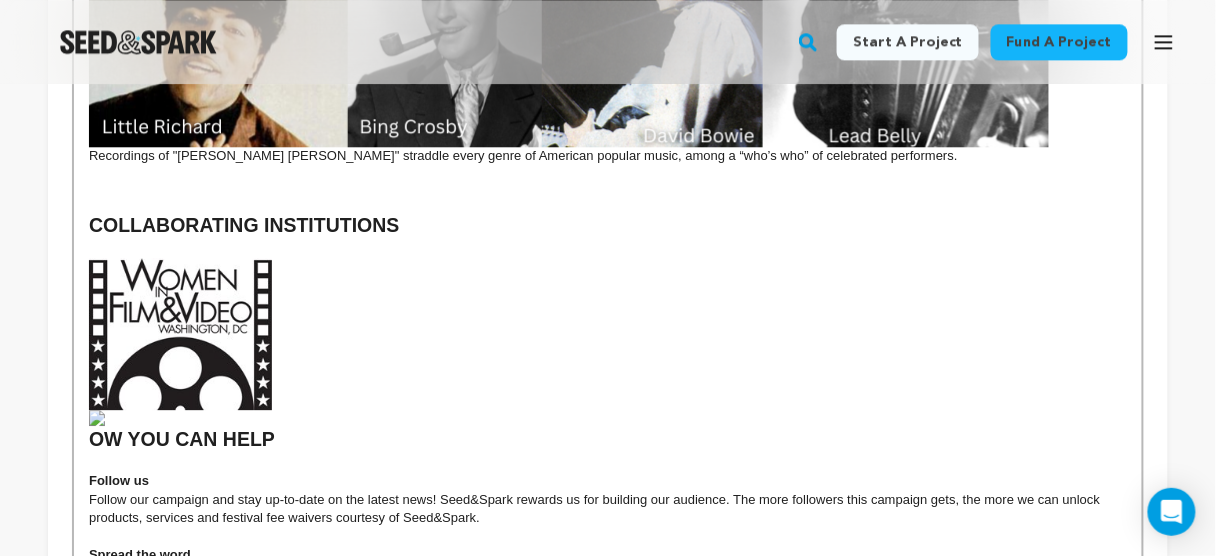 click at bounding box center [608, 418] 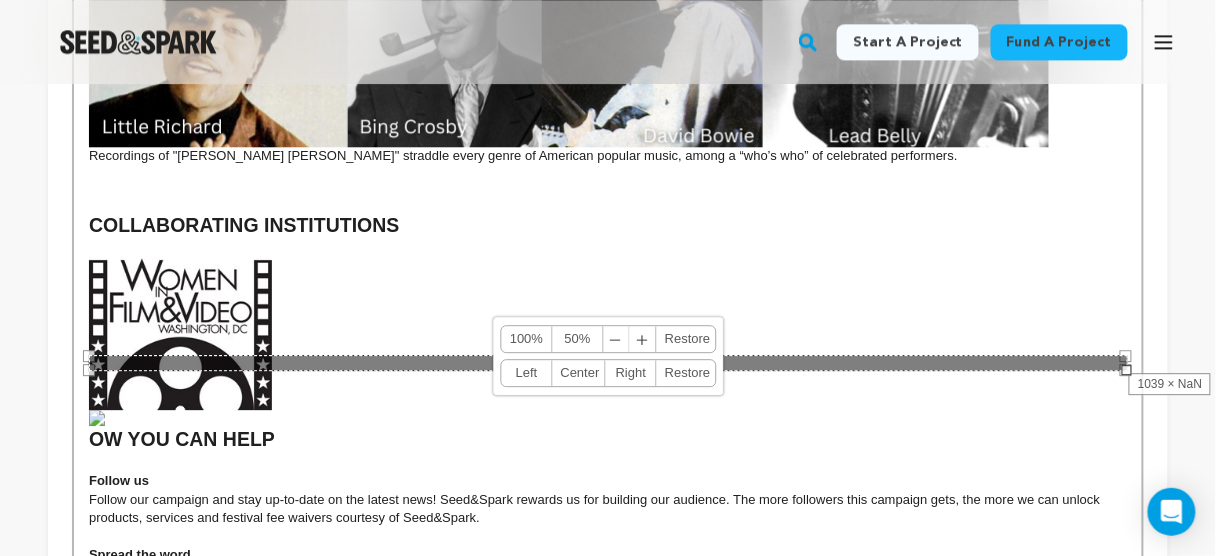 click on "OW YOU CAN HELP" at bounding box center (608, 356) 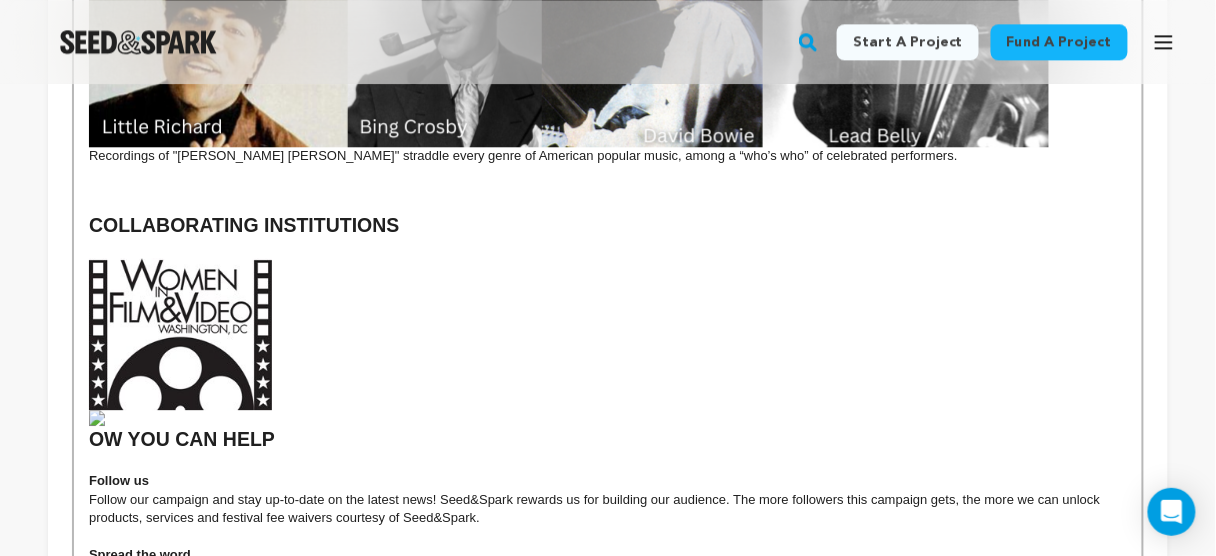 click at bounding box center (608, 418) 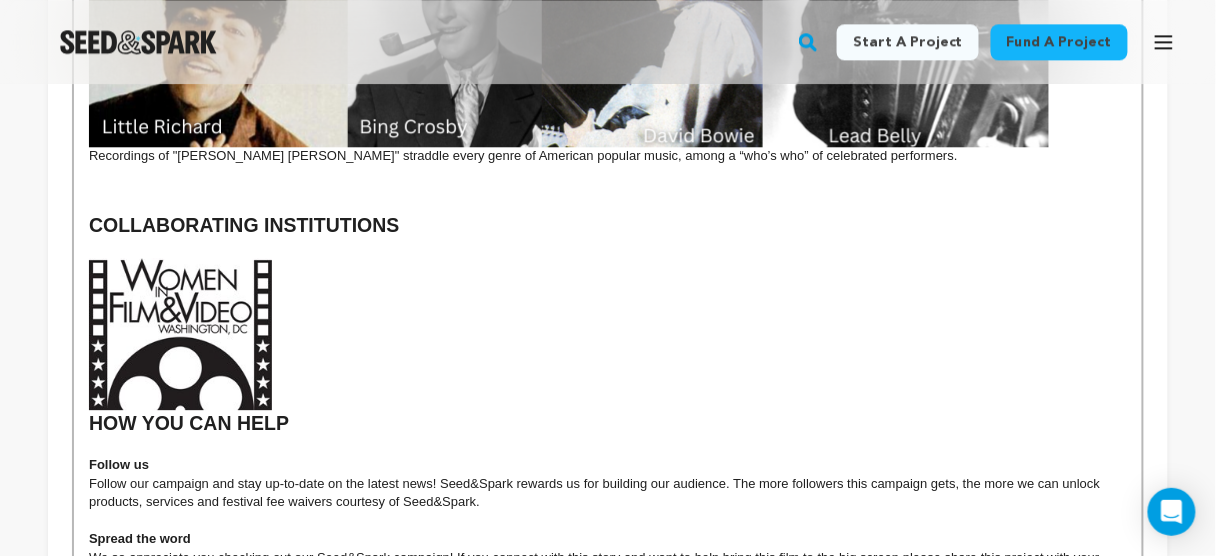 click on "HOW YOU CAN HELP" at bounding box center [608, 346] 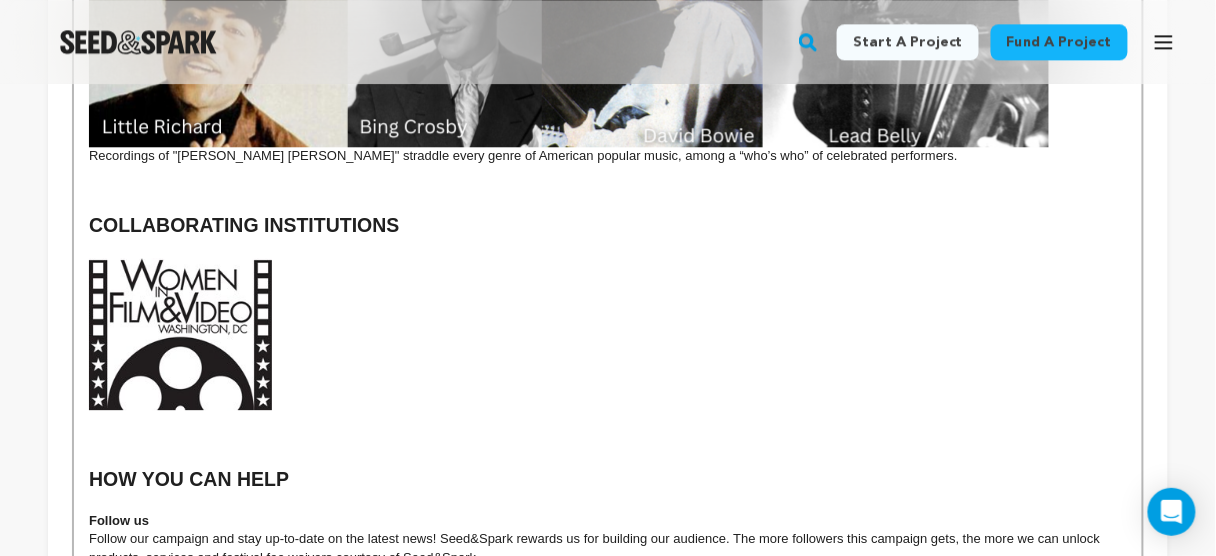 click at bounding box center (608, 334) 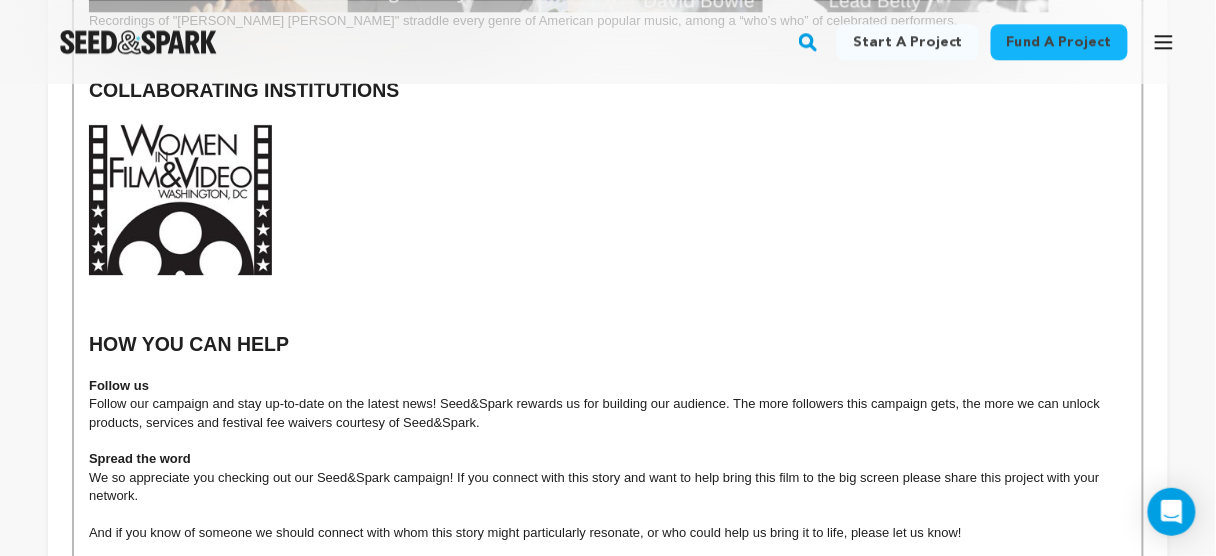 scroll, scrollTop: 3111, scrollLeft: 0, axis: vertical 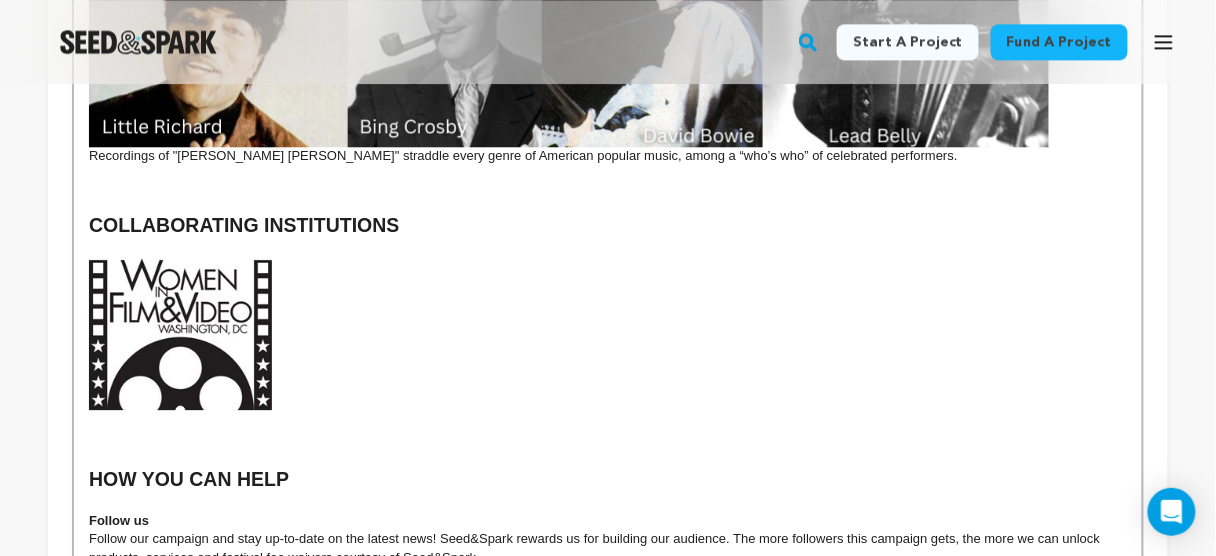 click at bounding box center (608, 452) 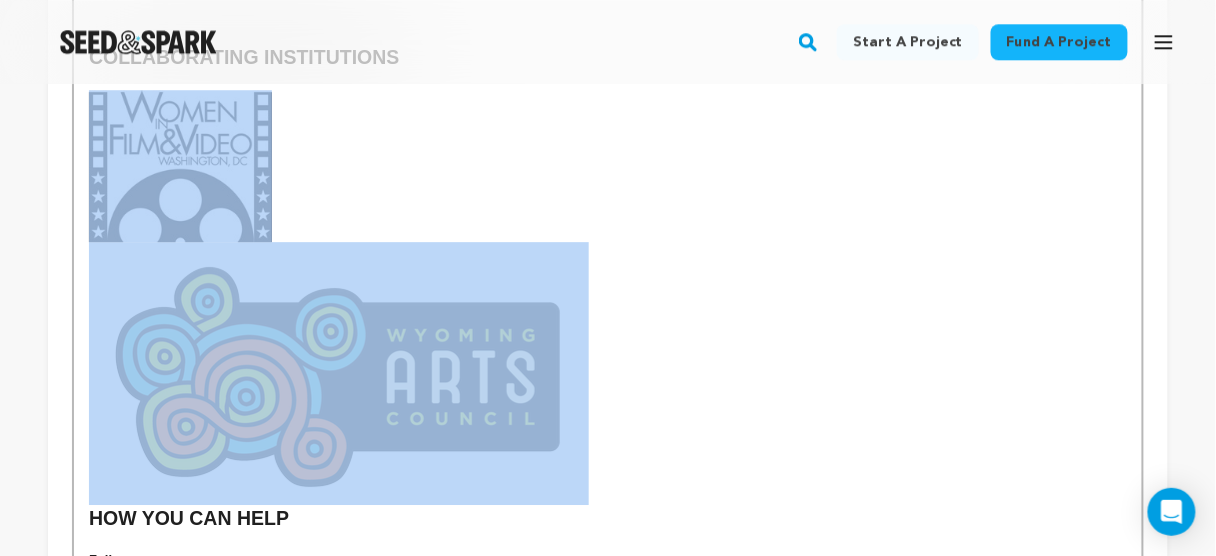 scroll, scrollTop: 3431, scrollLeft: 0, axis: vertical 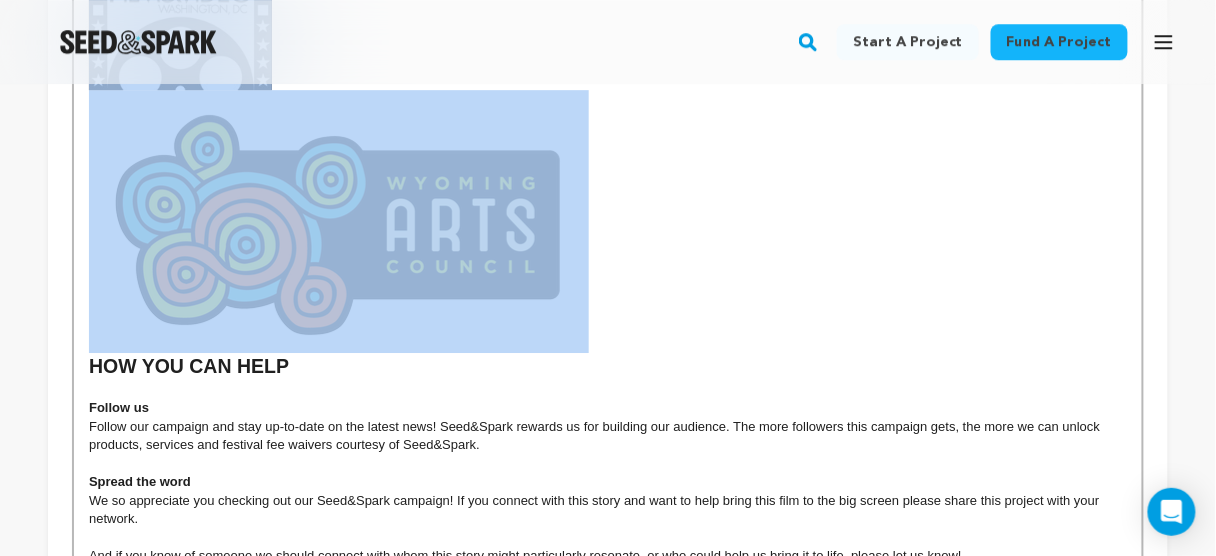 click at bounding box center (339, 221) 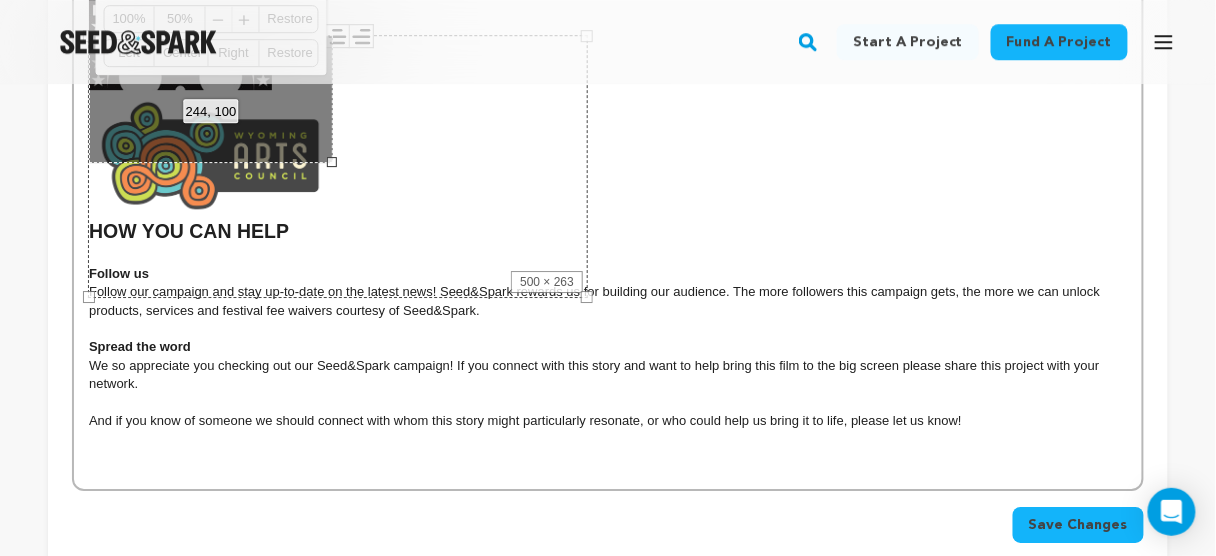 drag, startPoint x: 590, startPoint y: 311, endPoint x: 334, endPoint y: 148, distance: 303.48807 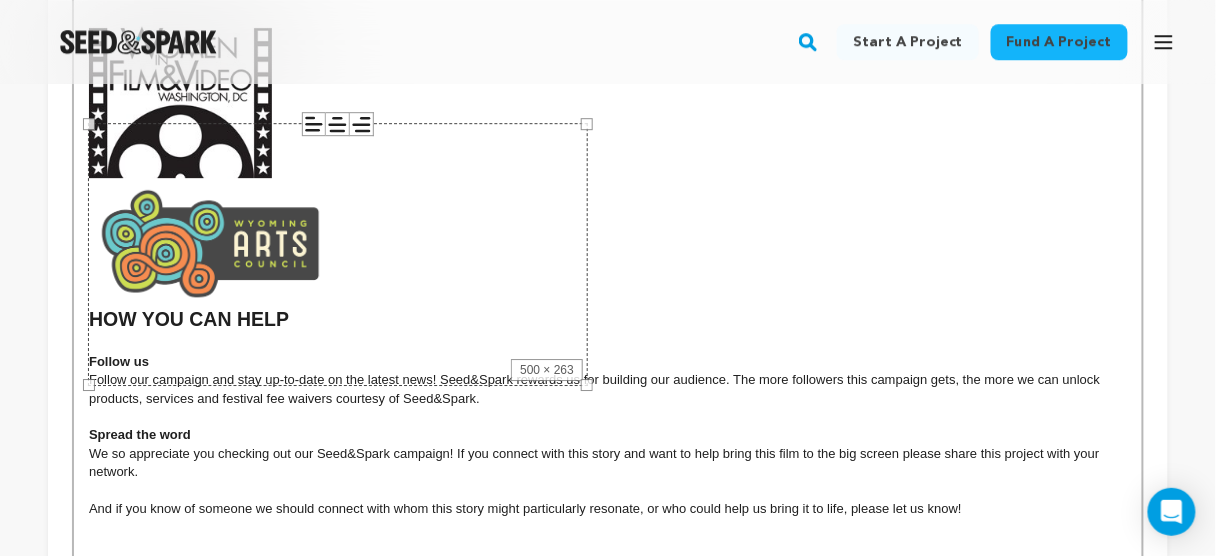 scroll, scrollTop: 3271, scrollLeft: 0, axis: vertical 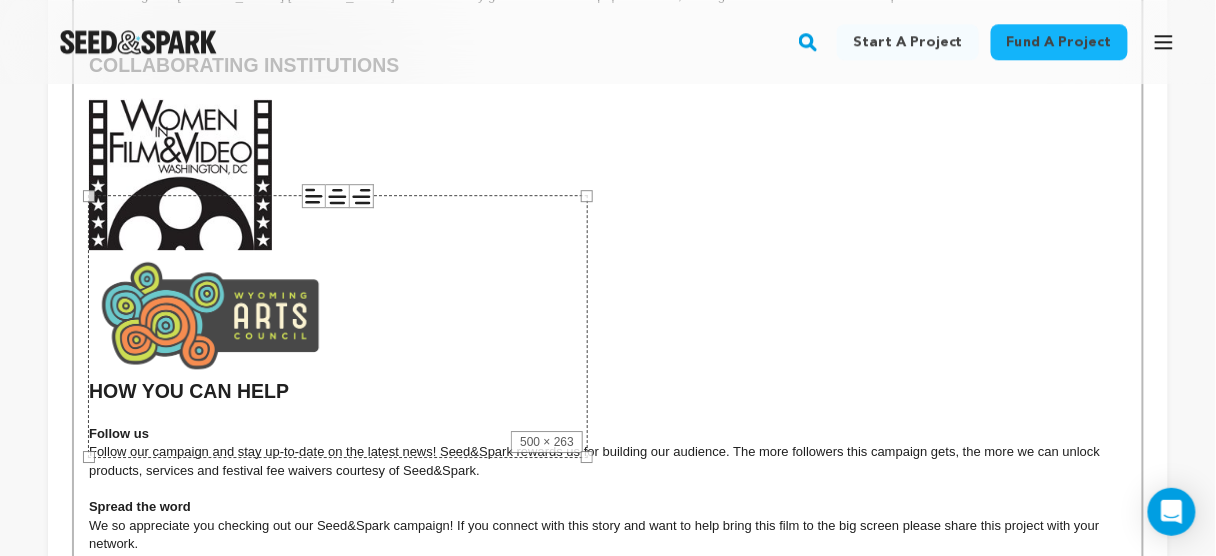 click on "500 × 263" at bounding box center [338, 326] 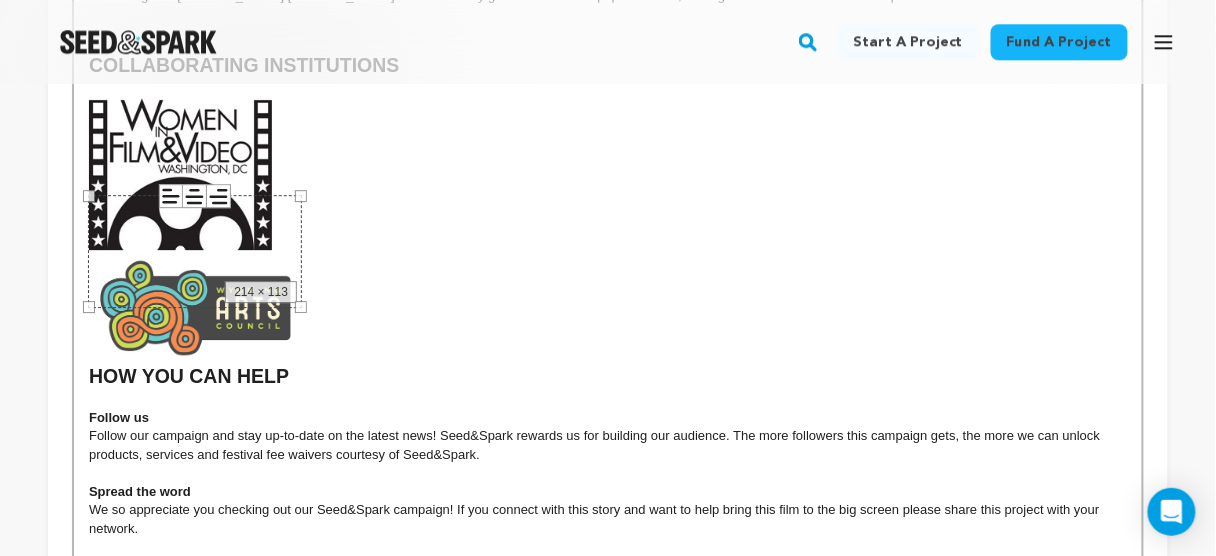 drag, startPoint x: 584, startPoint y: 472, endPoint x: 554, endPoint y: 340, distance: 135.36617 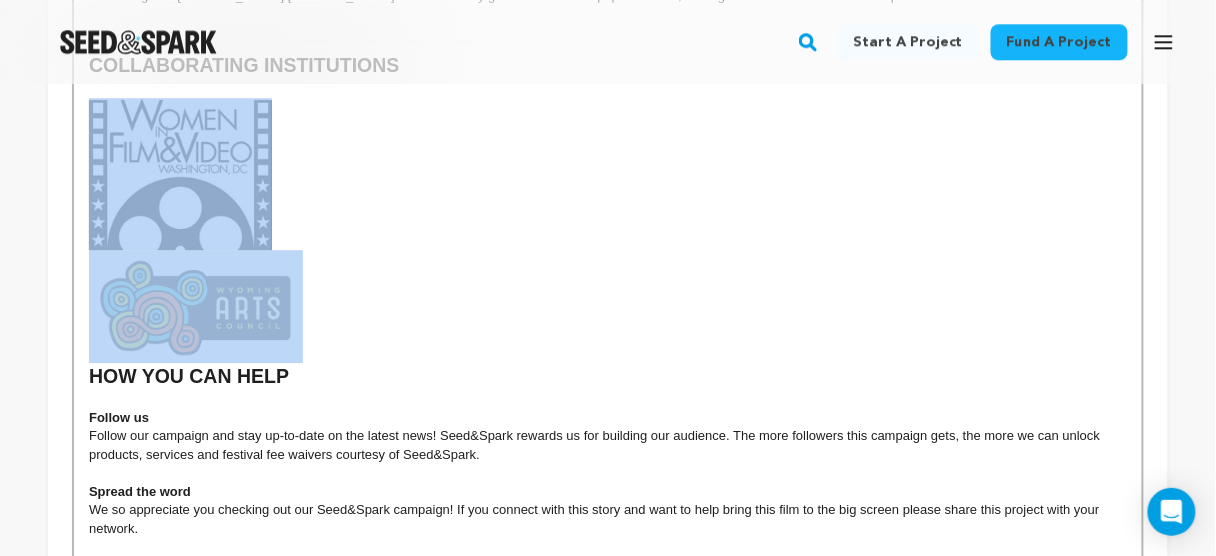 click on "HOW YOU CAN HELP" at bounding box center [608, 242] 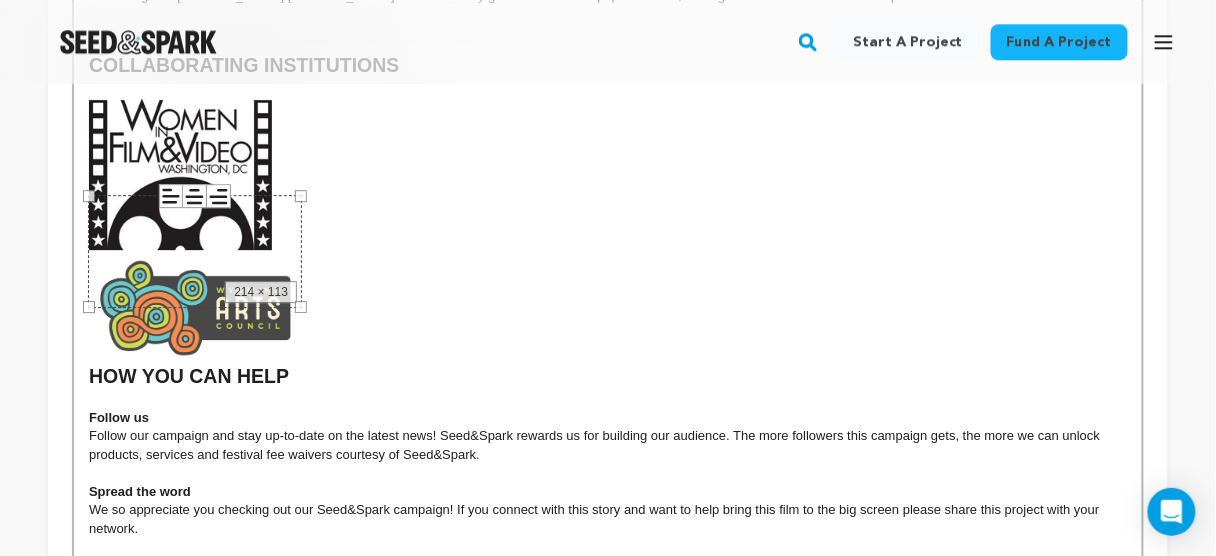 click on "214 × 113" at bounding box center [195, 251] 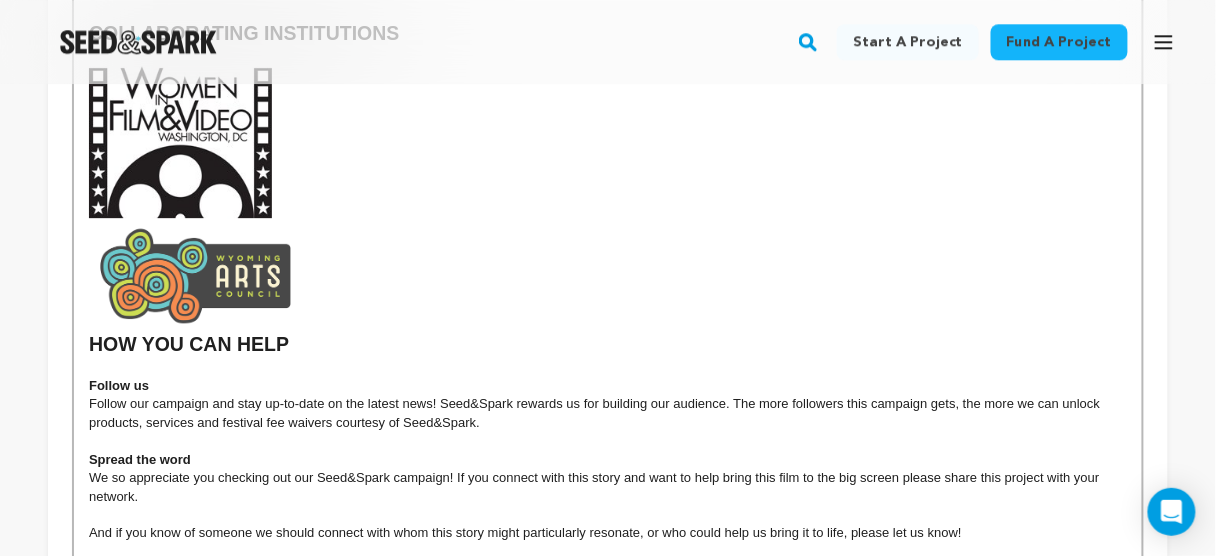 scroll, scrollTop: 3335, scrollLeft: 0, axis: vertical 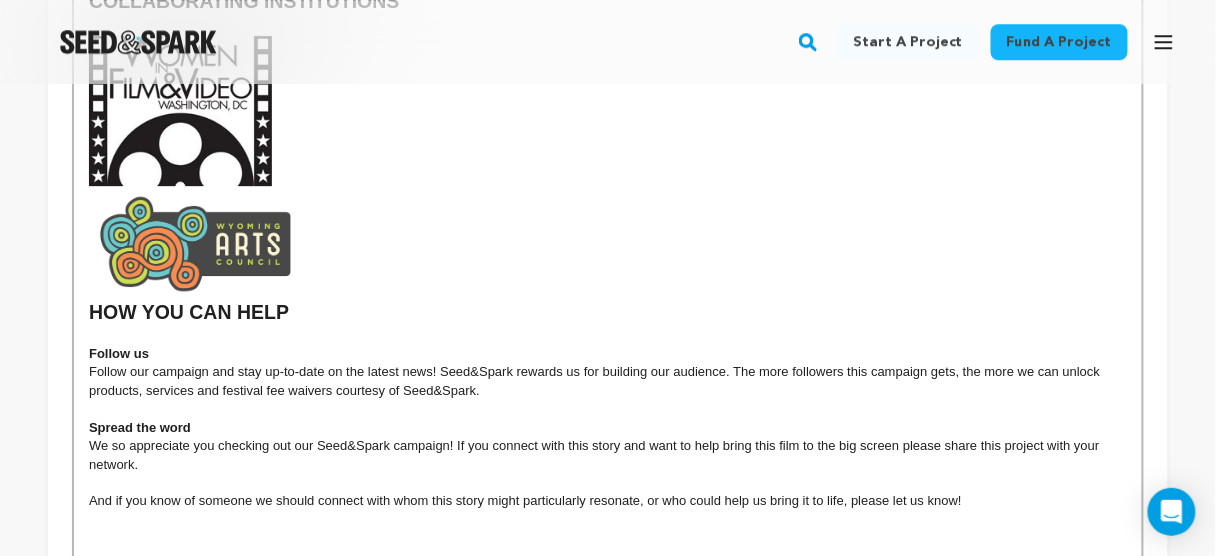 drag, startPoint x: 10, startPoint y: 240, endPoint x: 47, endPoint y: 241, distance: 37.01351 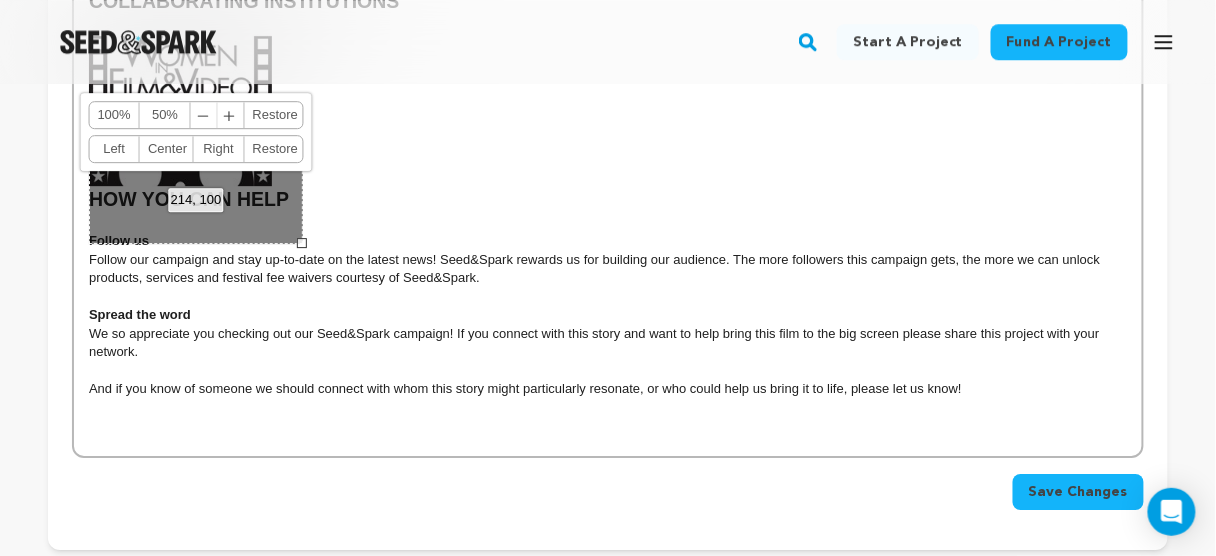 click at bounding box center [608, 223] 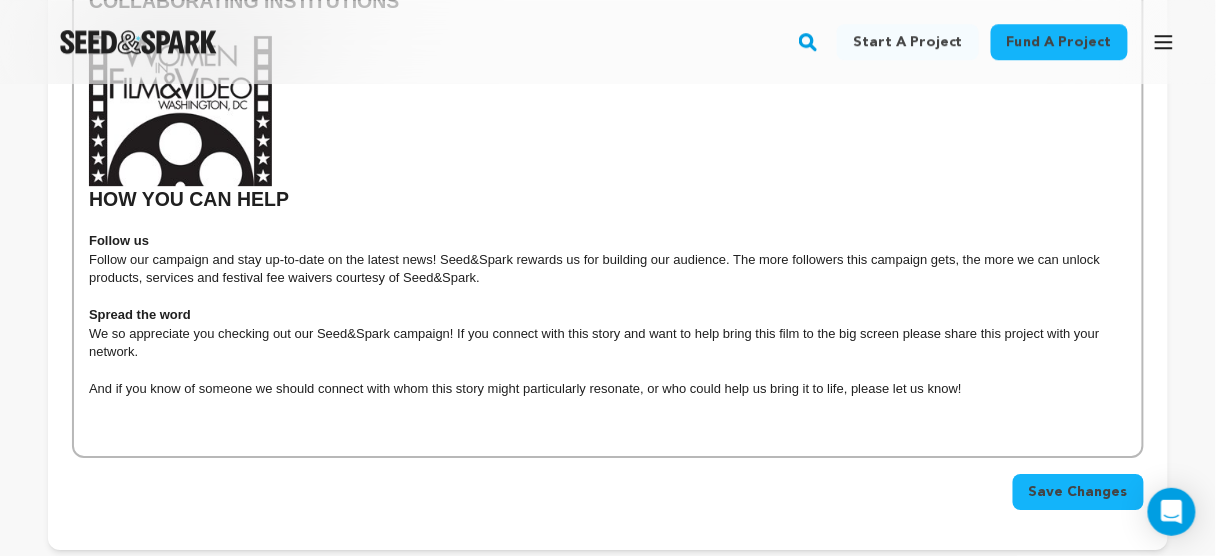 click on "Help  match a grant  from the  New Orleans Jazz & Heritage Foundation  that will enable a  two-day film shoot  in the  Big Easy . Our project will tell the journey of one of the most enduring songs in the American canon and revive its relevance for today.  With origins among enslaved people, “Liza Jane” later popped up among Civil War regiments, defied the Jim Crow era, became a national sensation during World War I, and took center stage during the Civil Rights movement. It is irresistibly vital today. Recorded by a “who’s who” of celebrated performers, “Liza Jane” has straddled every genre of American popular music.  Grammy winner  Dom Flemons  will serve as the film’s host and narrator. Known as the “American Songster,” Dom will compose original music to breathe new life into historical “Liza Jane” lyrics and guide viewers through the song’s travels across numerous historical eras and genres, including jazz, rock, blues, country, R&B, and more.  Mermaid Avenue Man in the Sand" at bounding box center (608, -1122) 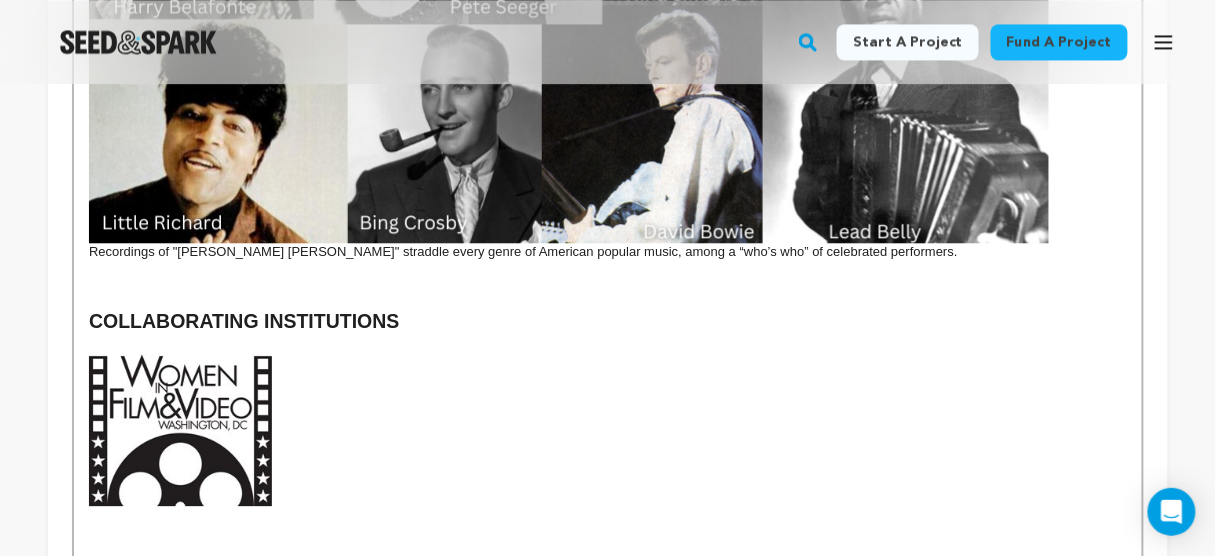 scroll, scrollTop: 3095, scrollLeft: 0, axis: vertical 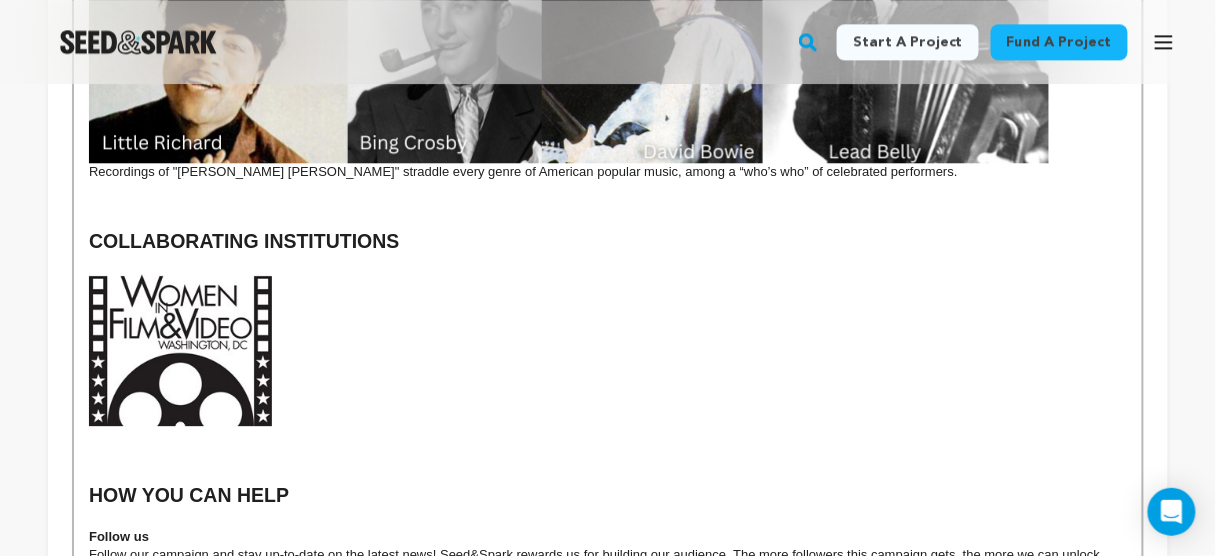 click at bounding box center (180, 350) 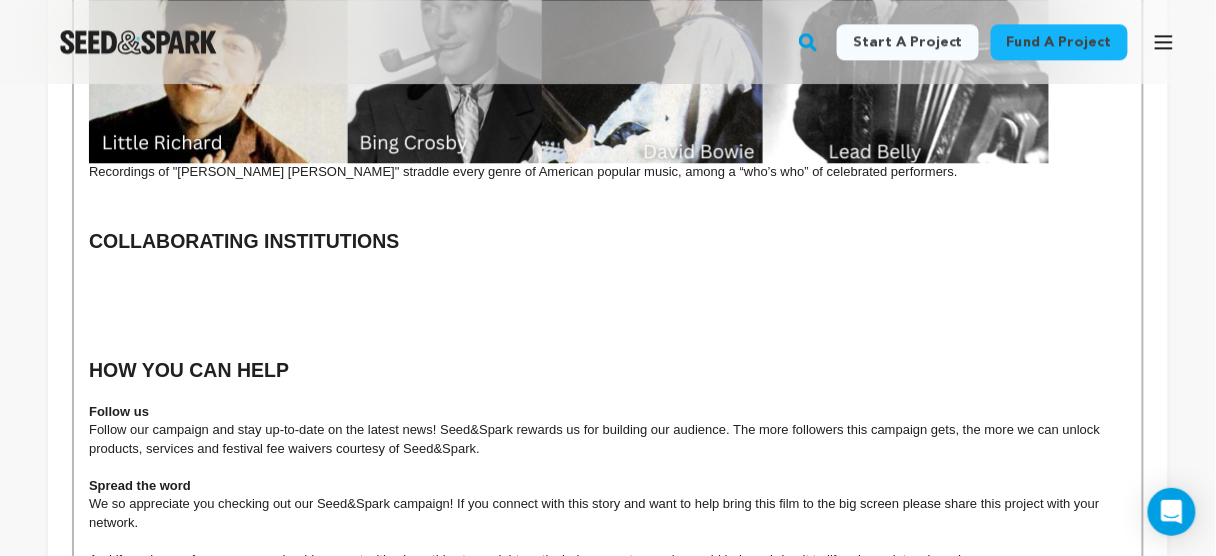 click at bounding box center (608, 315) 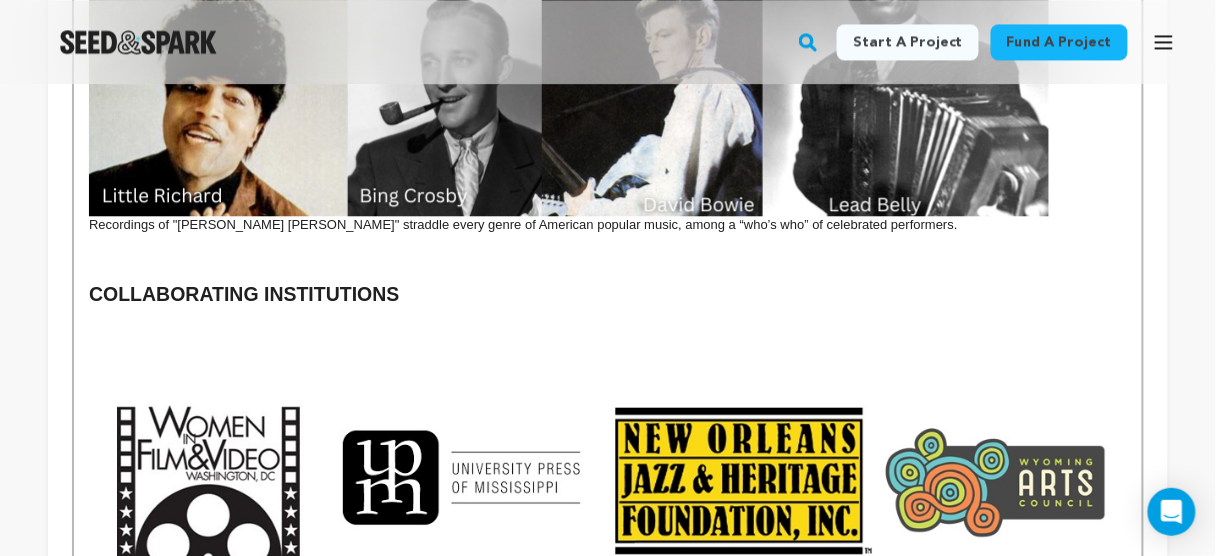 scroll, scrollTop: 3015, scrollLeft: 0, axis: vertical 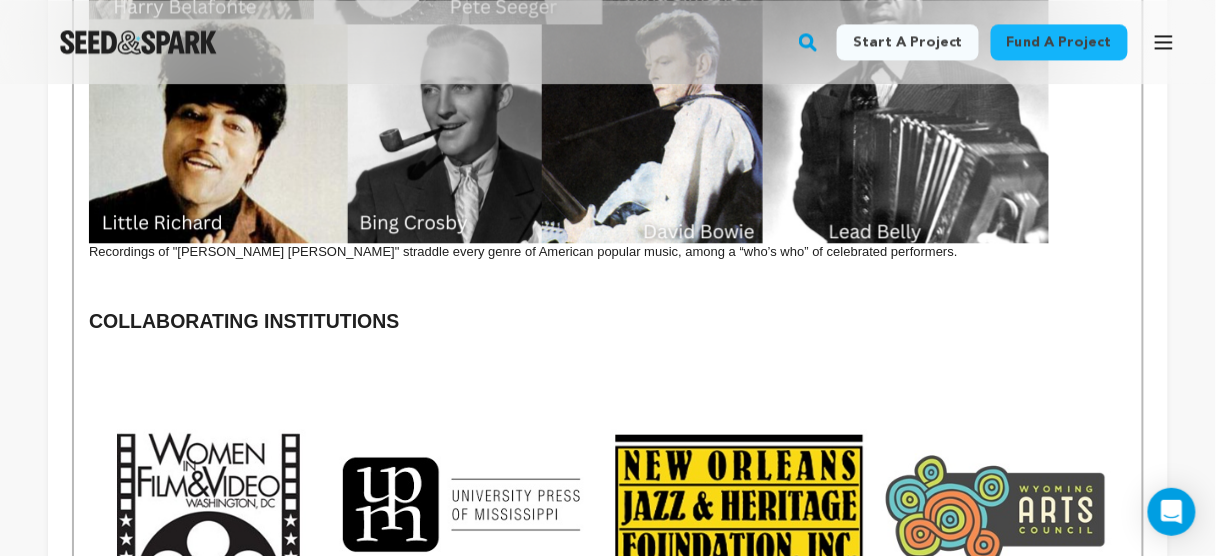 click on "COLLABORATING INSTITUTIONS" at bounding box center [244, 321] 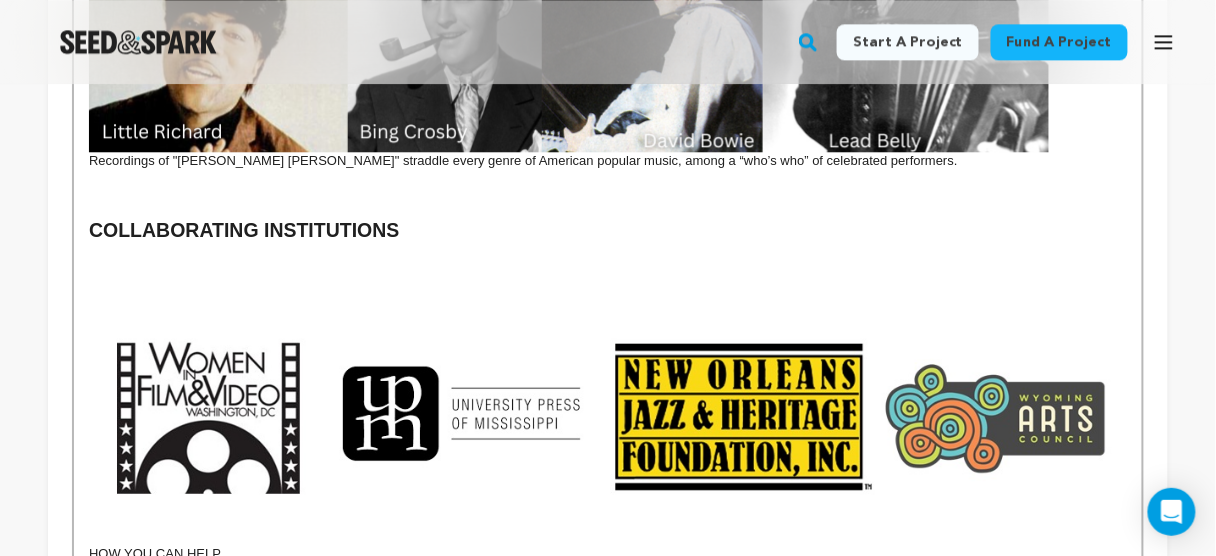 scroll, scrollTop: 3255, scrollLeft: 0, axis: vertical 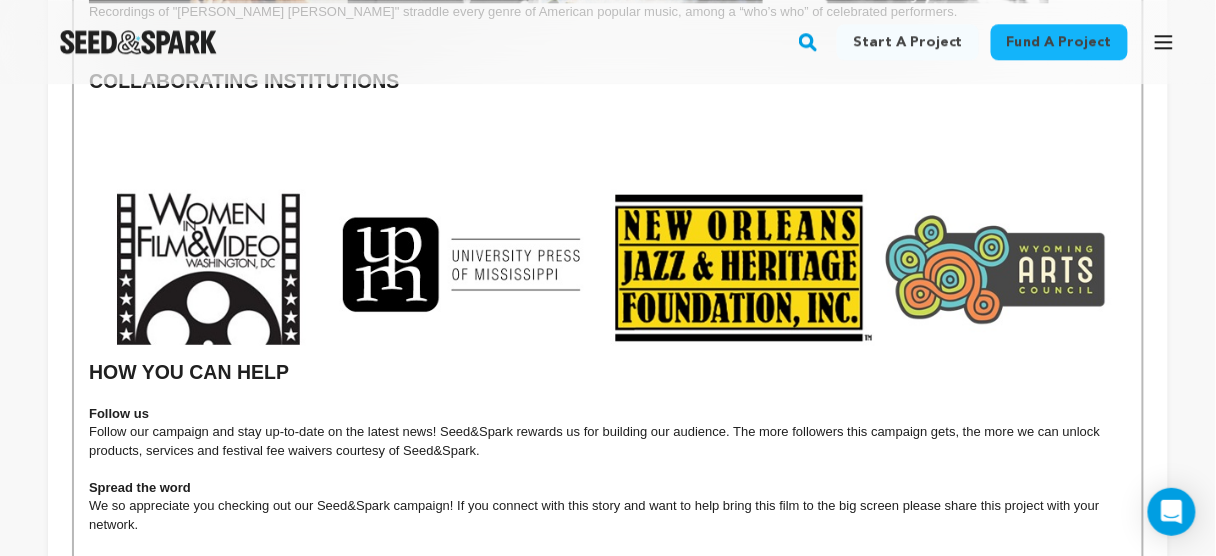 click at bounding box center (608, 264) 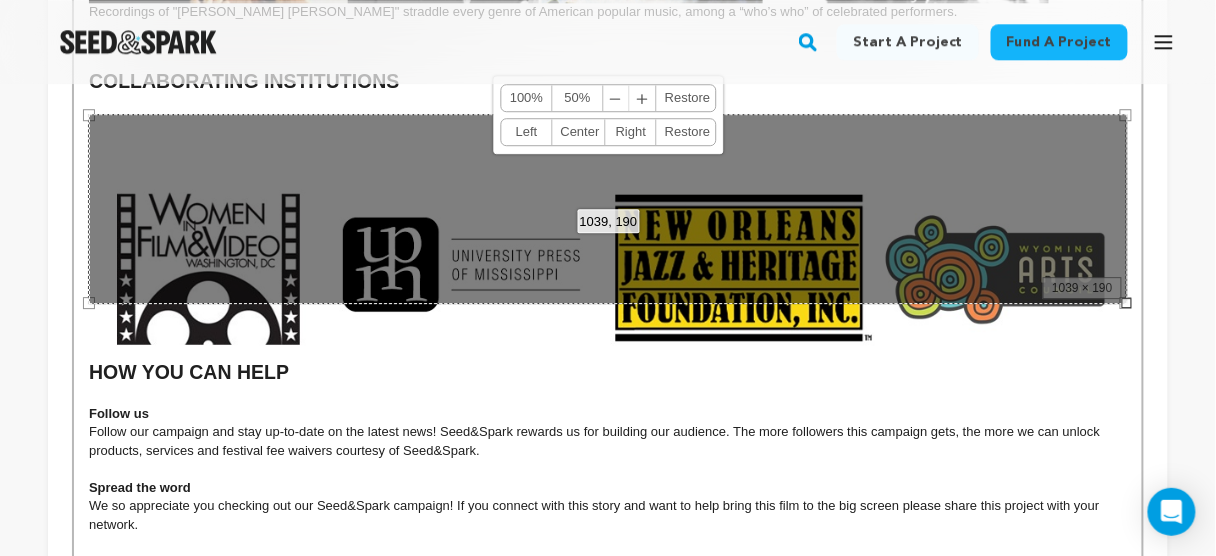 click on "1039, 190
100%
50%
﹣
﹢
Restore
Left
Center
Right
Restore" at bounding box center (608, 209) 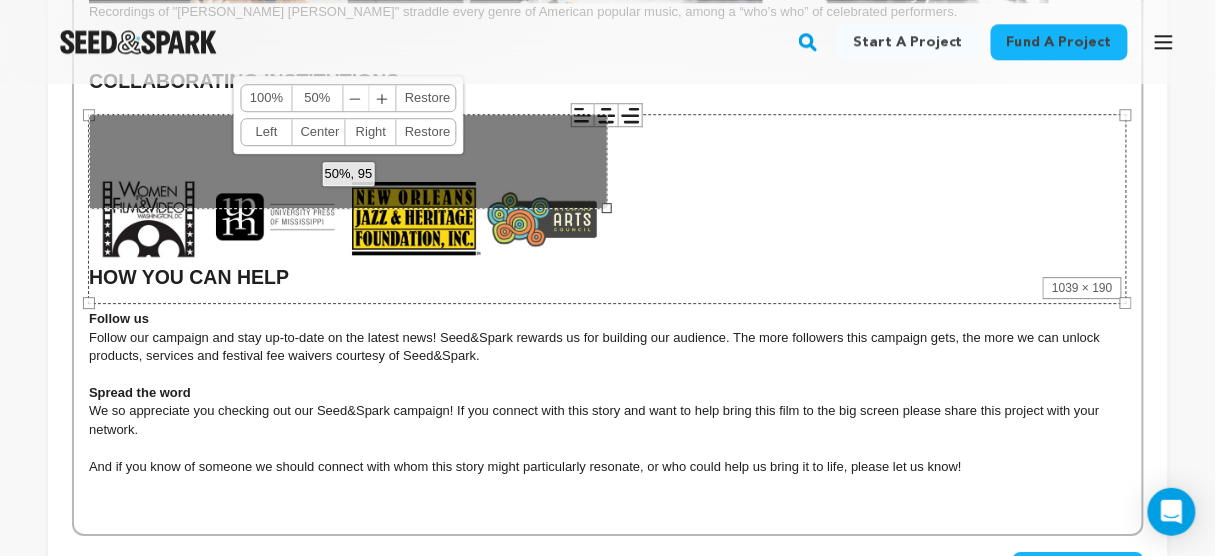click on "﹢" at bounding box center [383, 98] 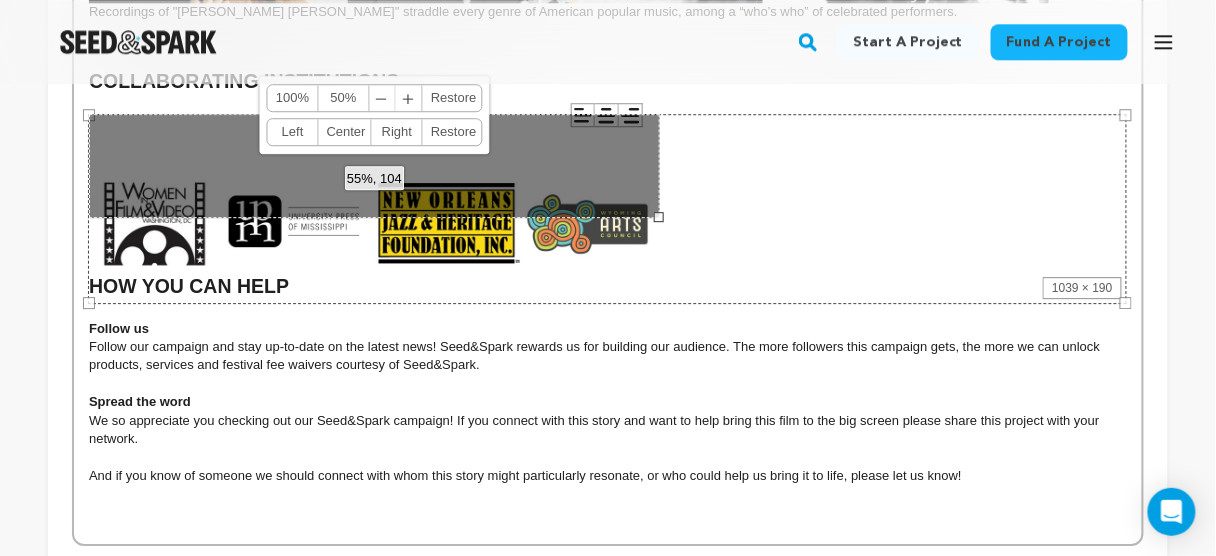 click on "﹣" at bounding box center (383, 98) 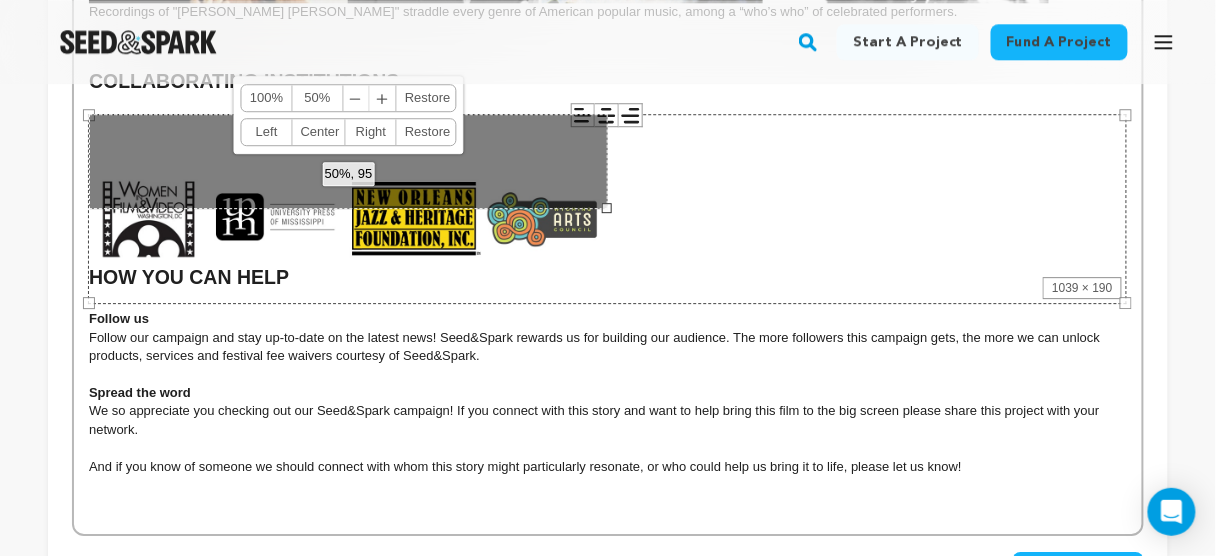 click on "﹢" at bounding box center [383, 98] 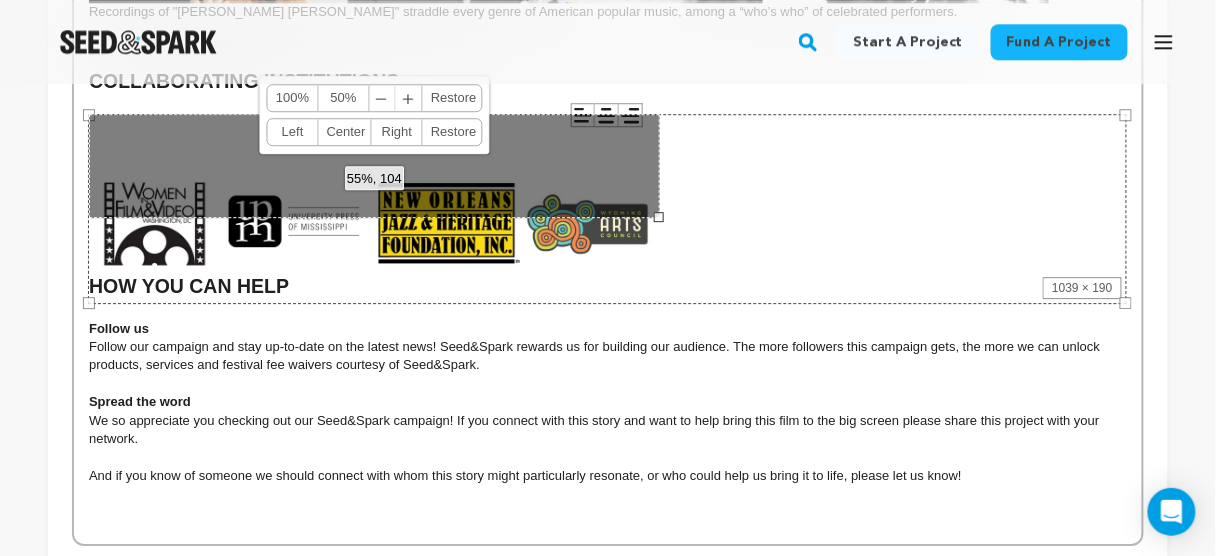 click on "﹢" at bounding box center [409, 98] 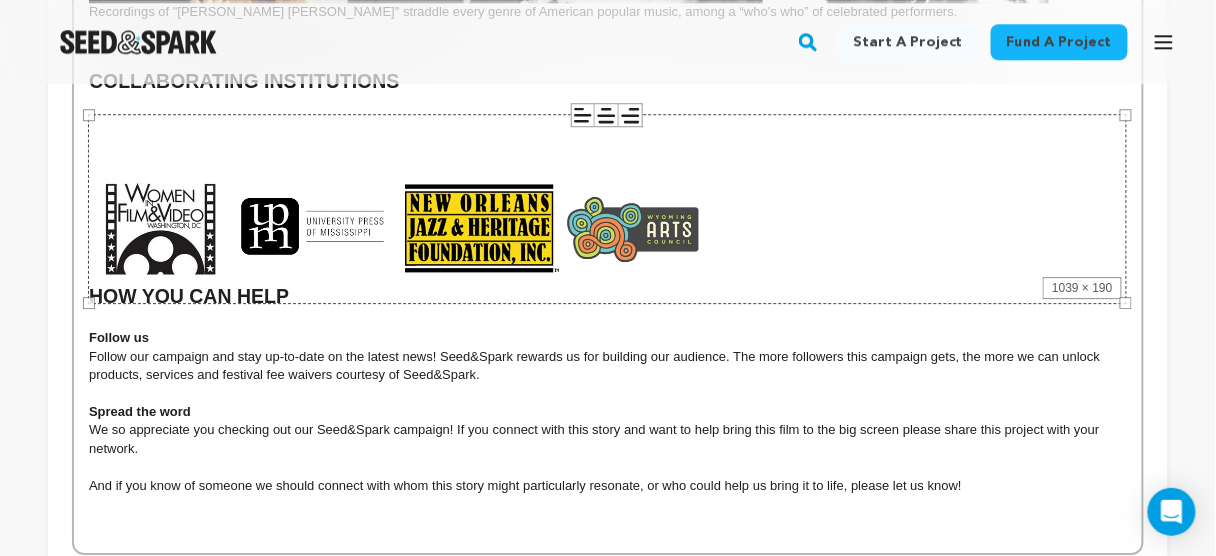 click on "1039 × 190" at bounding box center (607, 209) 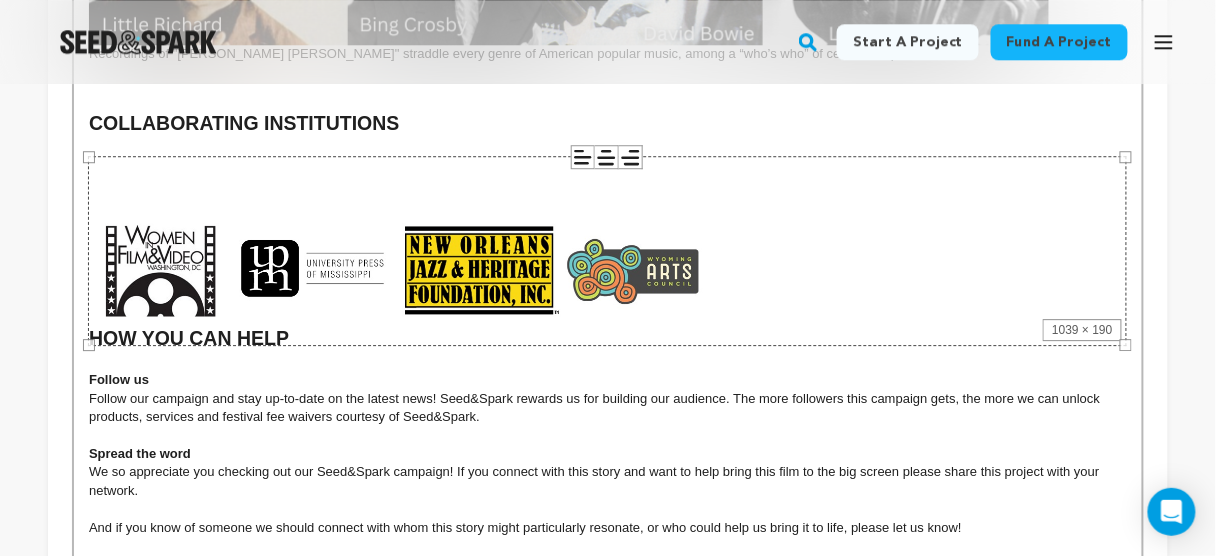 scroll, scrollTop: 3095, scrollLeft: 0, axis: vertical 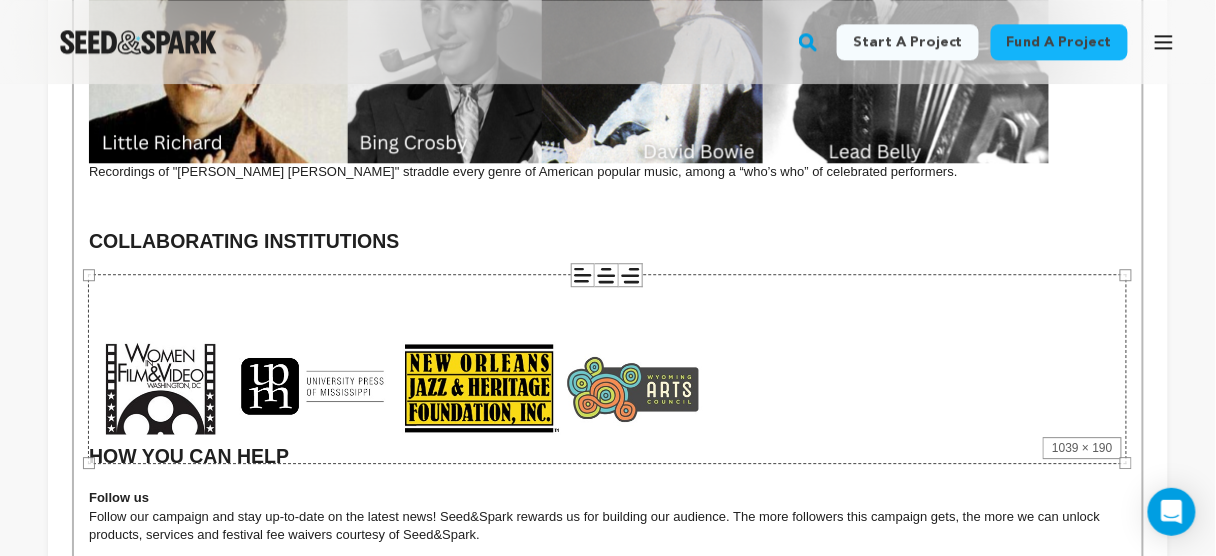 click on "1039 × 190" at bounding box center (607, 369) 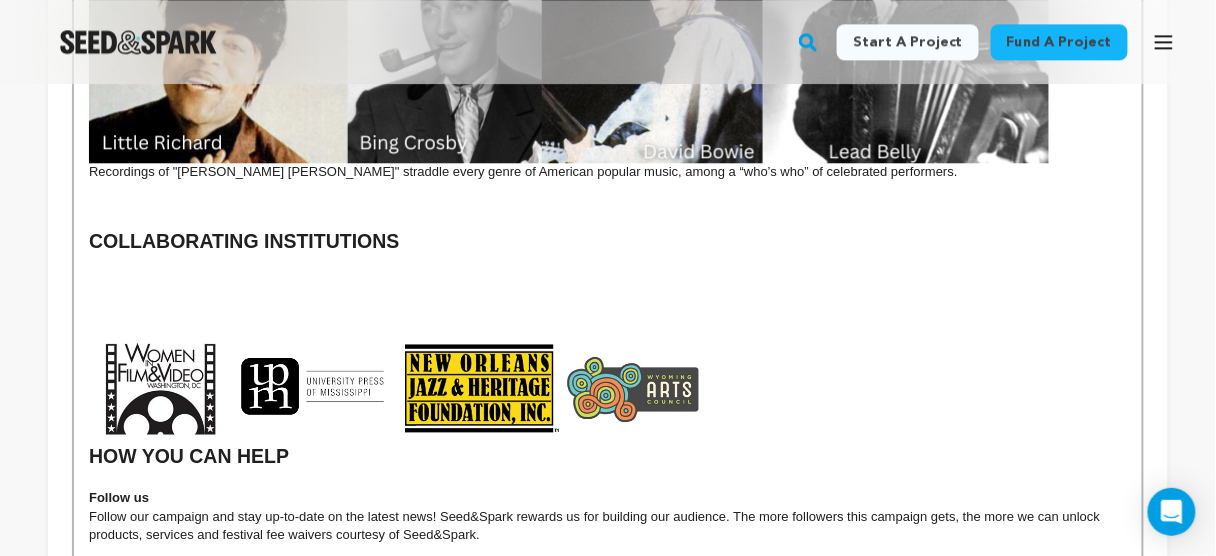 click at bounding box center (400, 386) 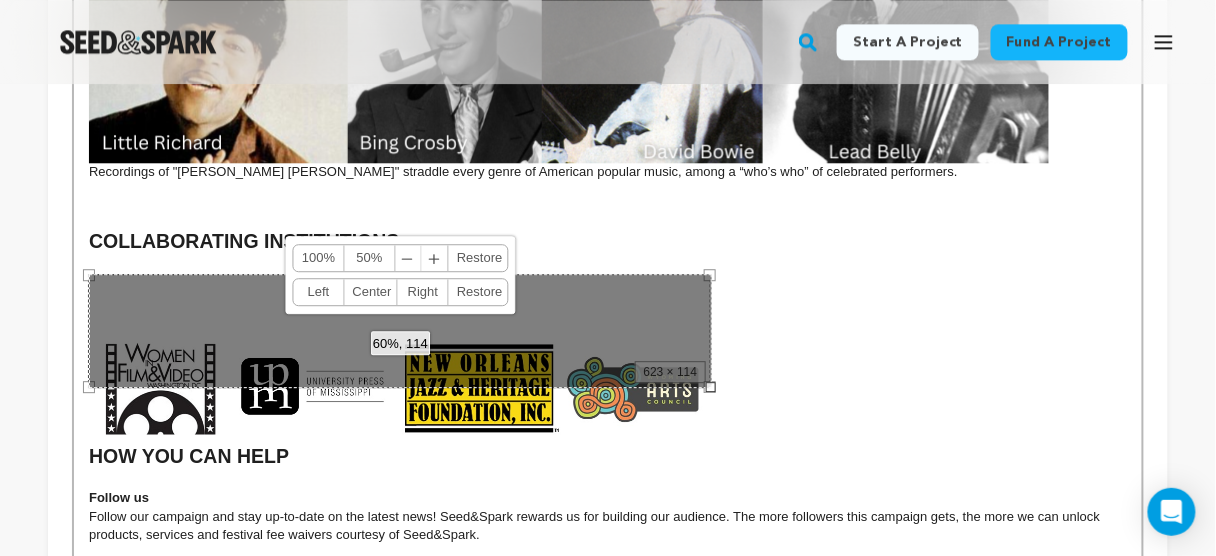 click on "Center" at bounding box center [371, 292] 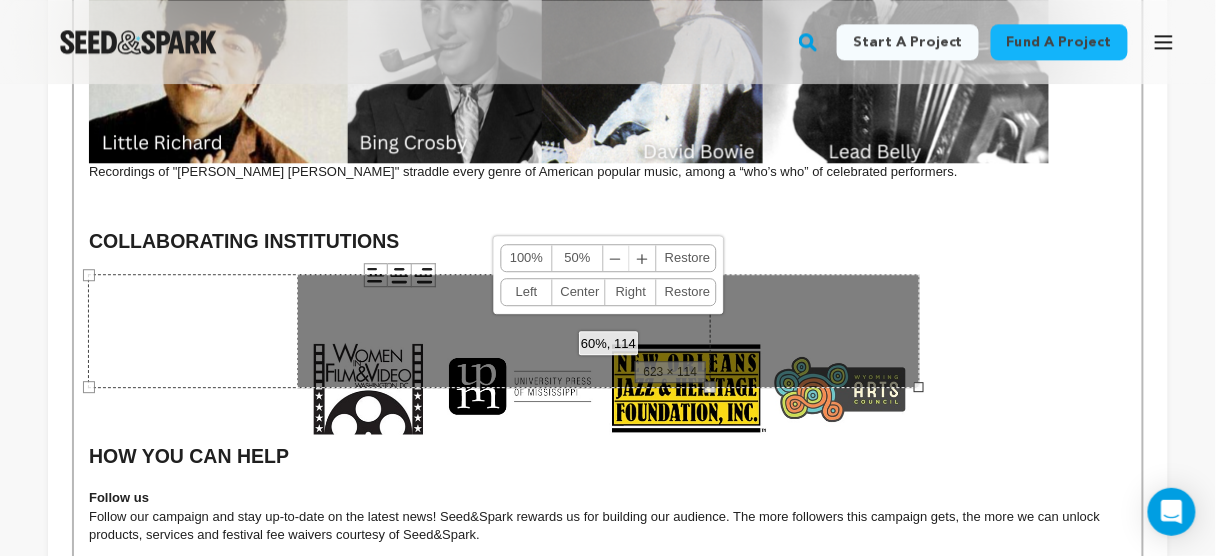 click on "﹢" at bounding box center [643, 258] 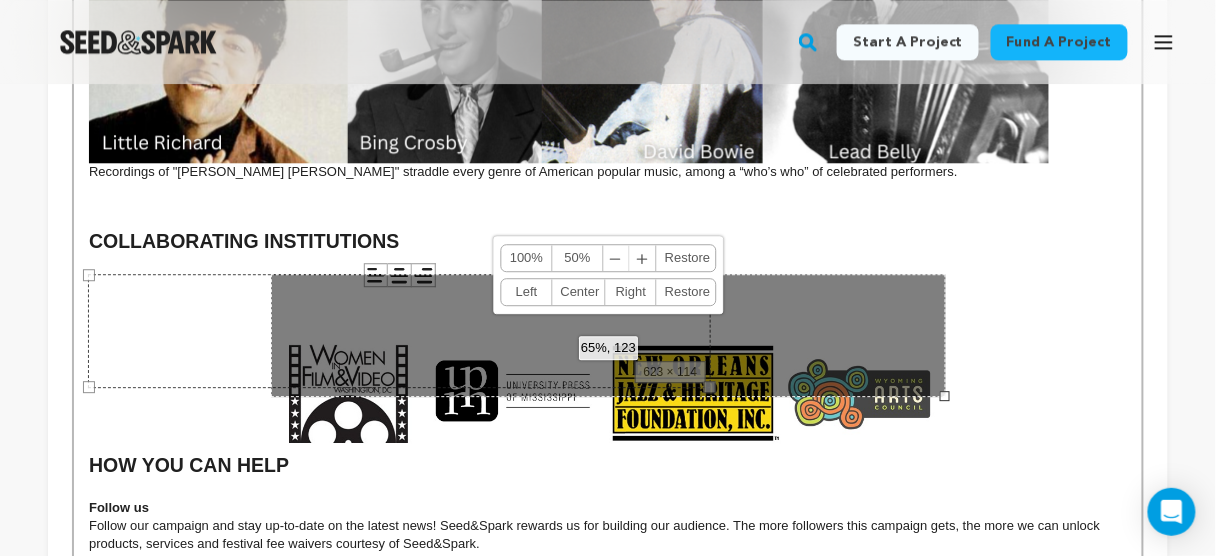 click on "﹢" at bounding box center (643, 258) 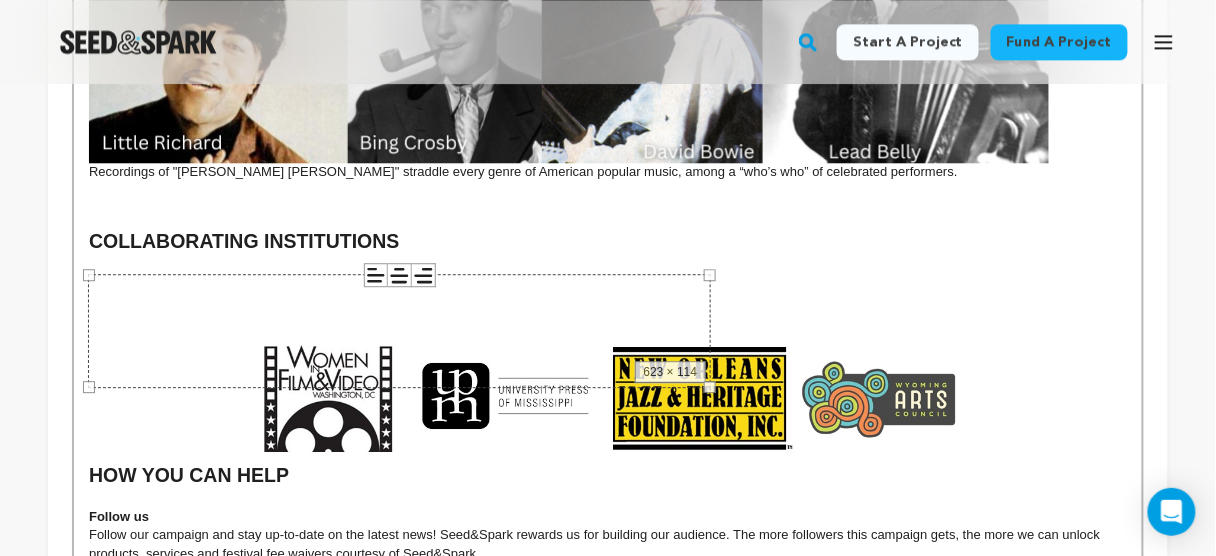 drag, startPoint x: 181, startPoint y: 429, endPoint x: 168, endPoint y: 430, distance: 13.038404 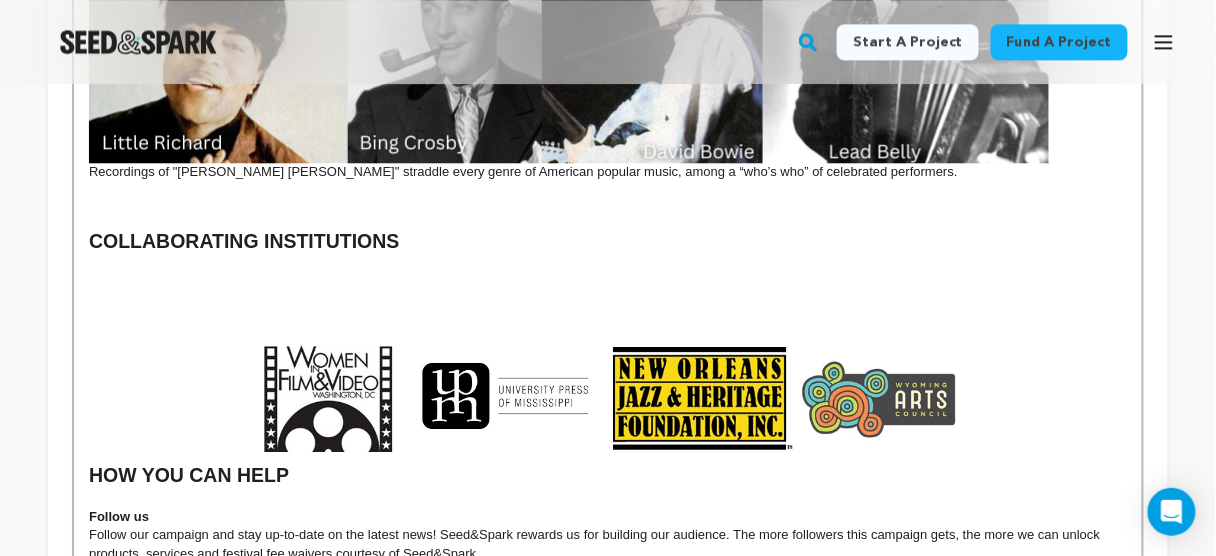 click on "HOW YOU CAN HELP" at bounding box center (608, 407) 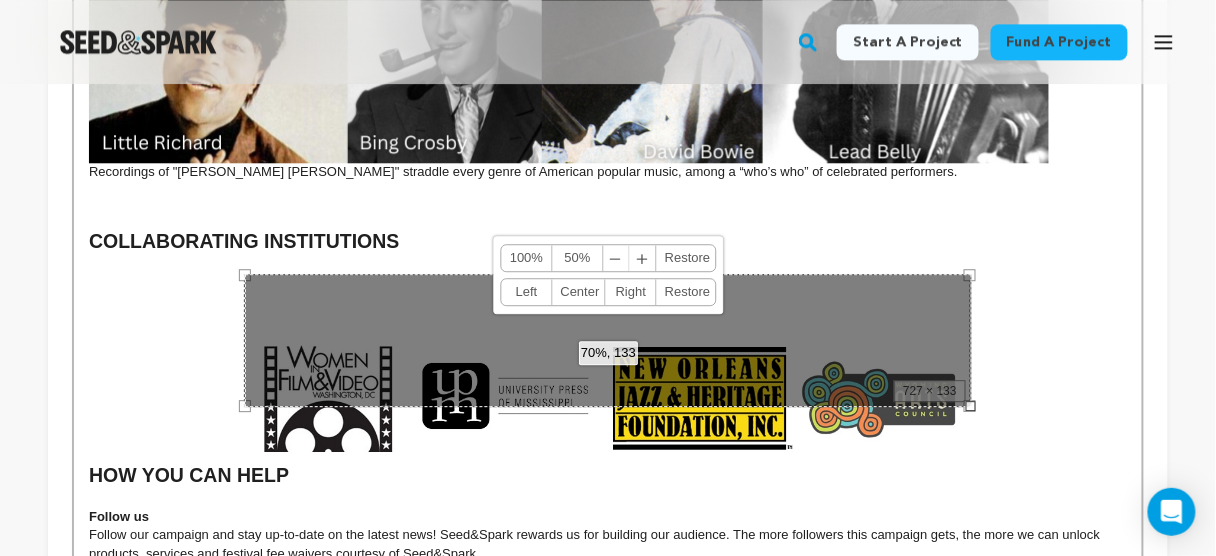 click on "Left" at bounding box center (527, 292) 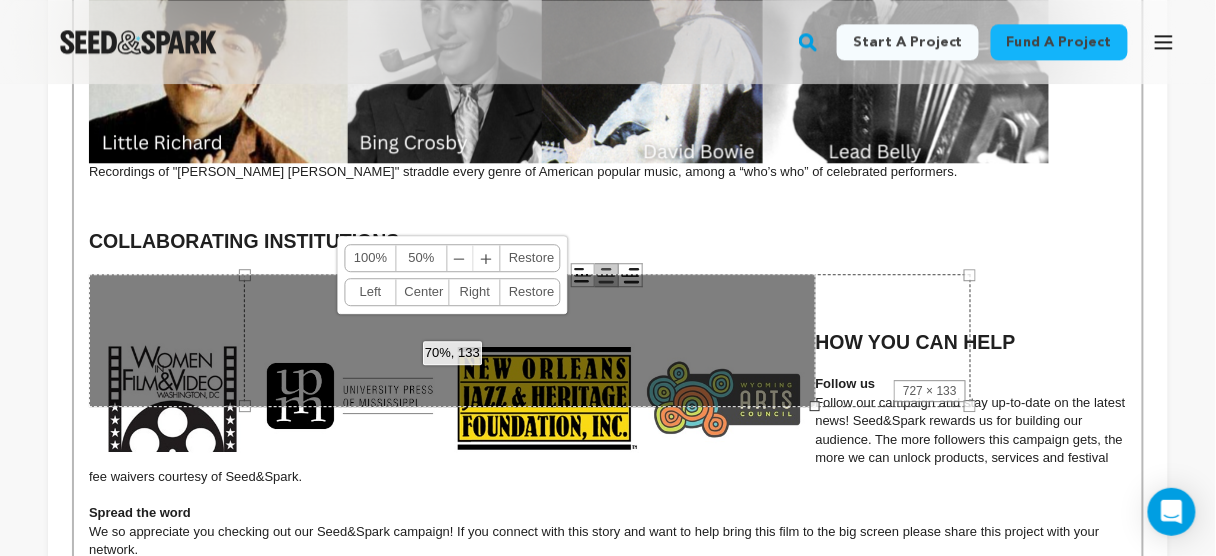 click on "727 × 133" at bounding box center (607, 340) 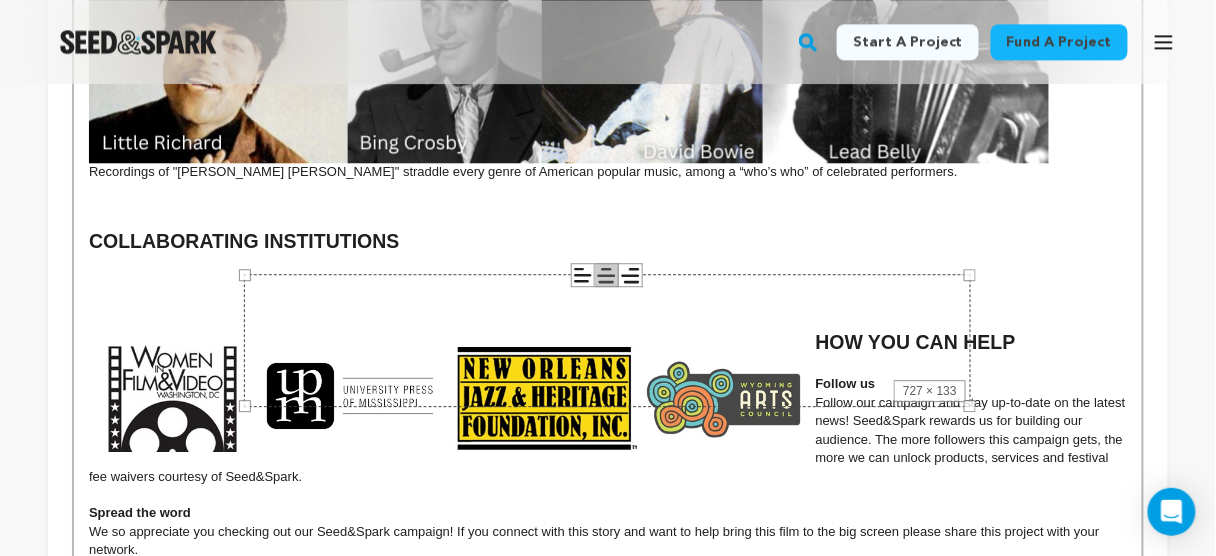 click on "727 × 133" at bounding box center [607, 340] 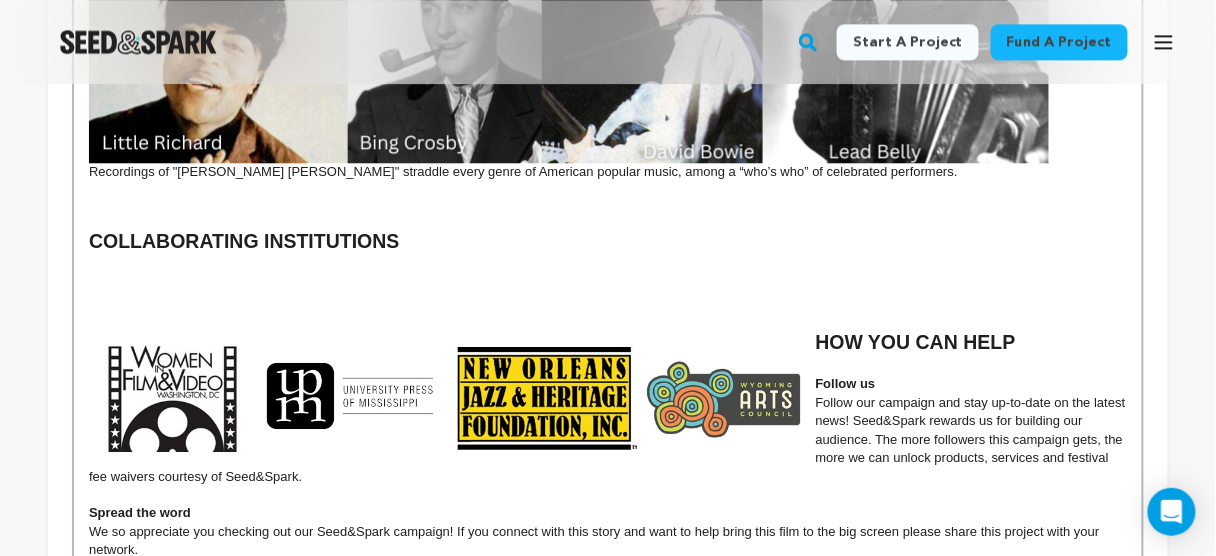 click at bounding box center (608, 366) 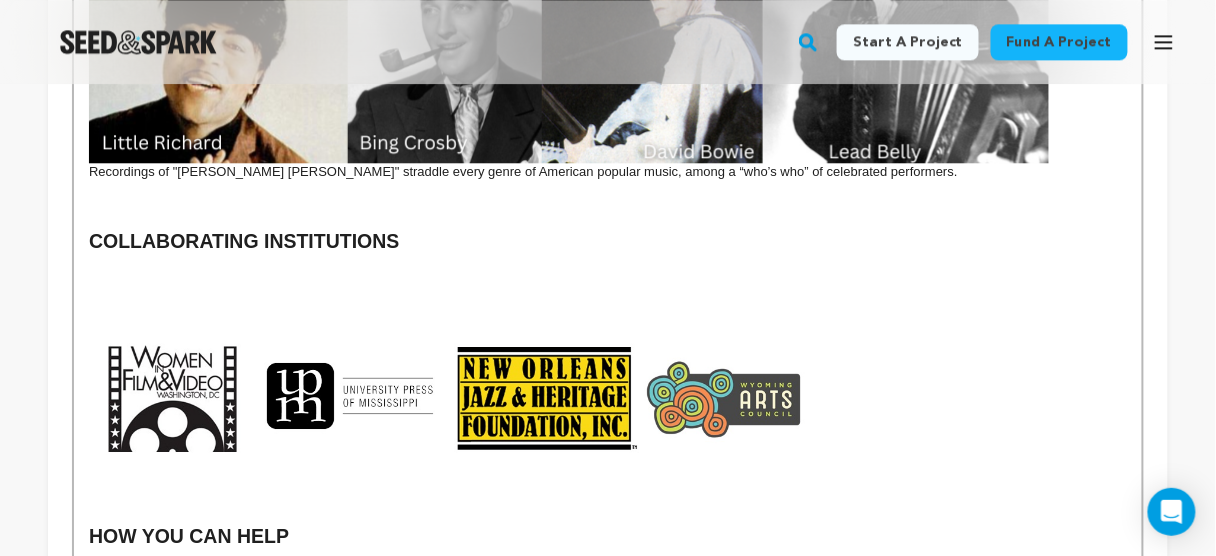 click at bounding box center (608, 301) 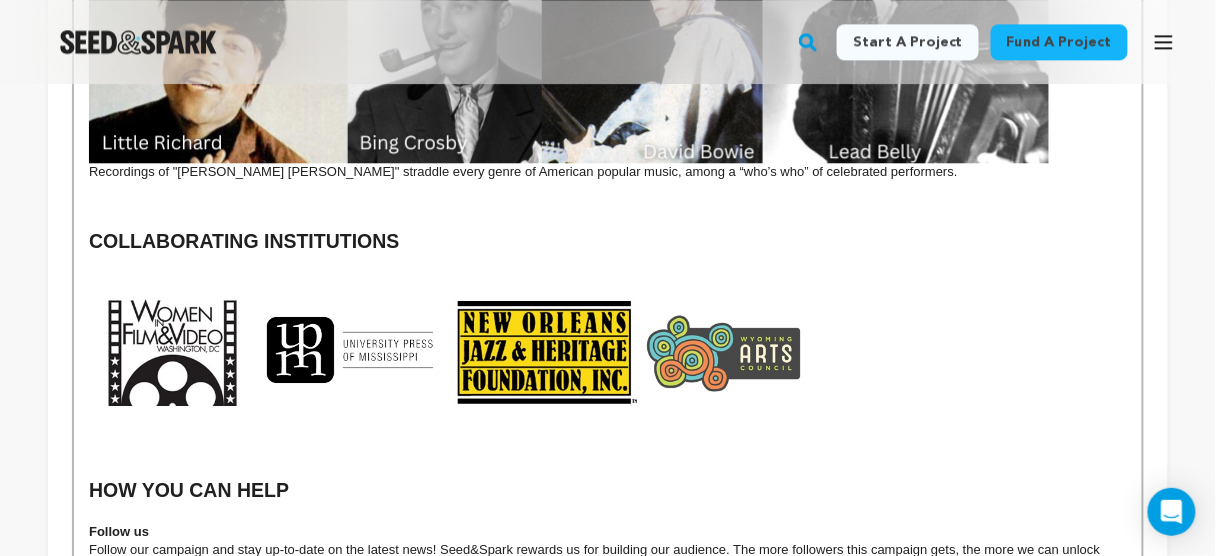 click at bounding box center [452, 349] 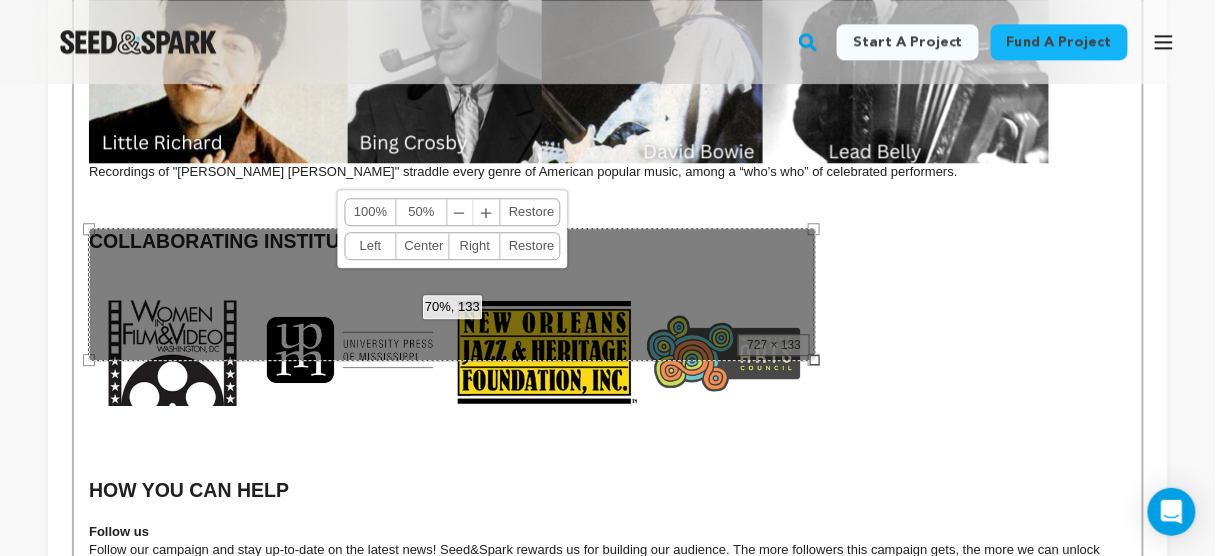 click on "70%, 133
100%
50%
﹣
﹢
Restore
Left
Center
Right
Restore" at bounding box center (452, 294) 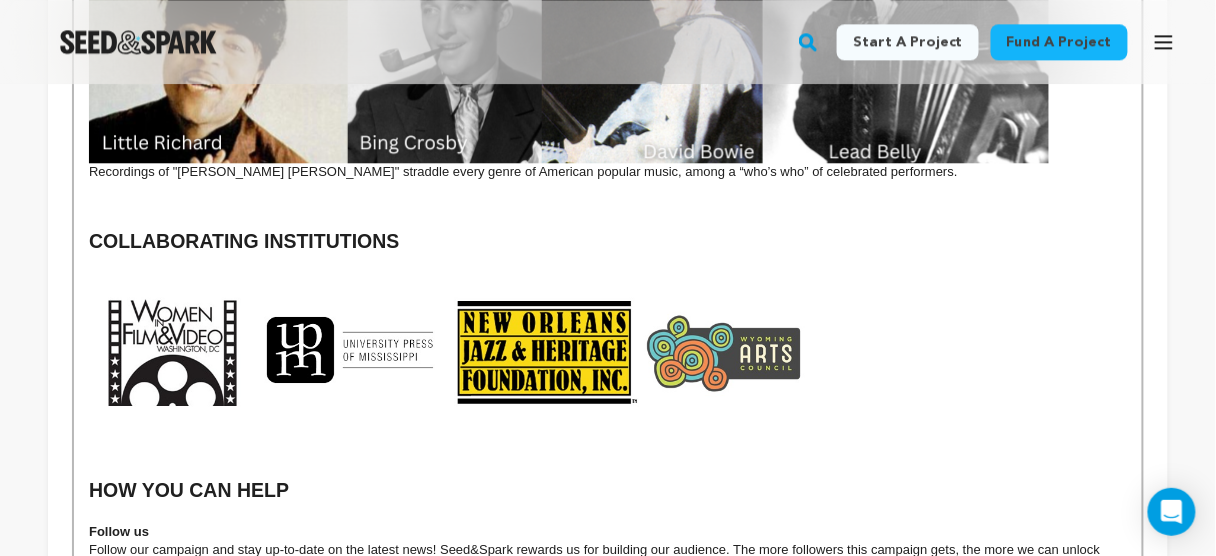 click at bounding box center [452, 349] 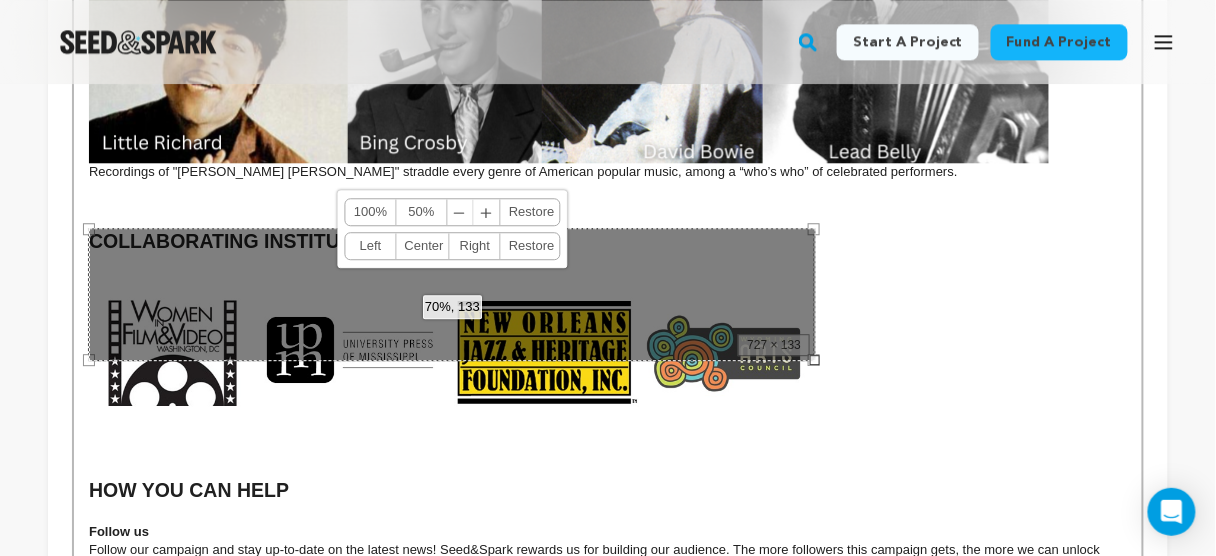 click on "﻿" at bounding box center (608, 269) 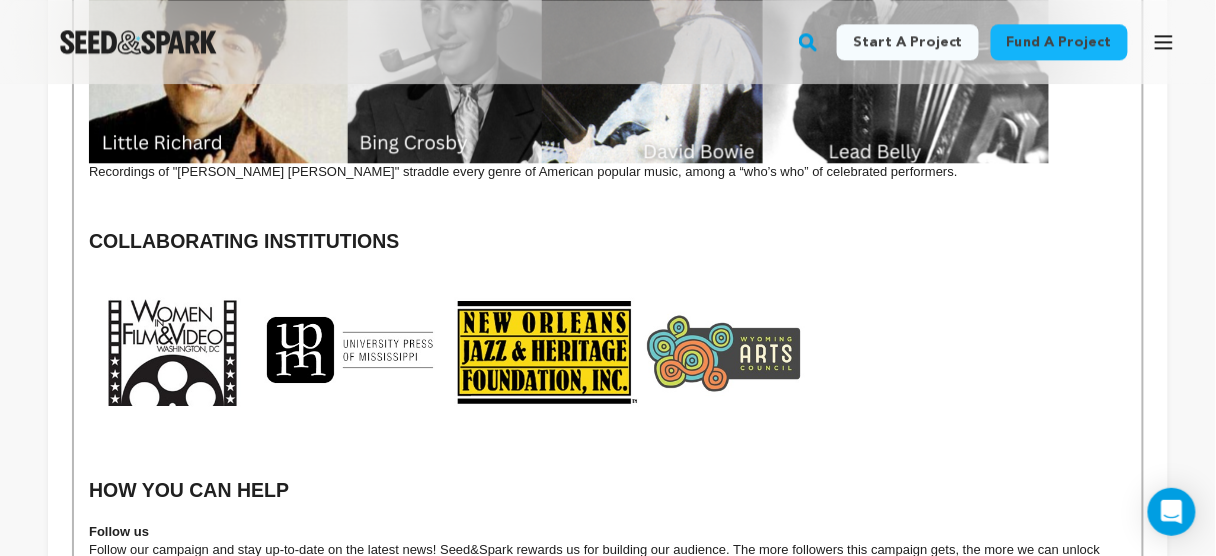 click at bounding box center (452, 349) 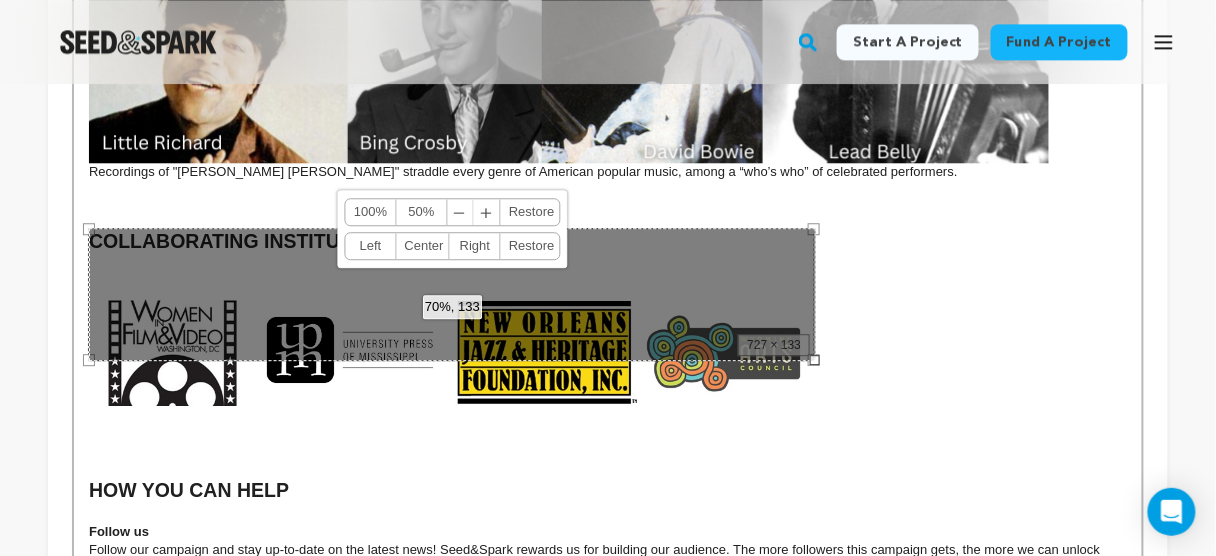 click on "Left" at bounding box center [371, 246] 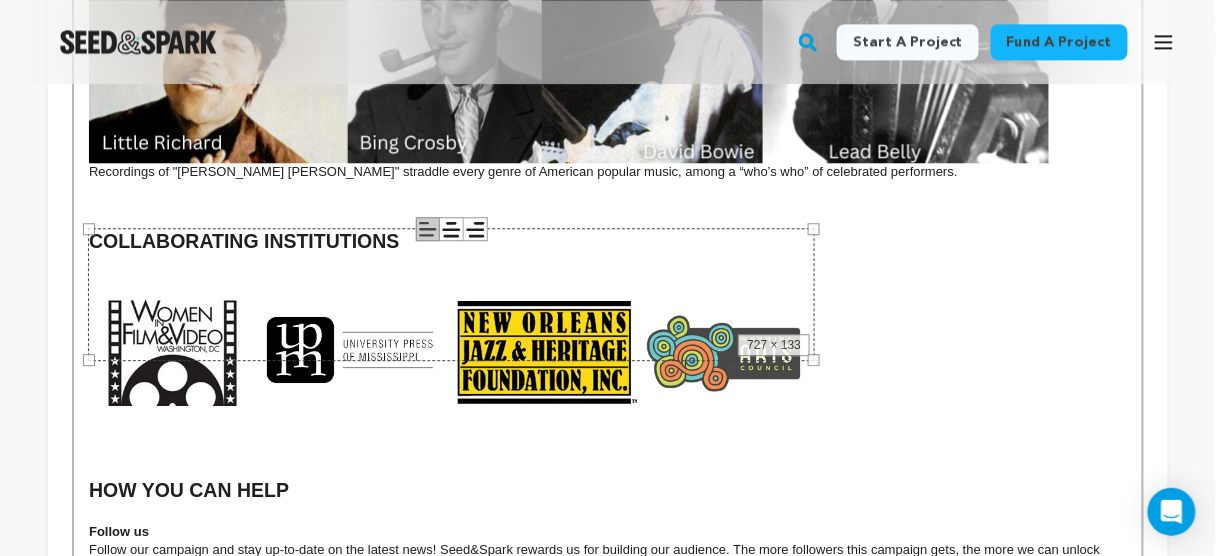 click at bounding box center (608, 435) 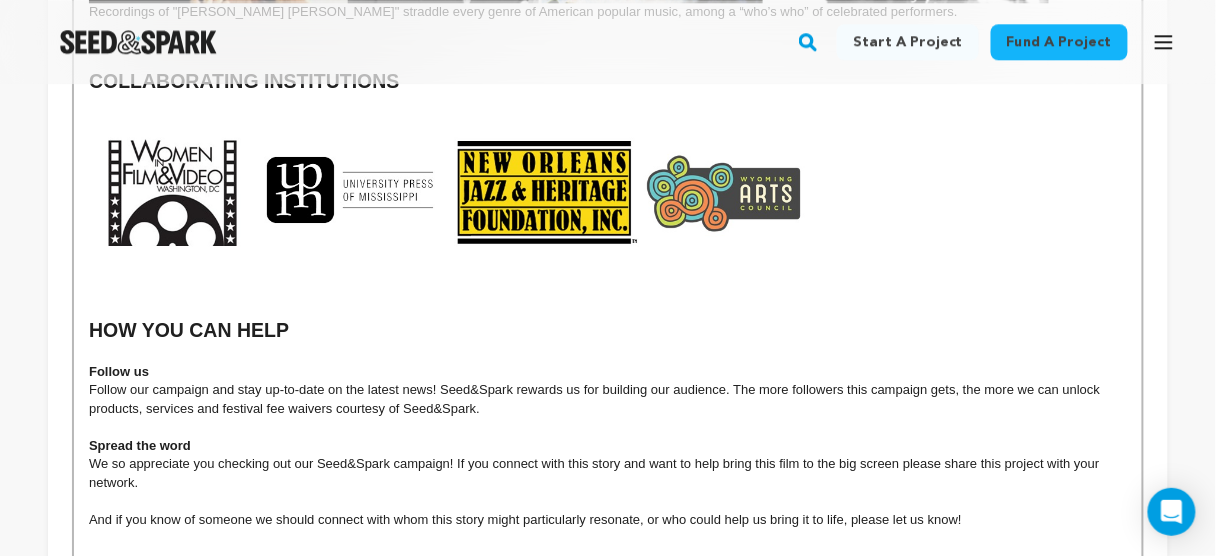 scroll, scrollTop: 3415, scrollLeft: 0, axis: vertical 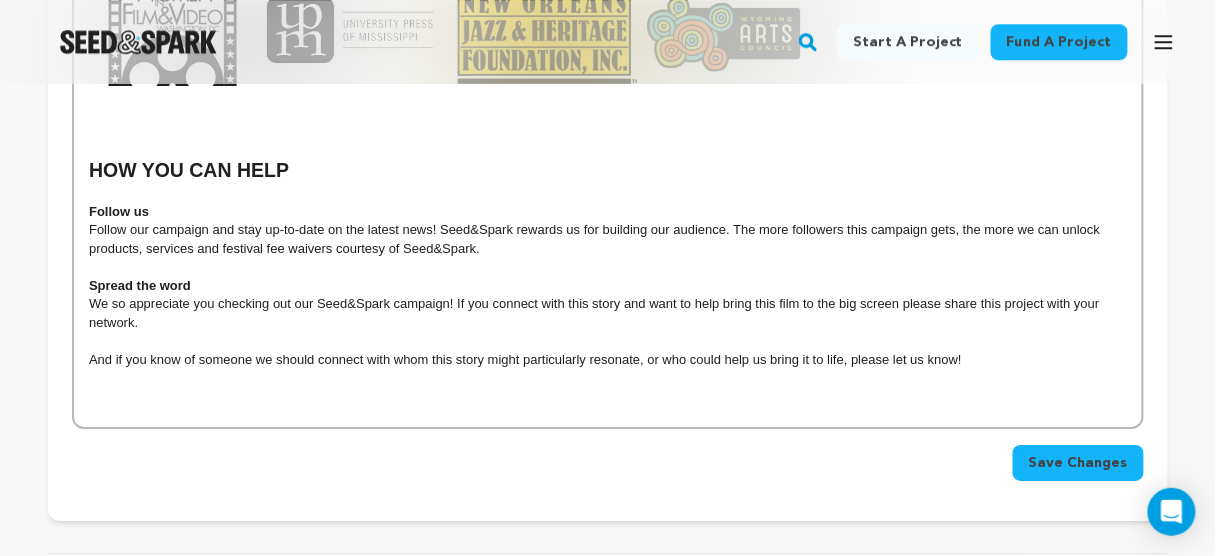 drag, startPoint x: 101, startPoint y: 150, endPoint x: 695, endPoint y: 284, distance: 608.92694 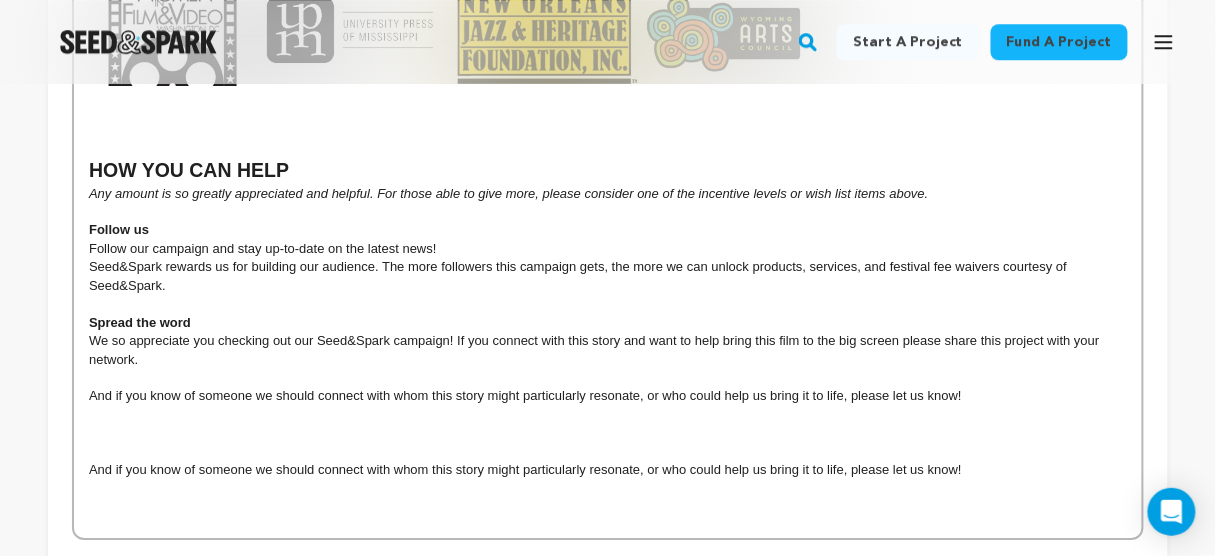 scroll, scrollTop: 391, scrollLeft: 0, axis: vertical 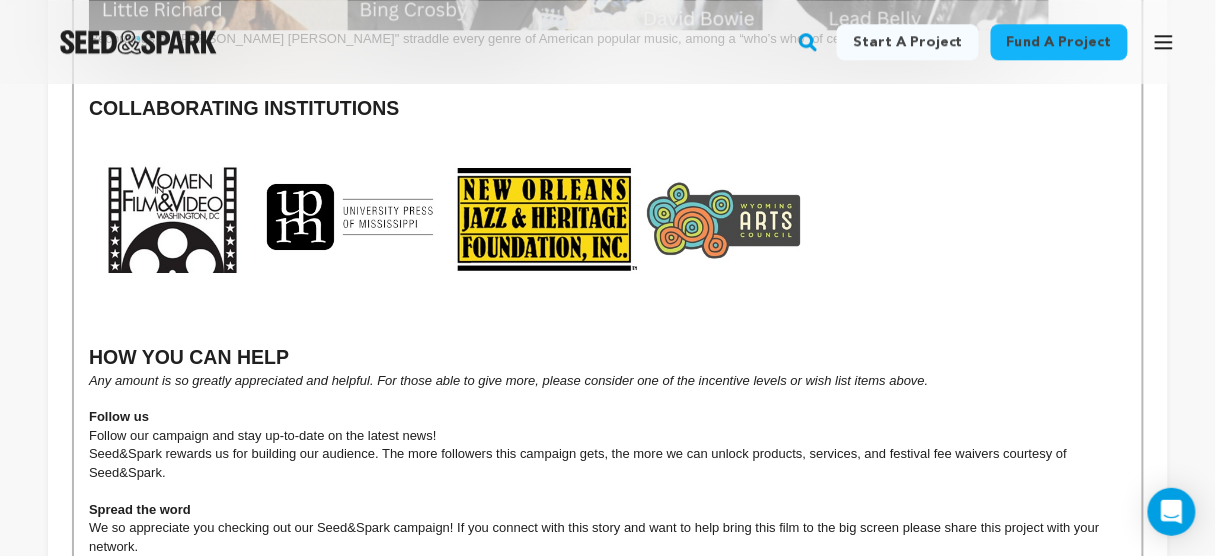 click at bounding box center [608, 399] 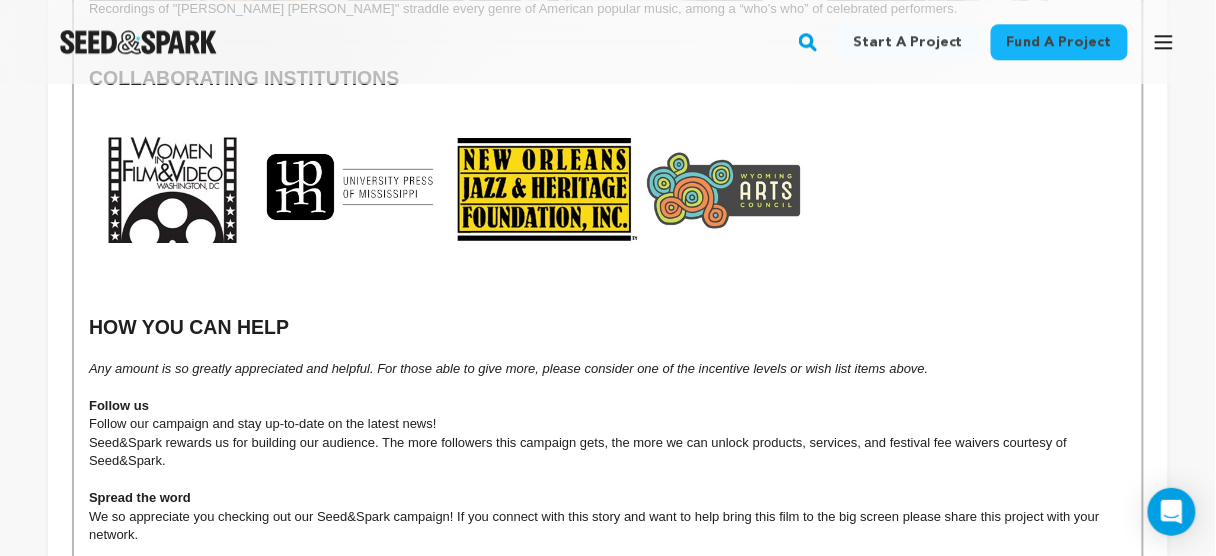 scroll, scrollTop: 3308, scrollLeft: 0, axis: vertical 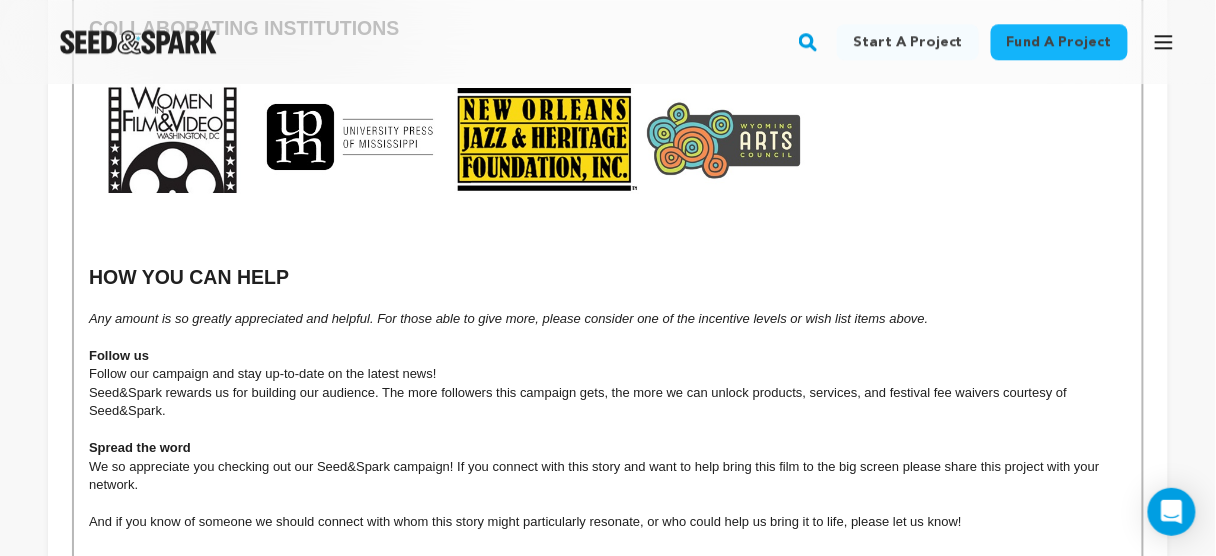 click on "Seed&Spark rewards us for building our audience. The more followers this campaign gets, the more we can unlock products, services, and festival fee waivers courtesy of Seed&Spark." at bounding box center [580, 401] 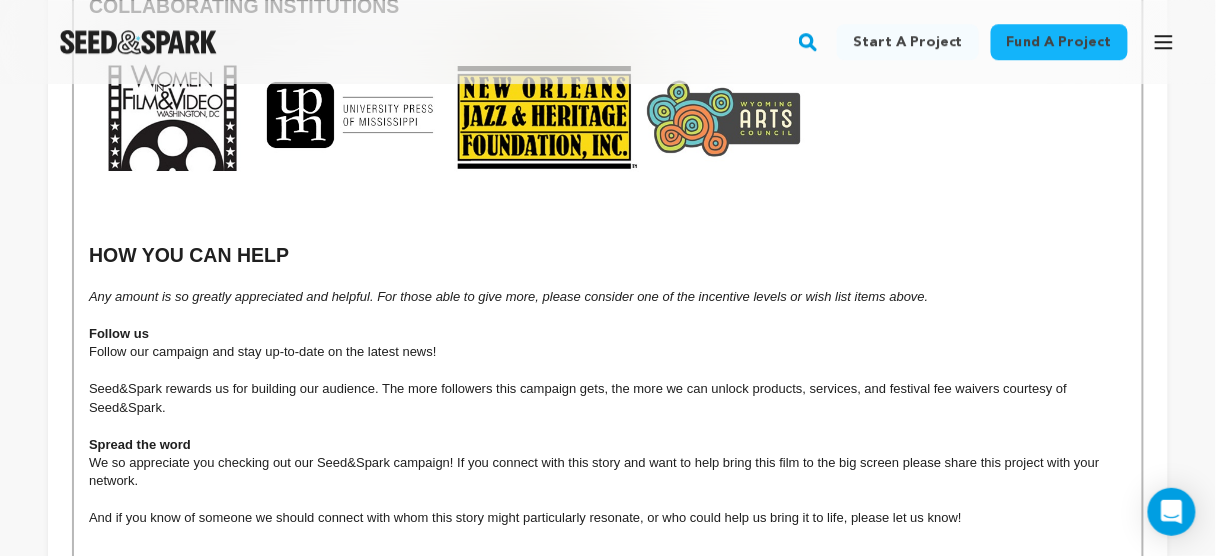 scroll, scrollTop: 3349, scrollLeft: 0, axis: vertical 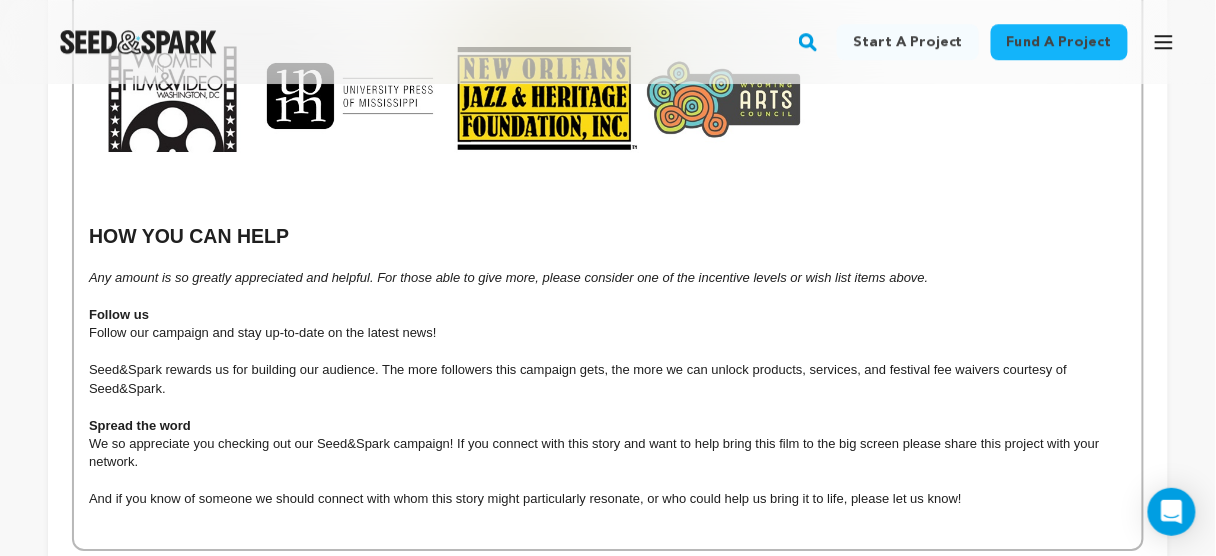 click on "Save Changes" at bounding box center [1078, 585] 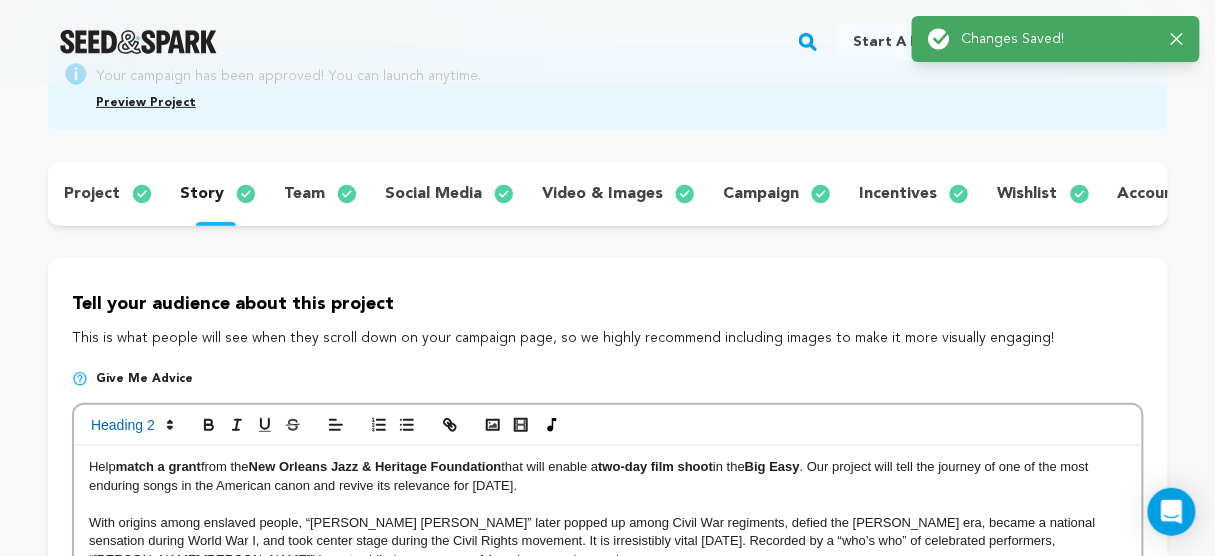 scroll, scrollTop: 0, scrollLeft: 0, axis: both 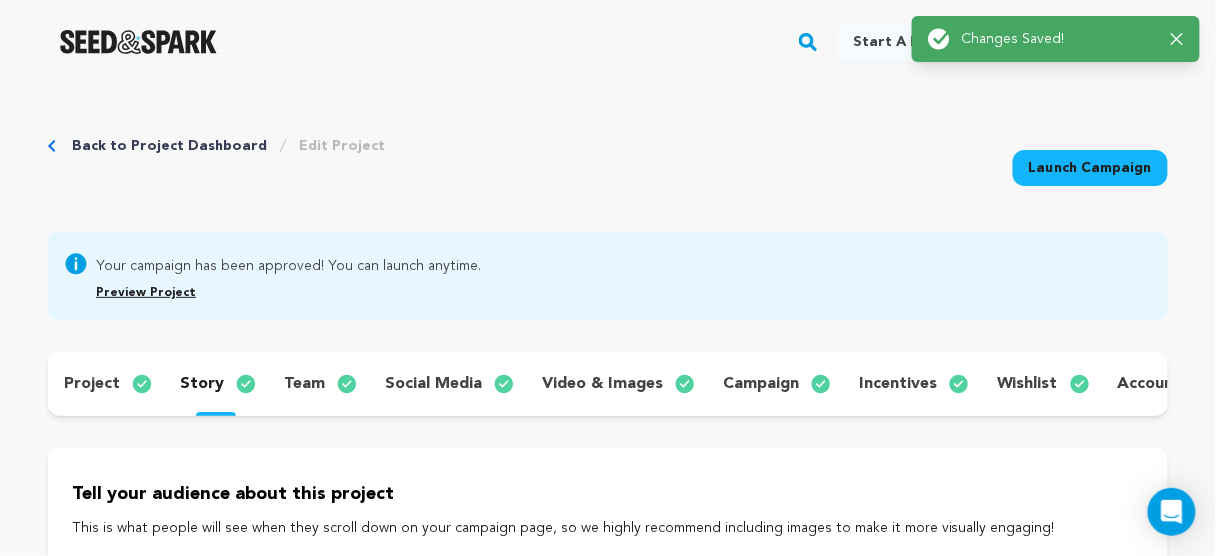 click on "team" at bounding box center (318, 384) 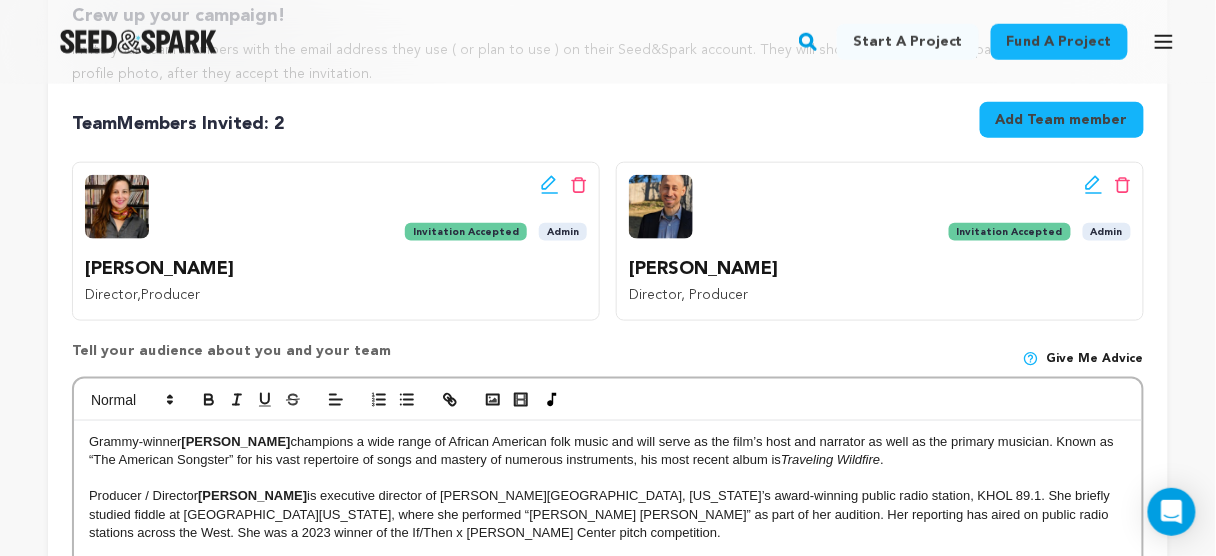 scroll, scrollTop: 400, scrollLeft: 0, axis: vertical 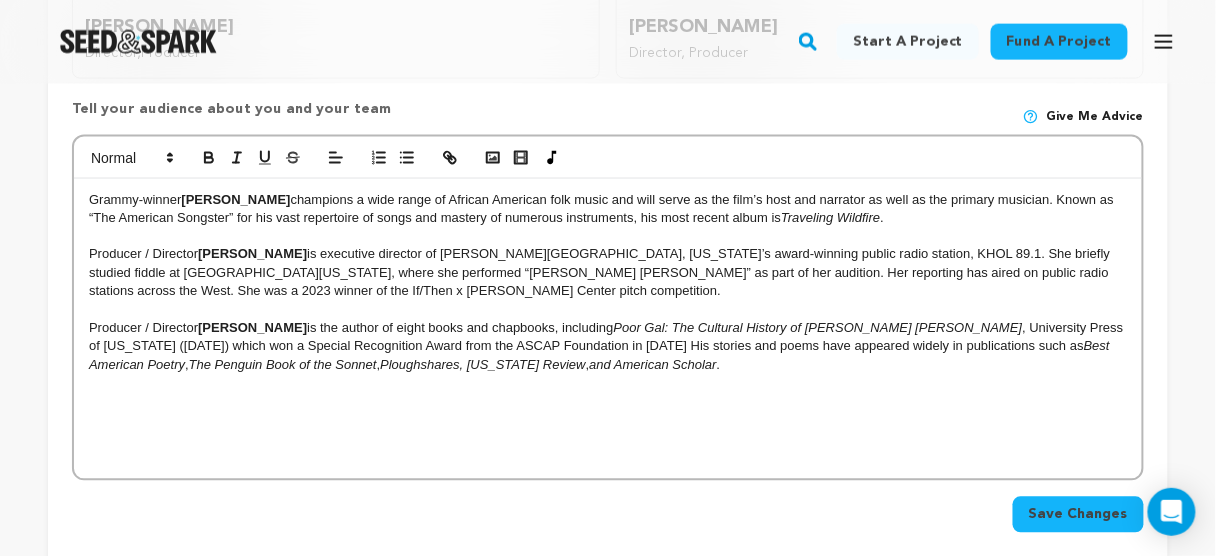 click on "Grammy-winner" at bounding box center [135, 199] 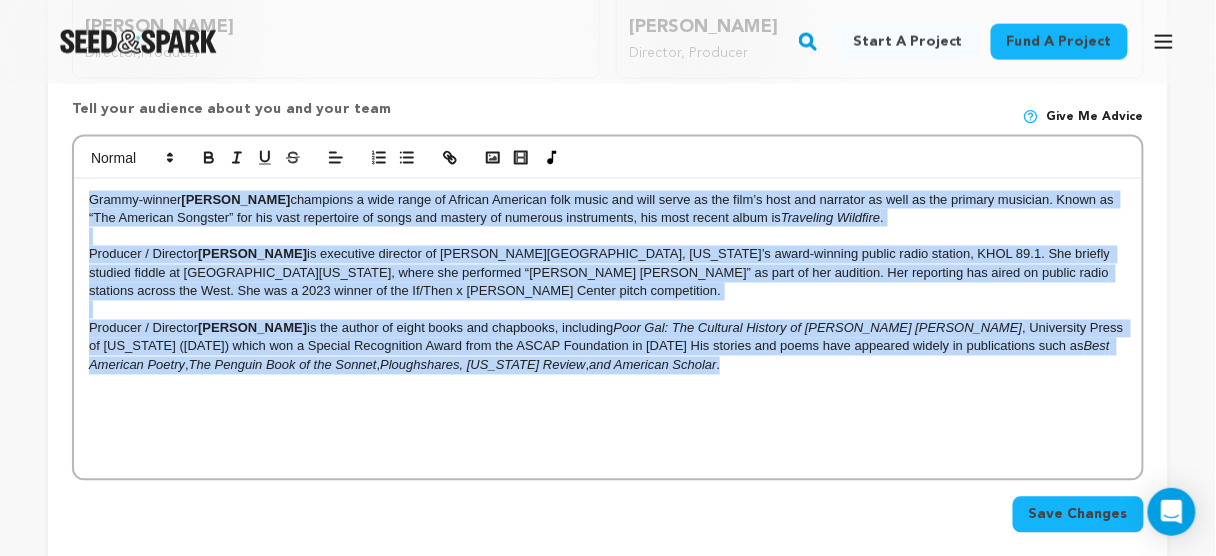 drag, startPoint x: 112, startPoint y: 215, endPoint x: 618, endPoint y: 408, distance: 541.5579 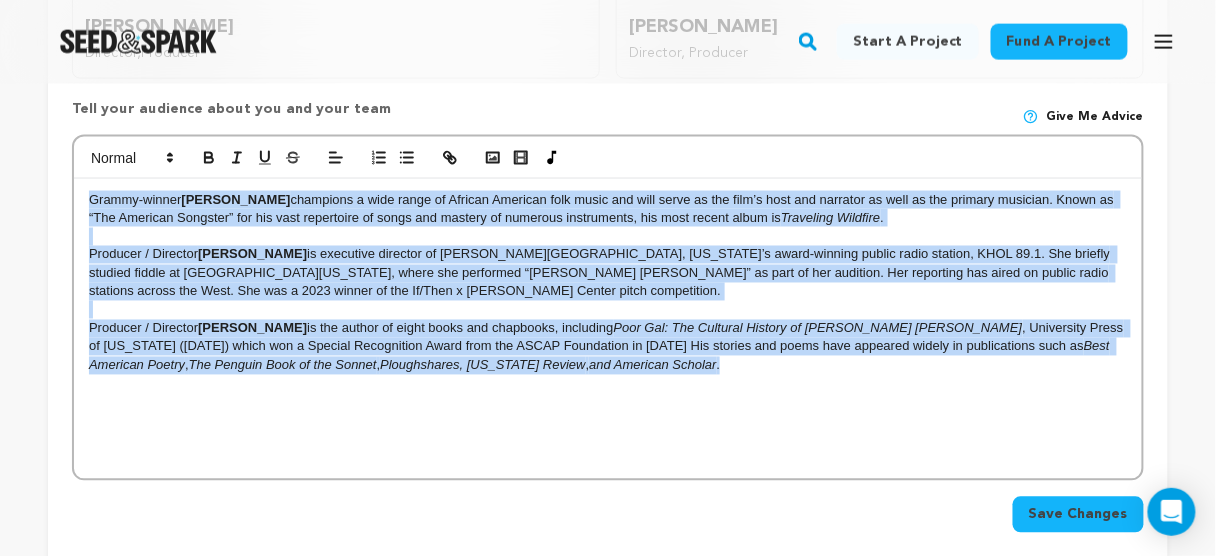 scroll, scrollTop: 0, scrollLeft: 0, axis: both 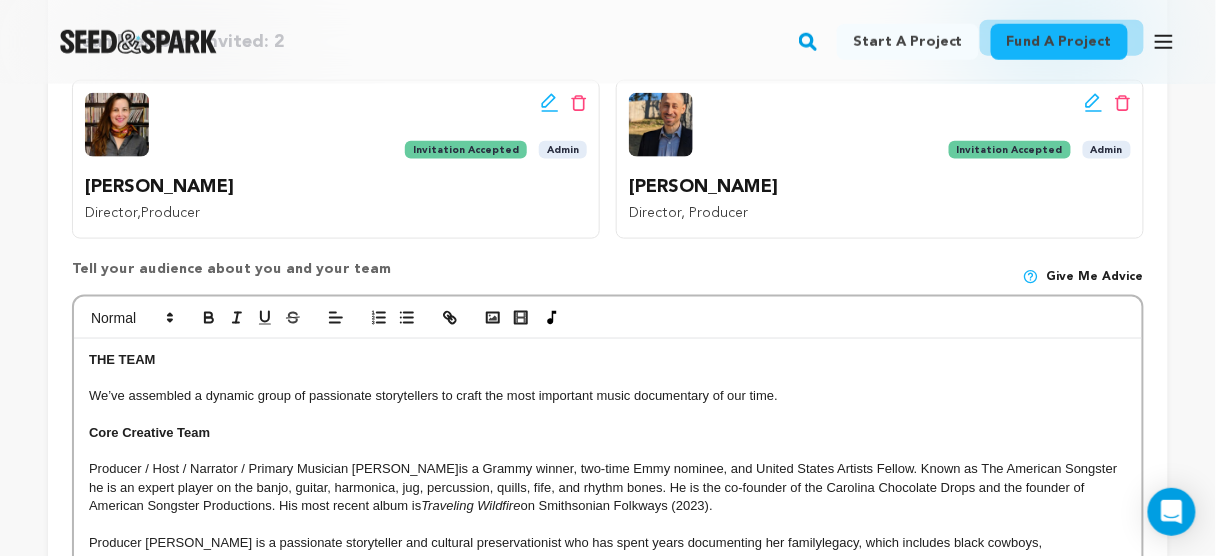 click on "THE TEAM" at bounding box center [122, 359] 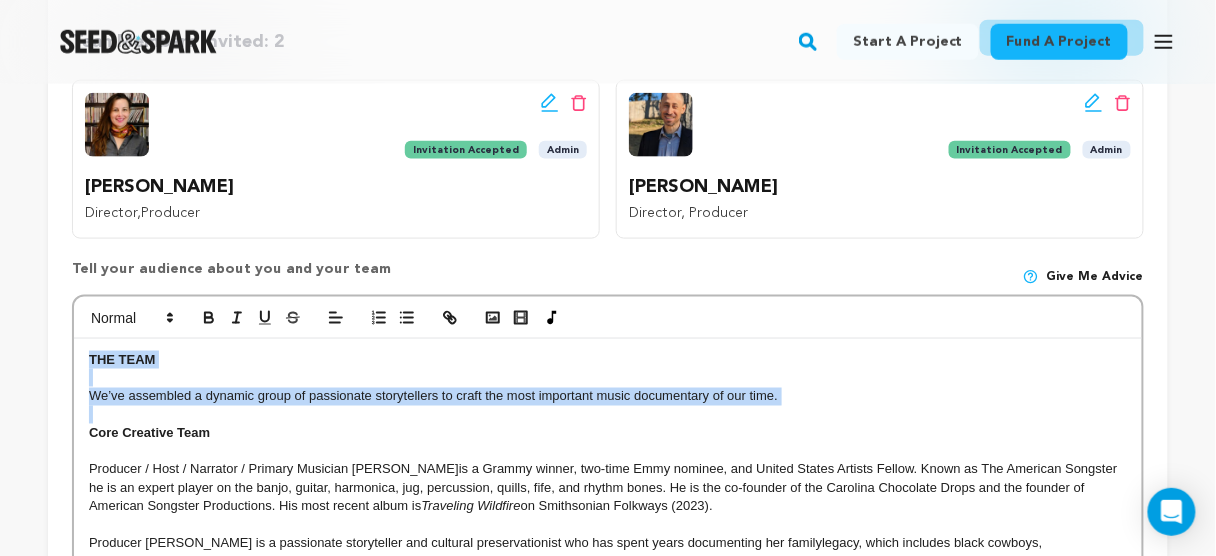 drag, startPoint x: 103, startPoint y: 367, endPoint x: 818, endPoint y: 400, distance: 715.7611 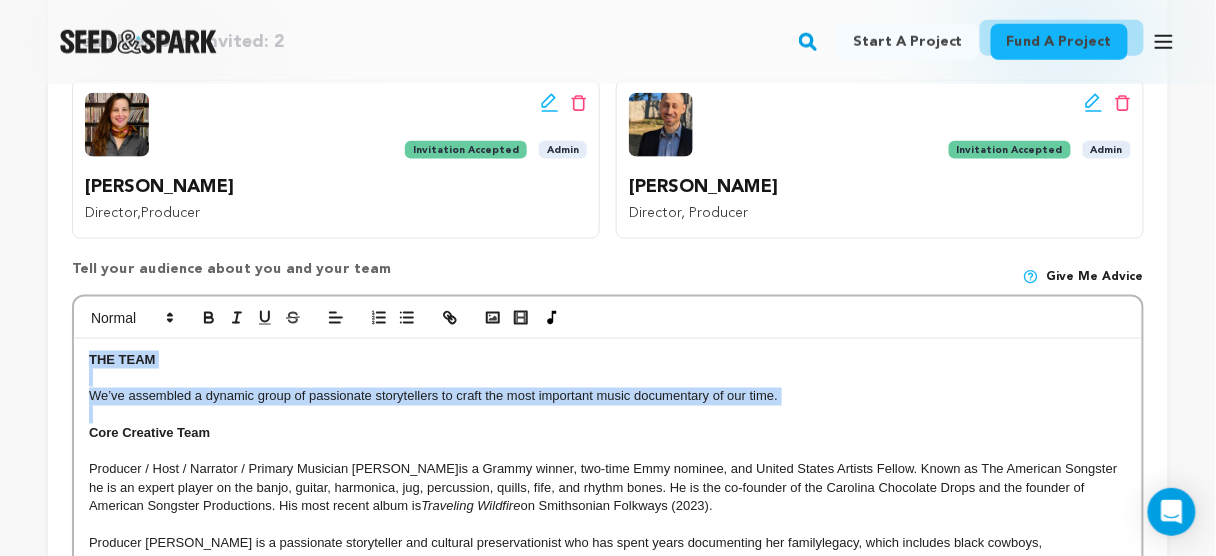 click on "We’ve assembled a dynamic group of passionate storytellers to craft the most important music documentary of our time." at bounding box center (608, 397) 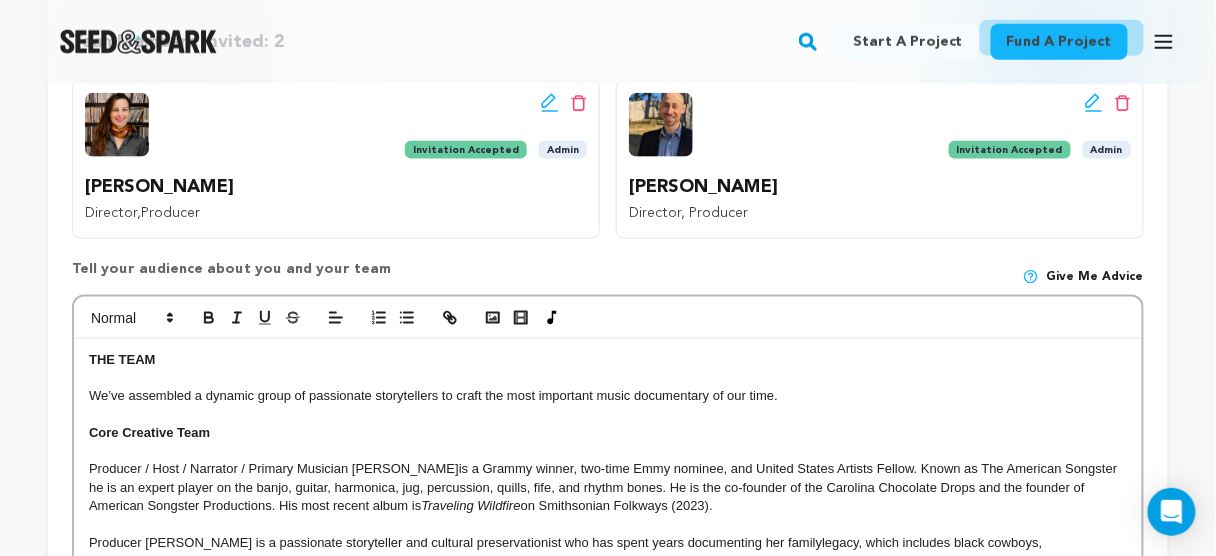 click on "Core Creative Team" at bounding box center (149, 433) 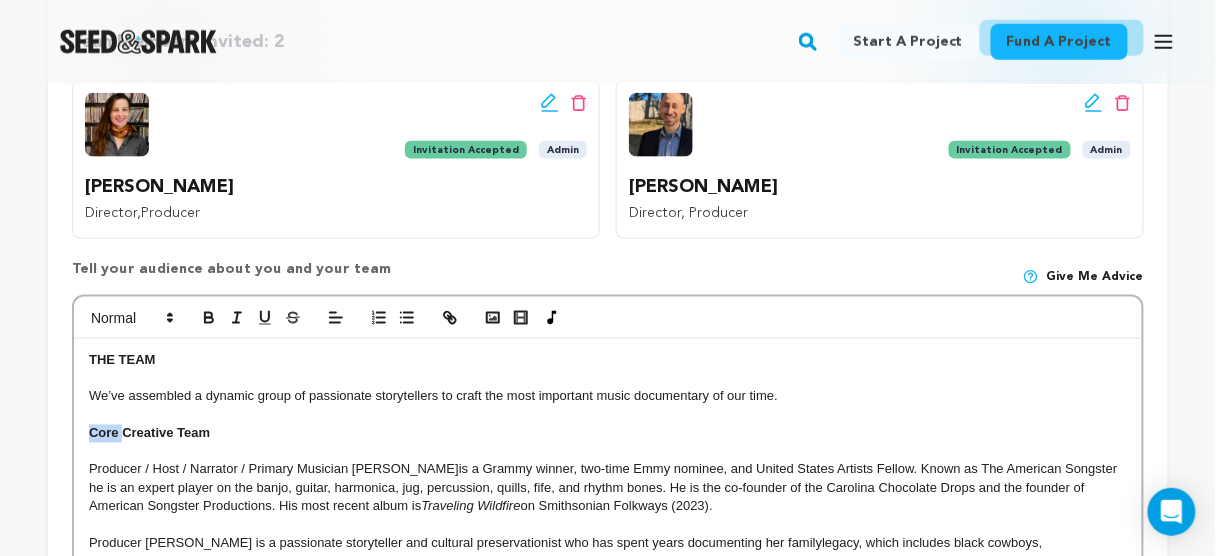 click on "Core Creative Team" at bounding box center (149, 433) 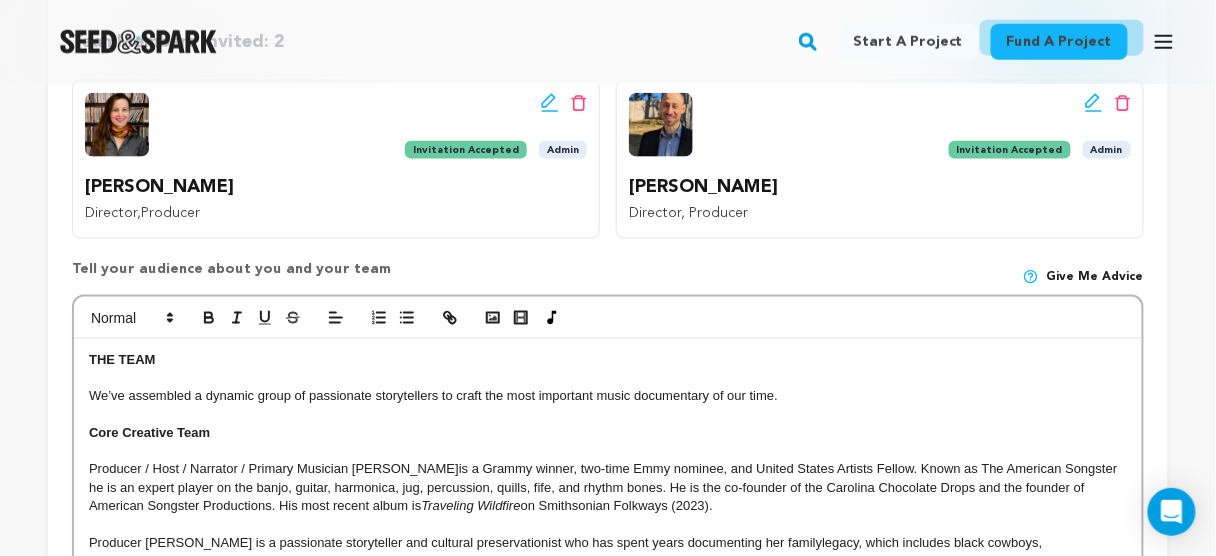 click on "THE TEAM" at bounding box center (122, 359) 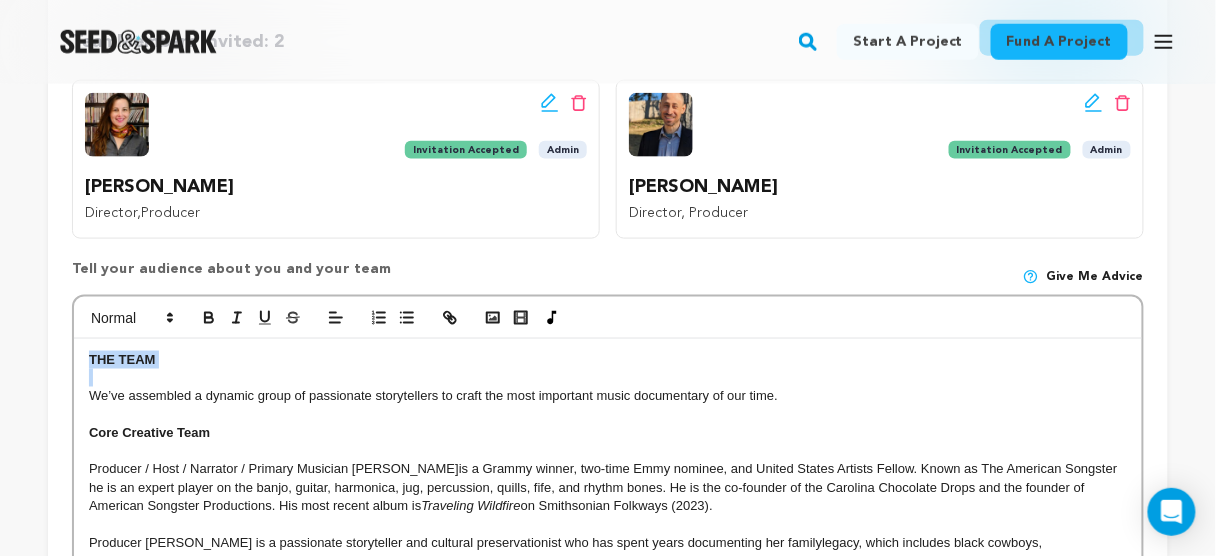 drag, startPoint x: 102, startPoint y: 364, endPoint x: 195, endPoint y: 365, distance: 93.00538 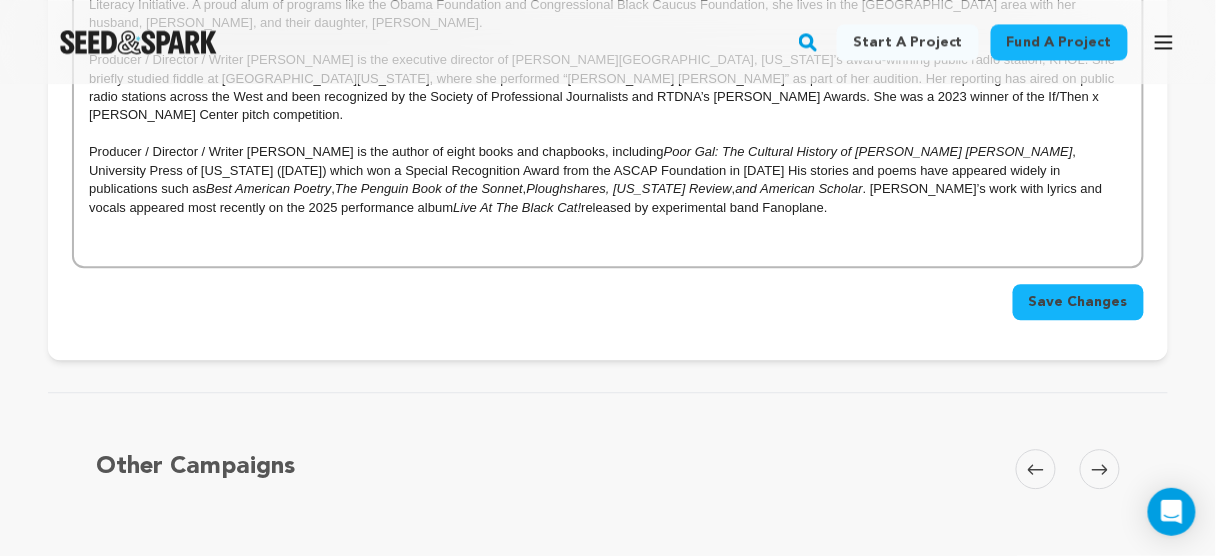 scroll, scrollTop: 1120, scrollLeft: 0, axis: vertical 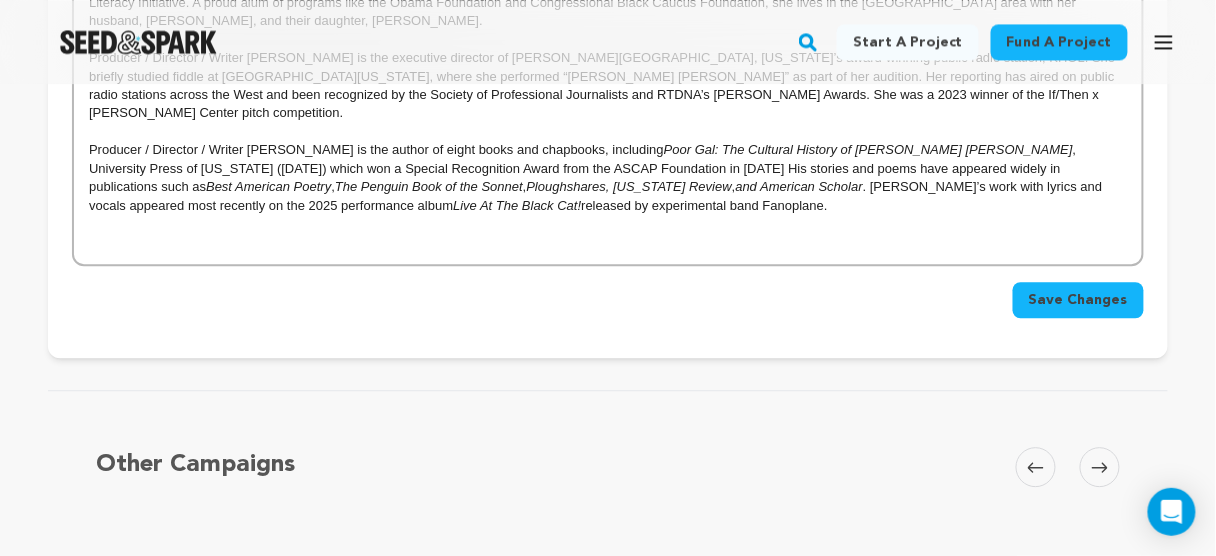 click on "Save Changes" at bounding box center (1078, 300) 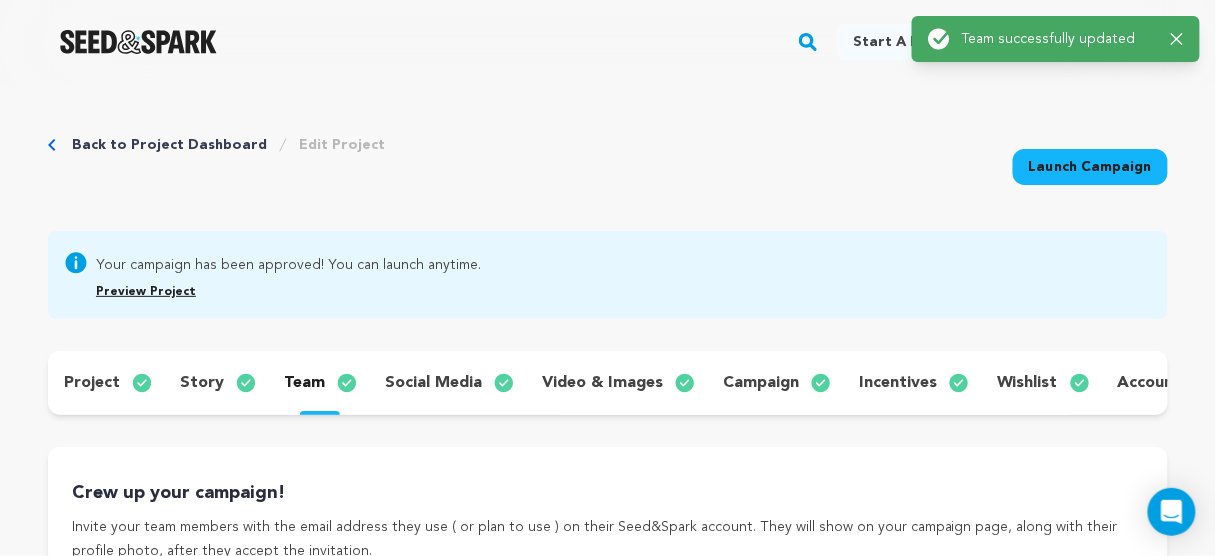 scroll, scrollTop: 0, scrollLeft: 0, axis: both 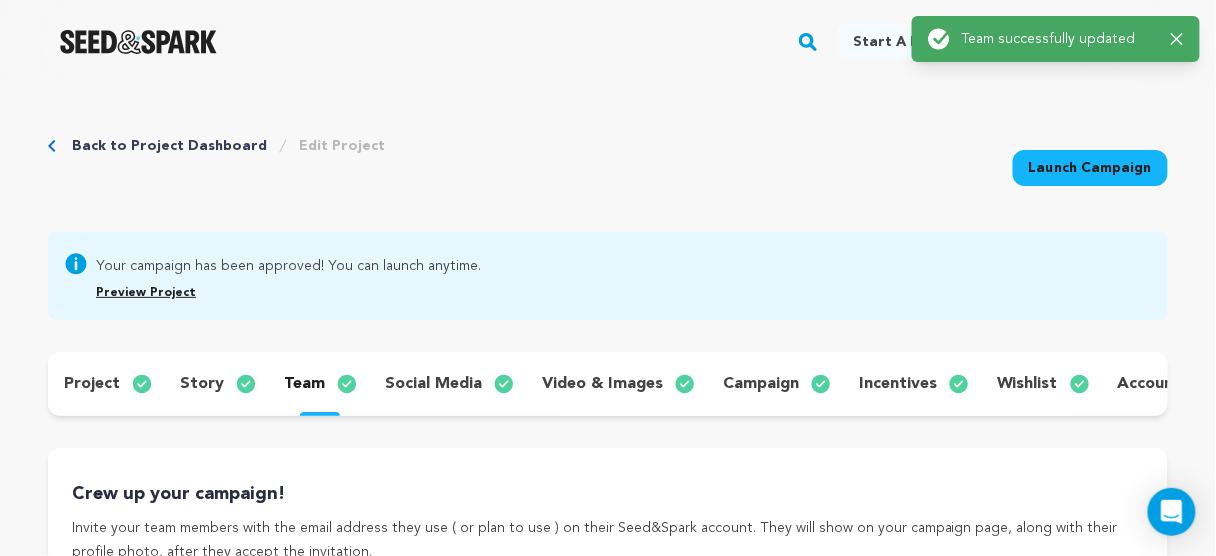 click on "social media" at bounding box center [433, 384] 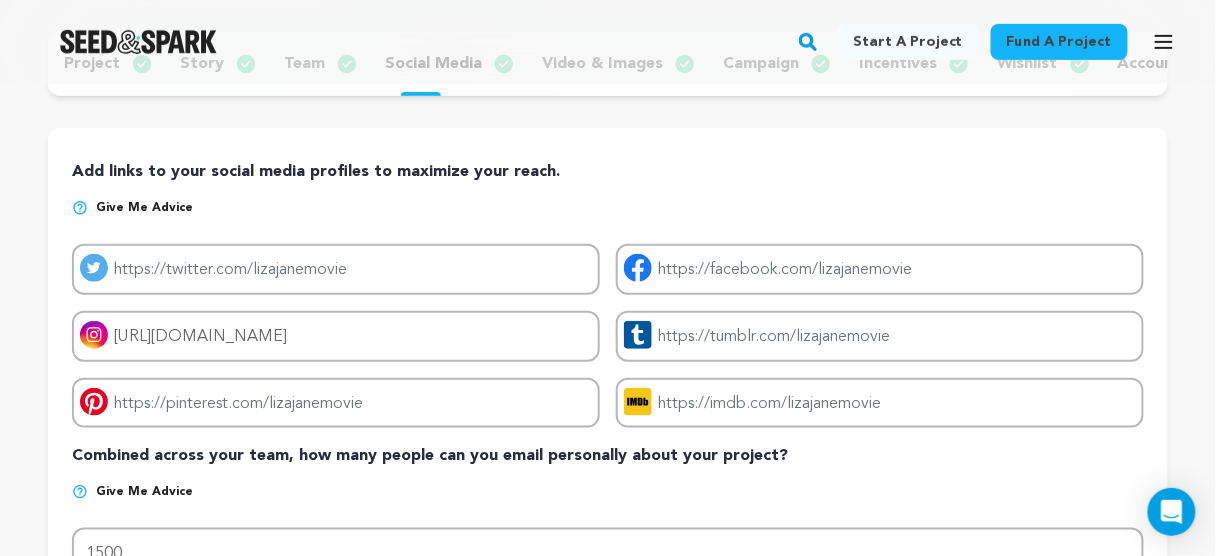 scroll, scrollTop: 0, scrollLeft: 0, axis: both 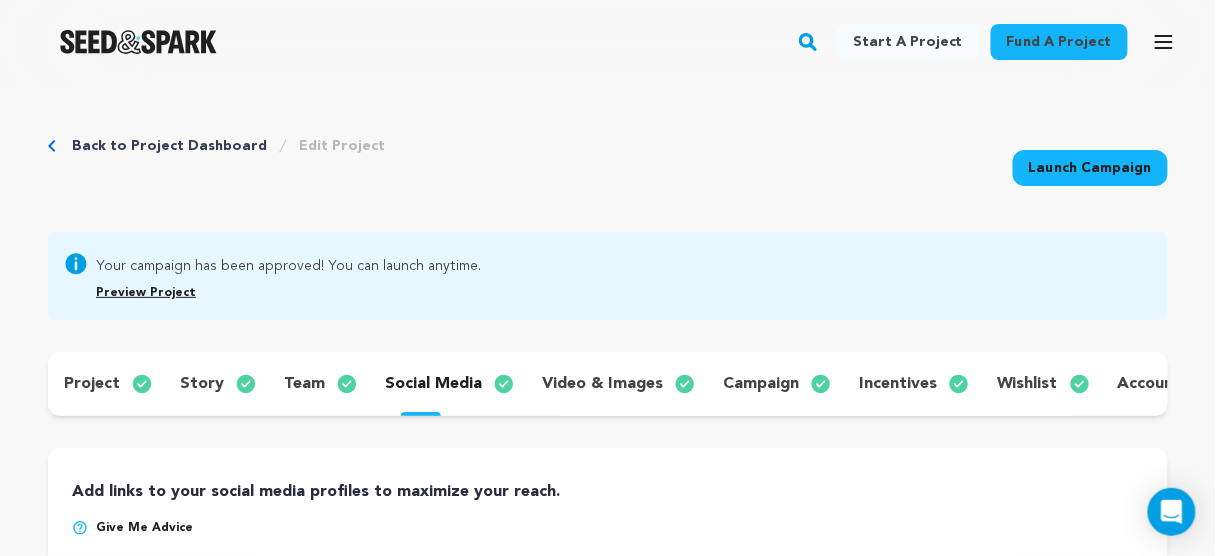 click on "video & images" at bounding box center [602, 384] 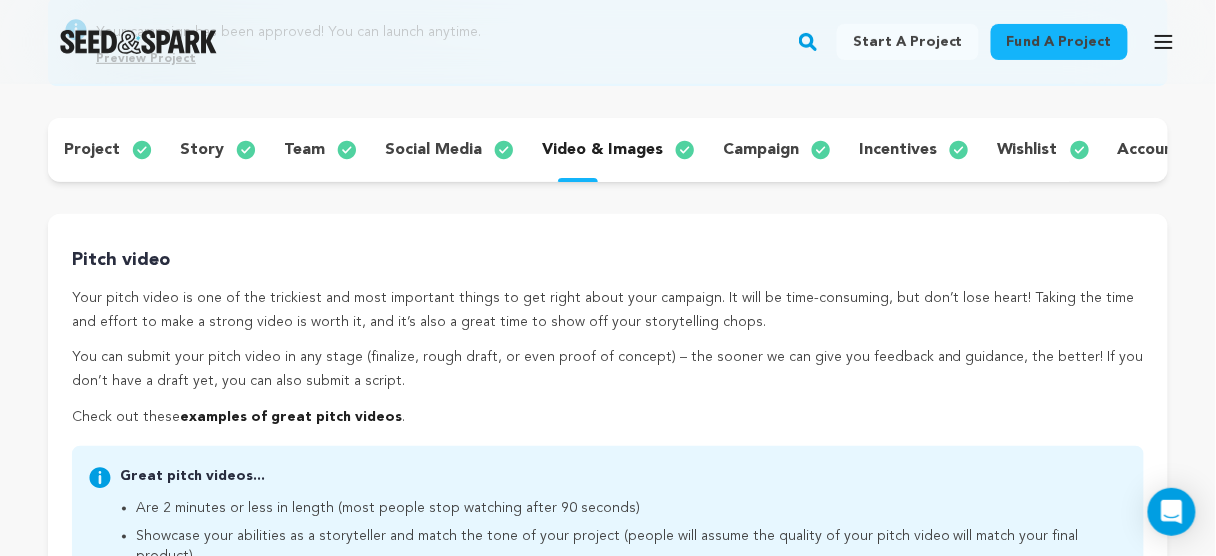 scroll, scrollTop: 80, scrollLeft: 0, axis: vertical 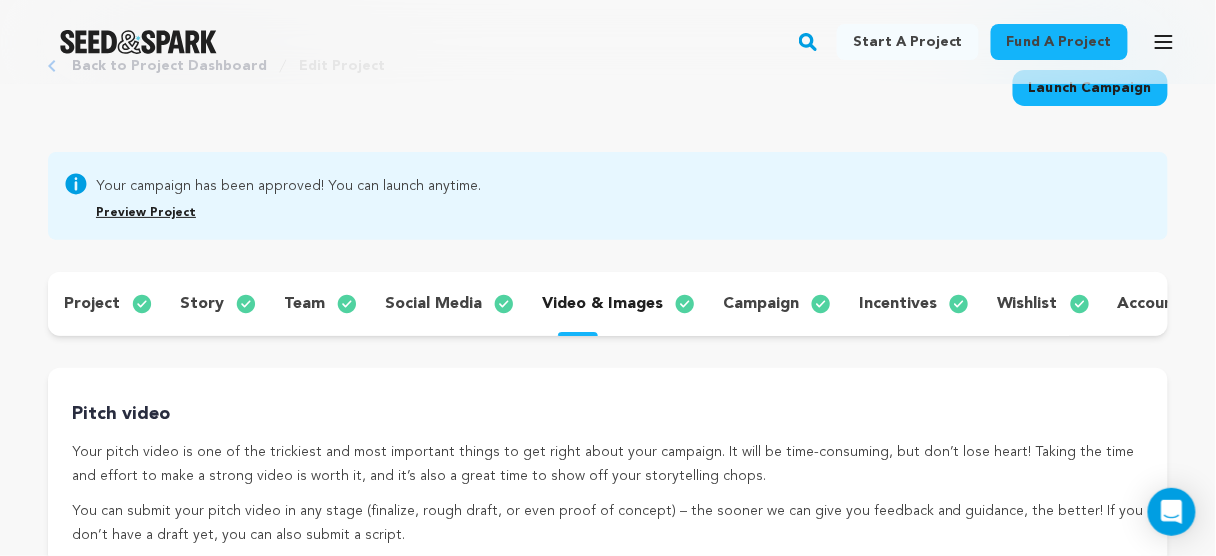 click on "campaign" at bounding box center (761, 304) 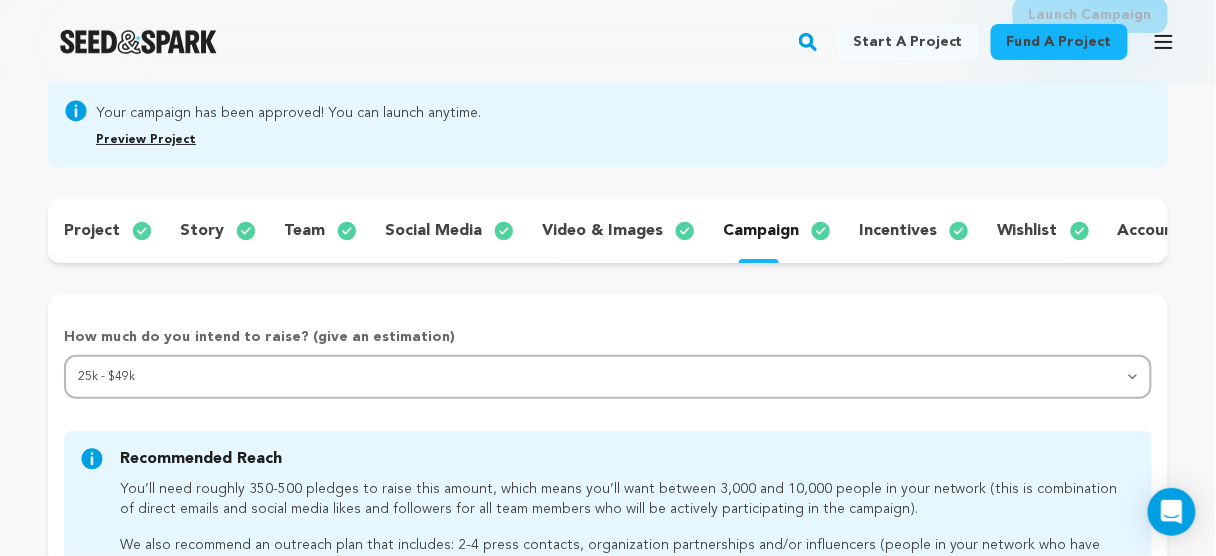 scroll, scrollTop: 240, scrollLeft: 0, axis: vertical 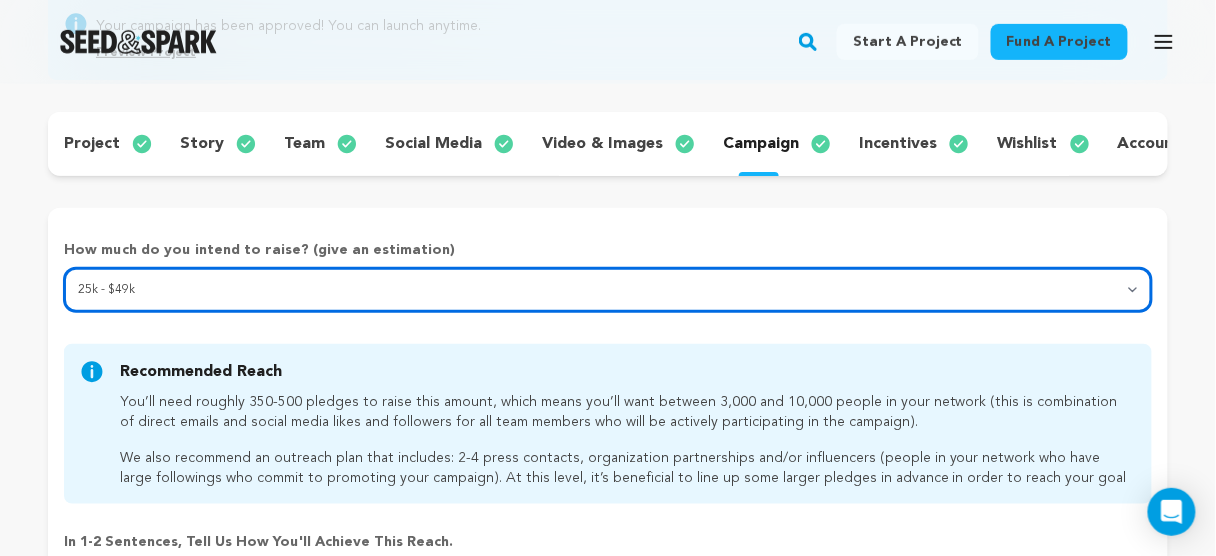 click on "Select your range
Less than $10k 10k - $14k 15k - $24k 25k - $49k 50k or more" at bounding box center (608, 290) 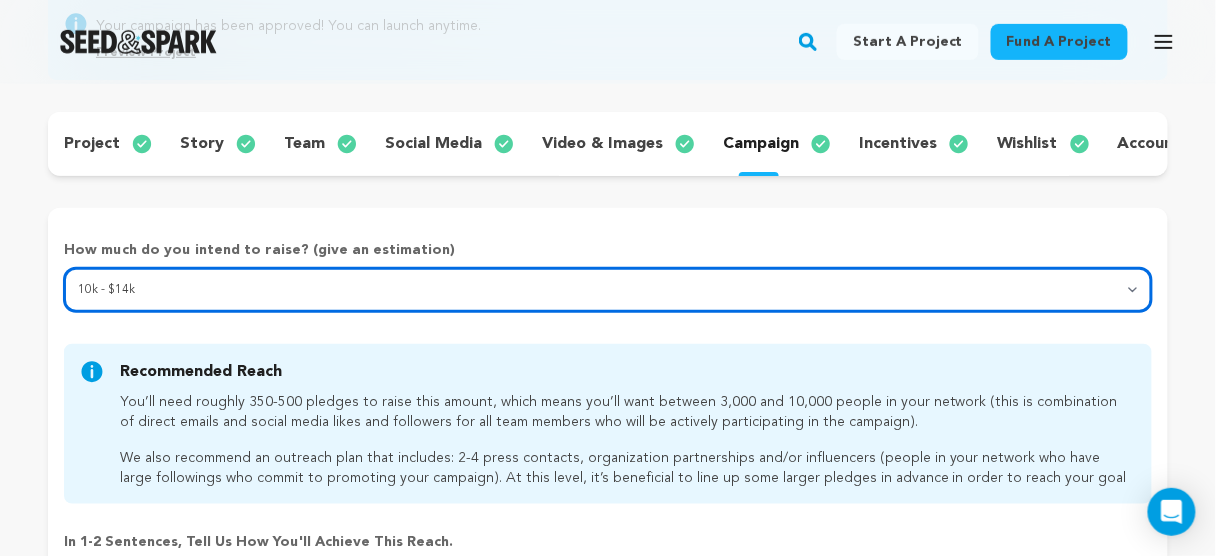 click on "Select your range
Less than $10k 10k - $14k 15k - $24k 25k - $49k 50k or more" at bounding box center (608, 290) 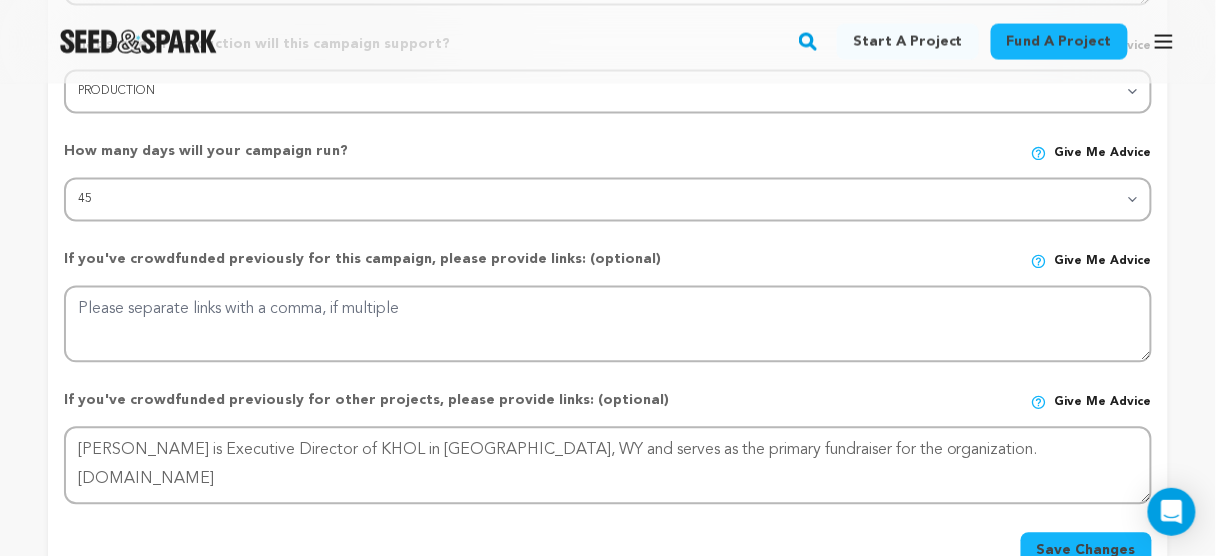 scroll, scrollTop: 1040, scrollLeft: 0, axis: vertical 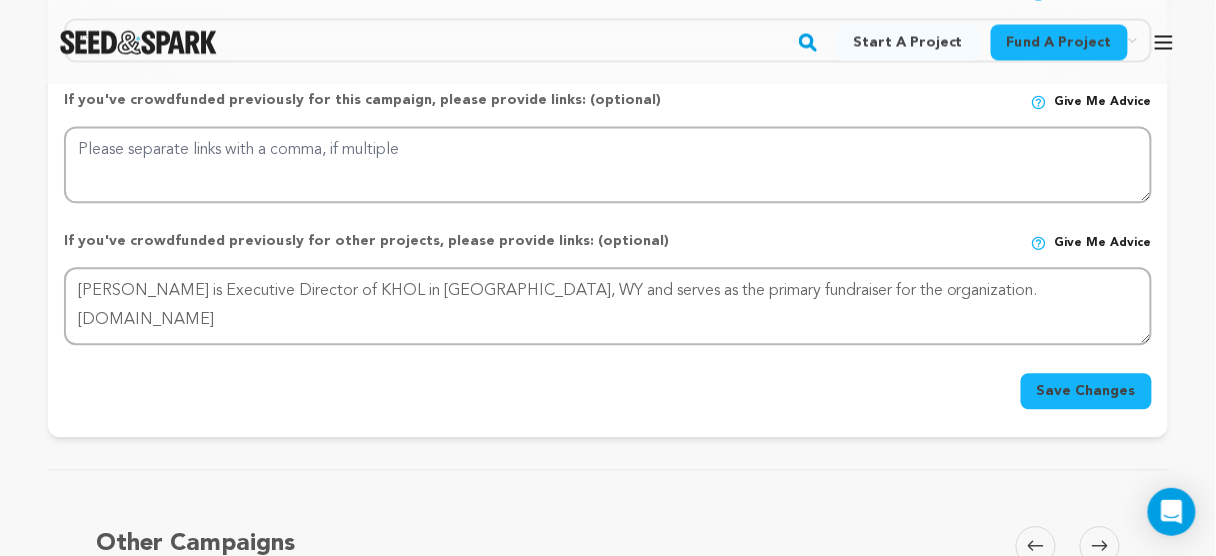 click on "How much do you intend to raise? (give an estimation)
Select your range
Less than $10k 10k - $14k 15k - $24k 25k - $49k 50k or more
Recommended Reach
After you select a target range we'll make some recommendations about the reach you'll
need
to achieve it." at bounding box center (608, -78) 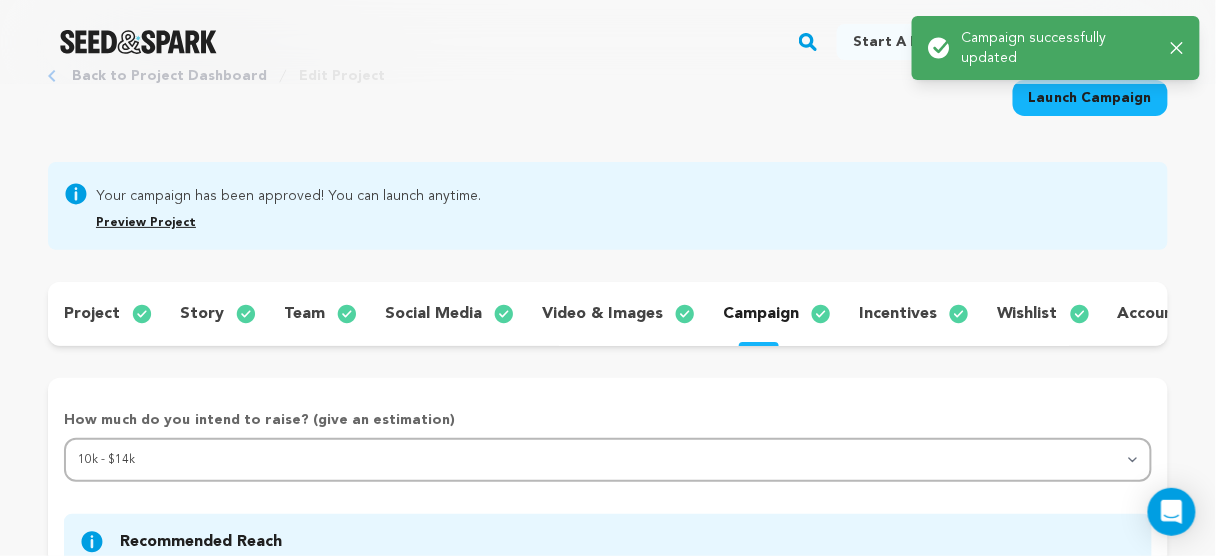 scroll, scrollTop: 0, scrollLeft: 0, axis: both 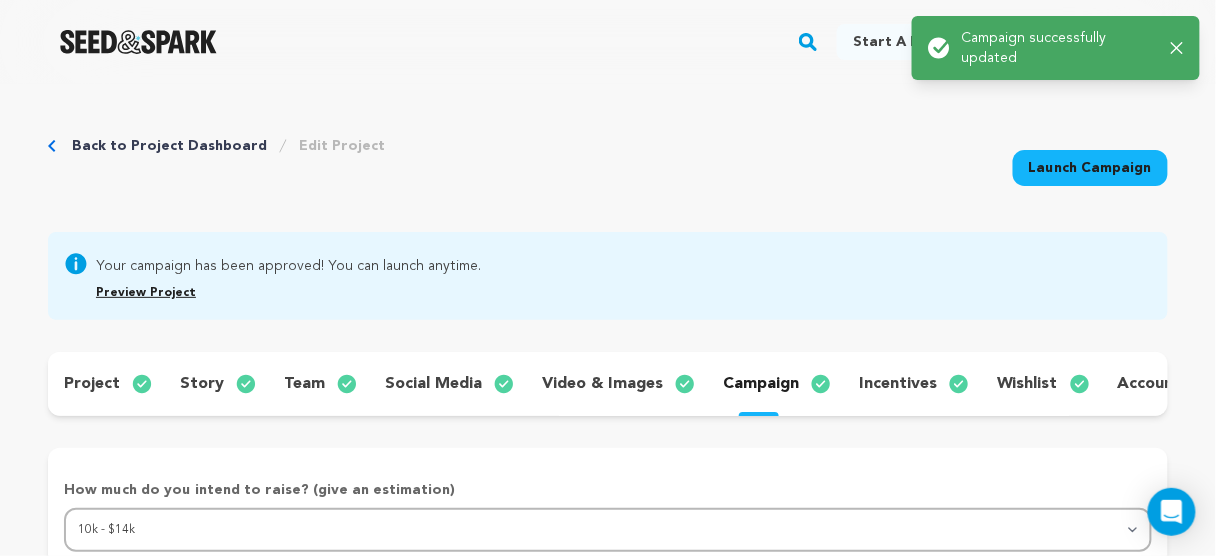 click on "social media" at bounding box center (433, 384) 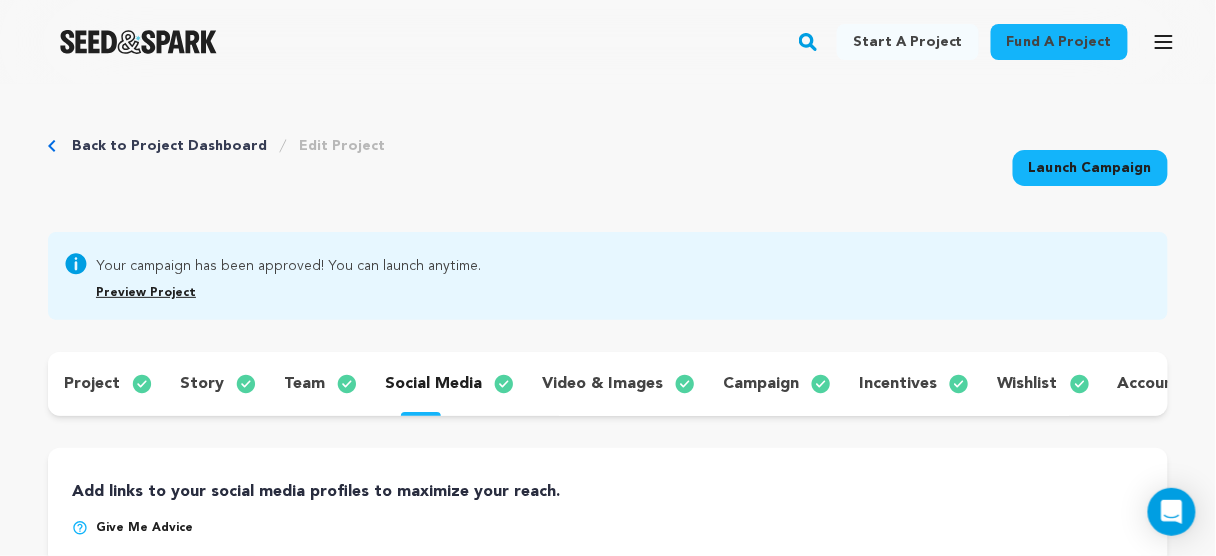 click on "team" at bounding box center (304, 384) 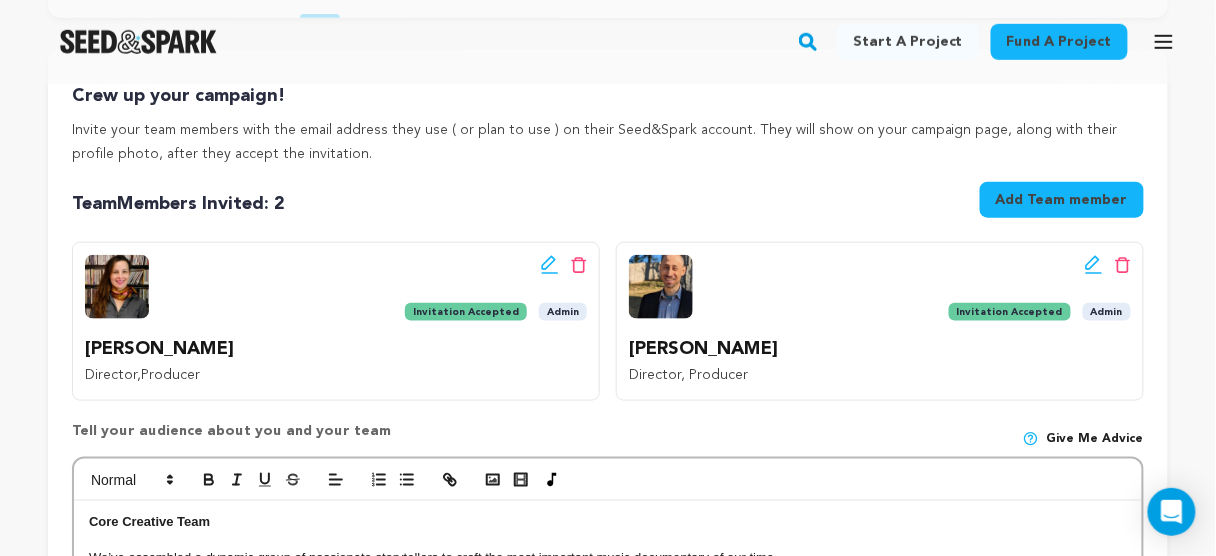 scroll, scrollTop: 240, scrollLeft: 0, axis: vertical 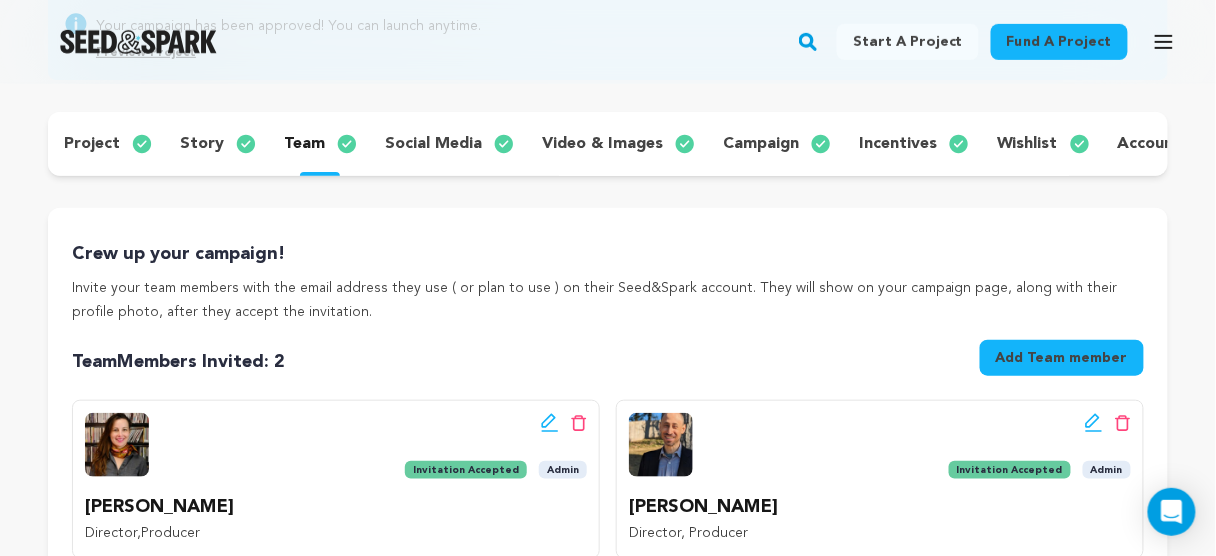 click on "campaign" at bounding box center [761, 144] 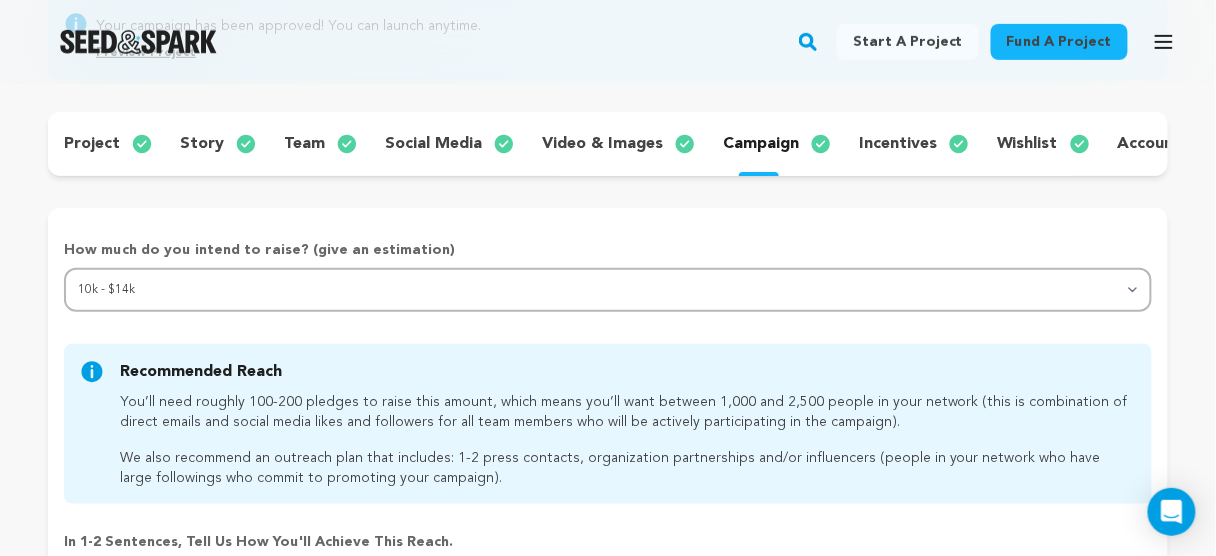 click on "incentives" at bounding box center (898, 144) 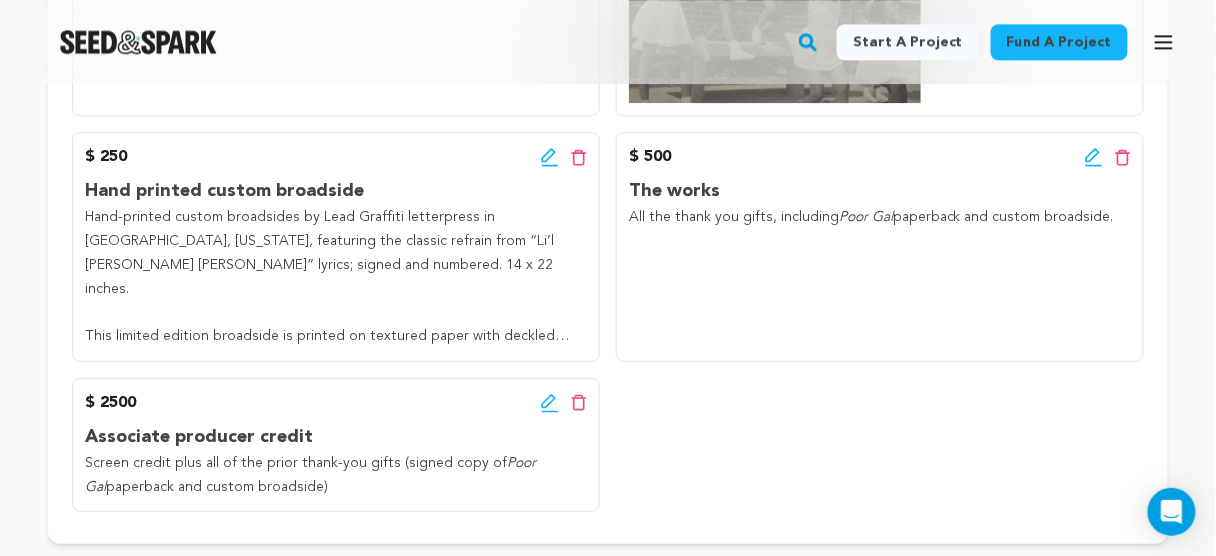 scroll, scrollTop: 1200, scrollLeft: 0, axis: vertical 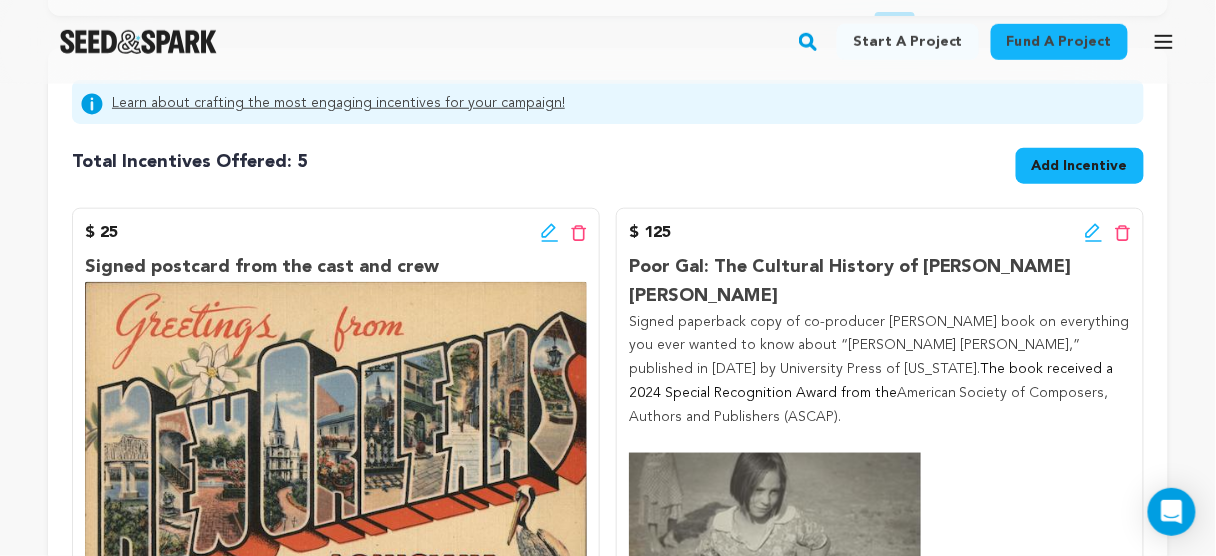 click on "Signed paperback copy of co-producer [PERSON_NAME] book on everything you ever wanted to know about “[PERSON_NAME] [PERSON_NAME],” published in [DATE] by University Press of [US_STATE]." at bounding box center [879, 346] 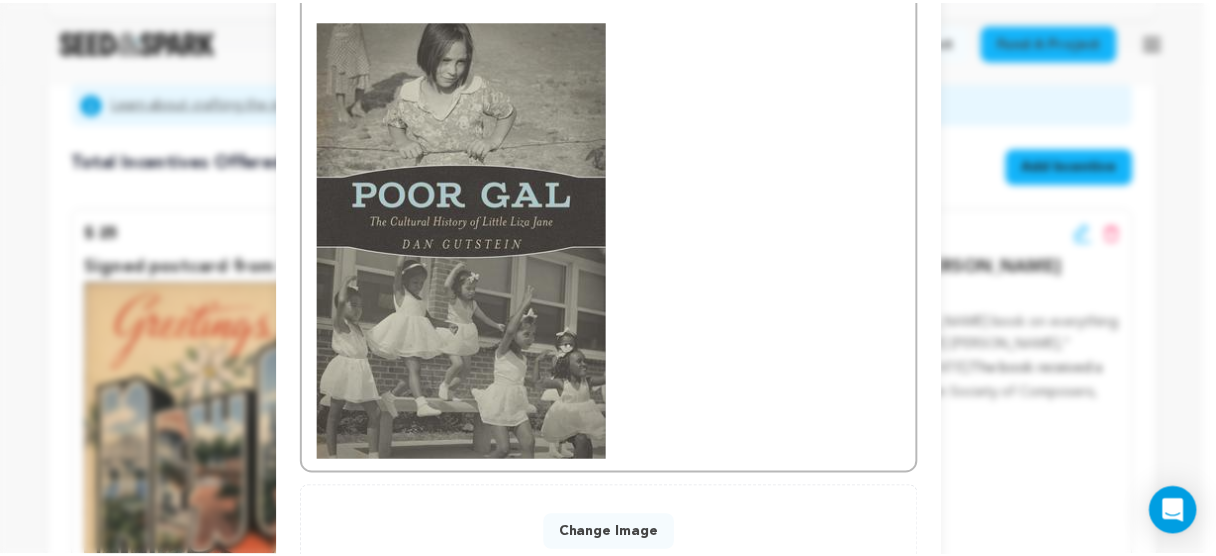 scroll, scrollTop: 771, scrollLeft: 0, axis: vertical 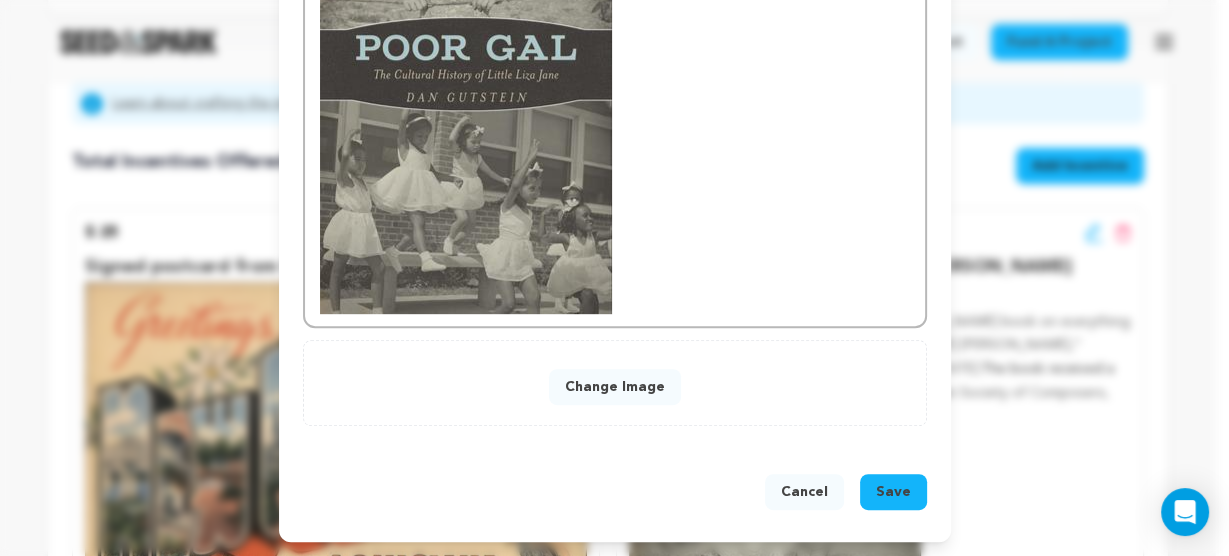 click on "Cancel" at bounding box center (804, 492) 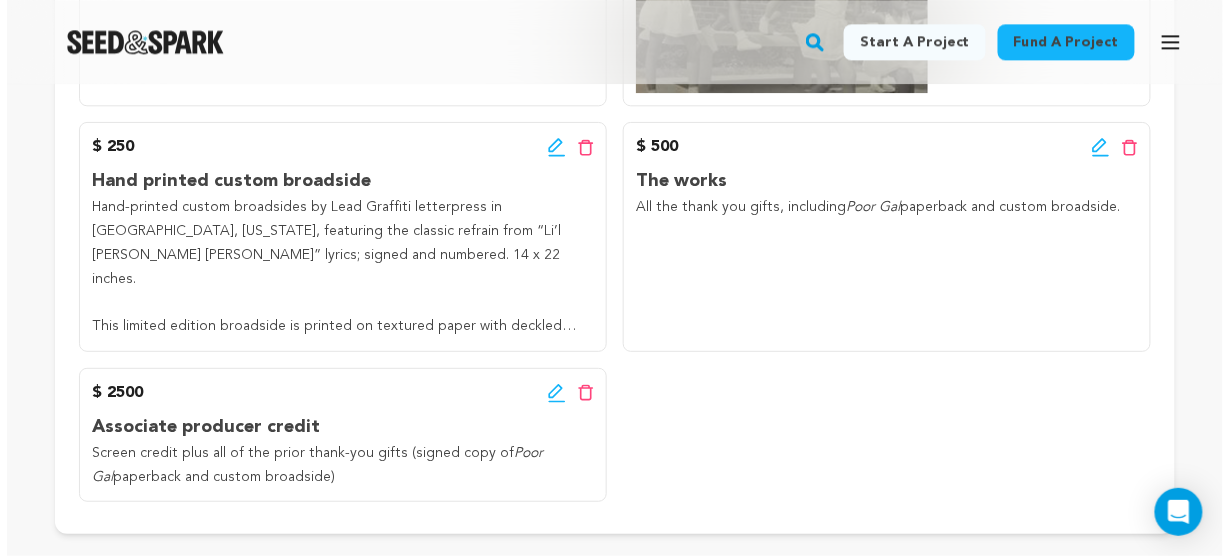 scroll, scrollTop: 1120, scrollLeft: 0, axis: vertical 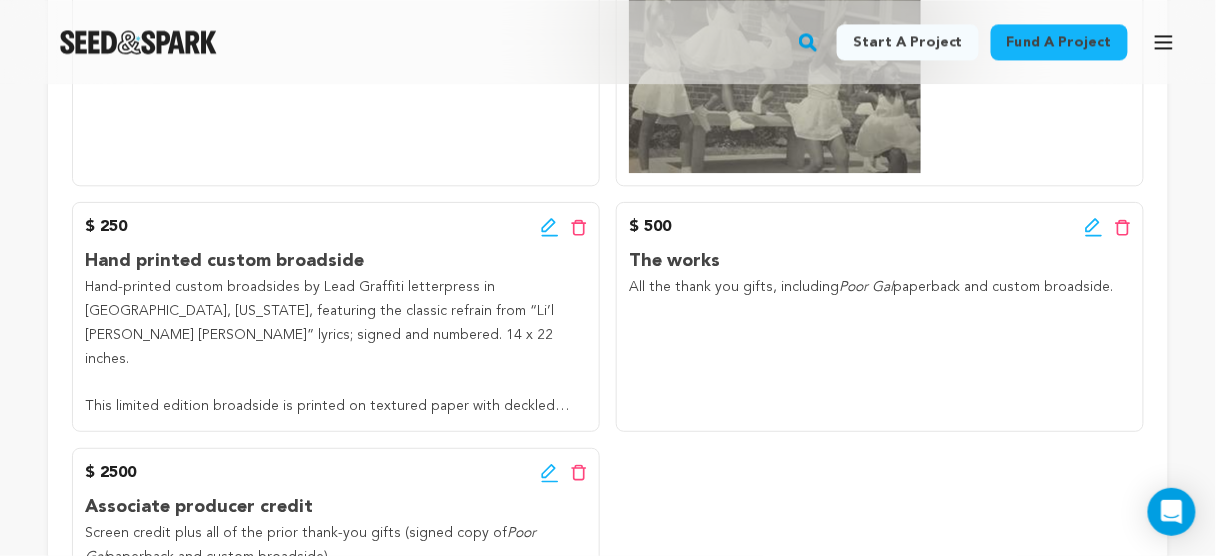click 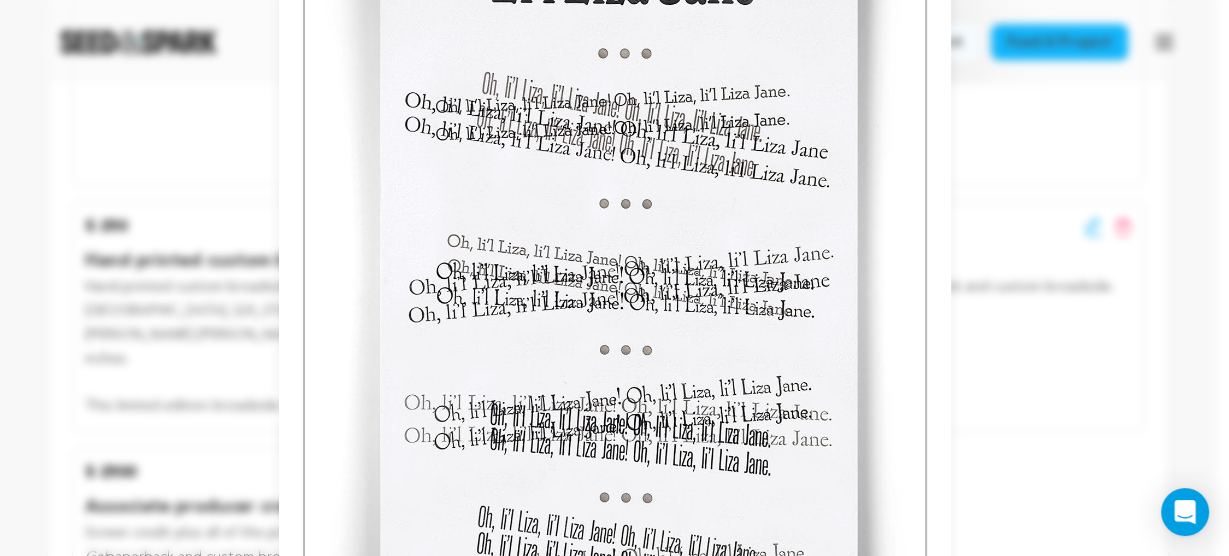 scroll, scrollTop: 316, scrollLeft: 0, axis: vertical 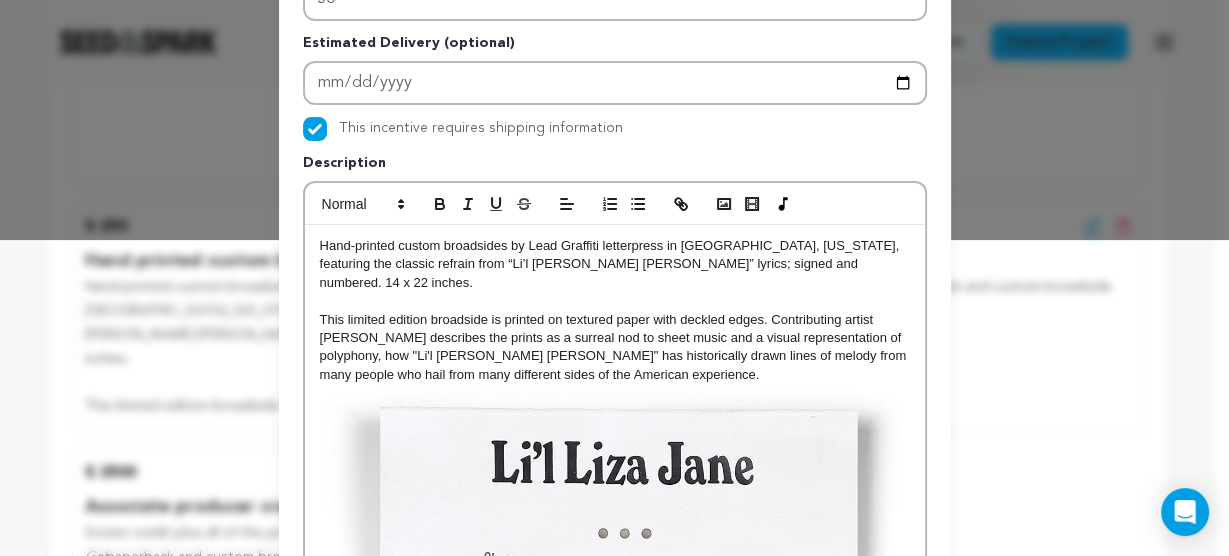 click at bounding box center (615, 798) 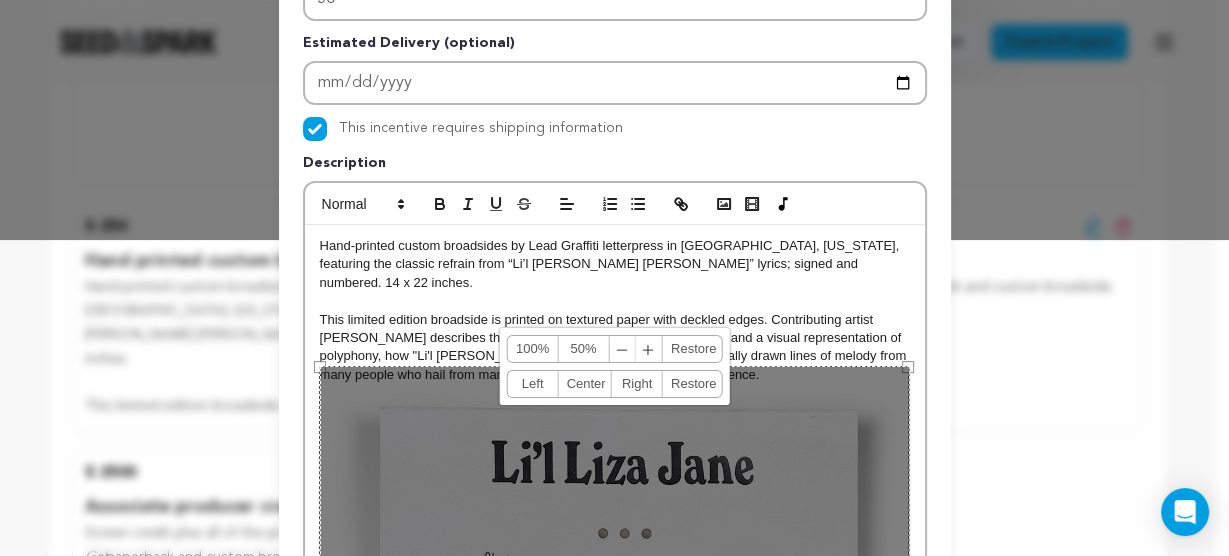 click on "﹣" at bounding box center [623, 349] 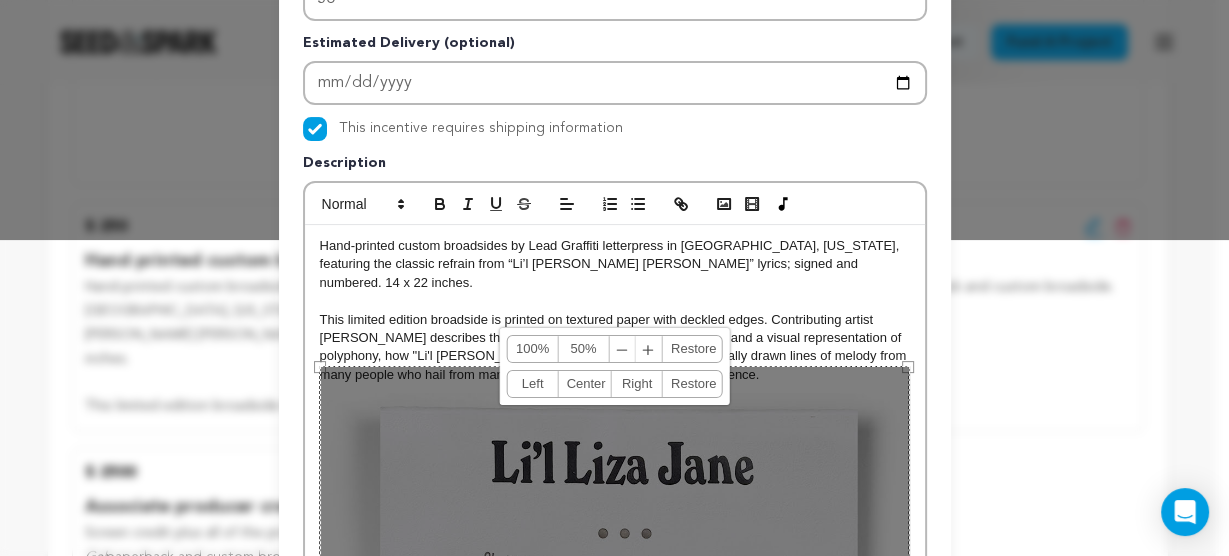 click on "﹣" at bounding box center (623, 349) 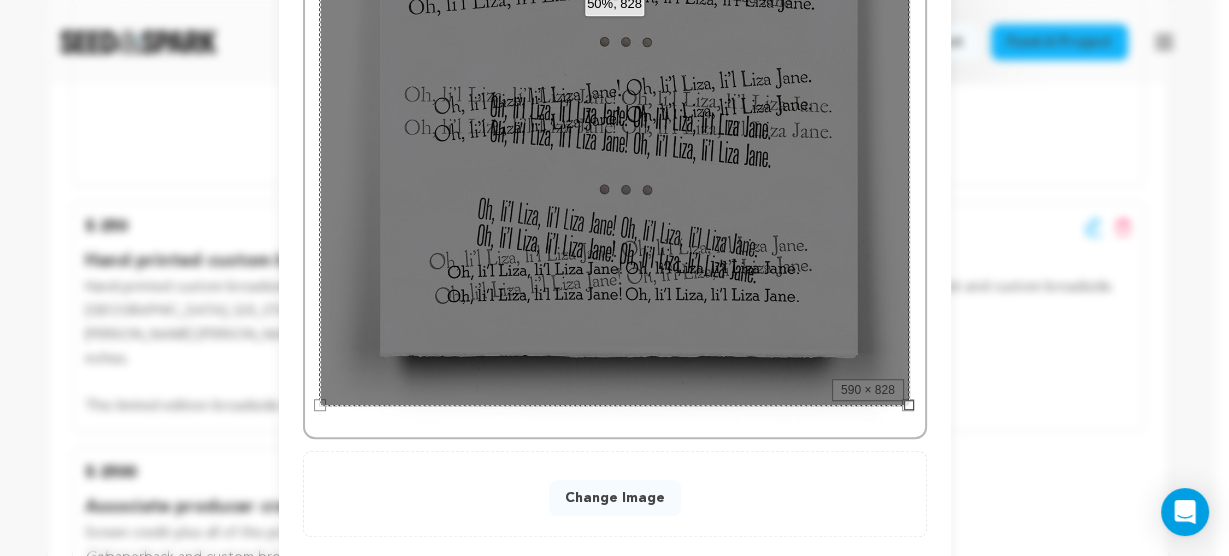 scroll, scrollTop: 1196, scrollLeft: 0, axis: vertical 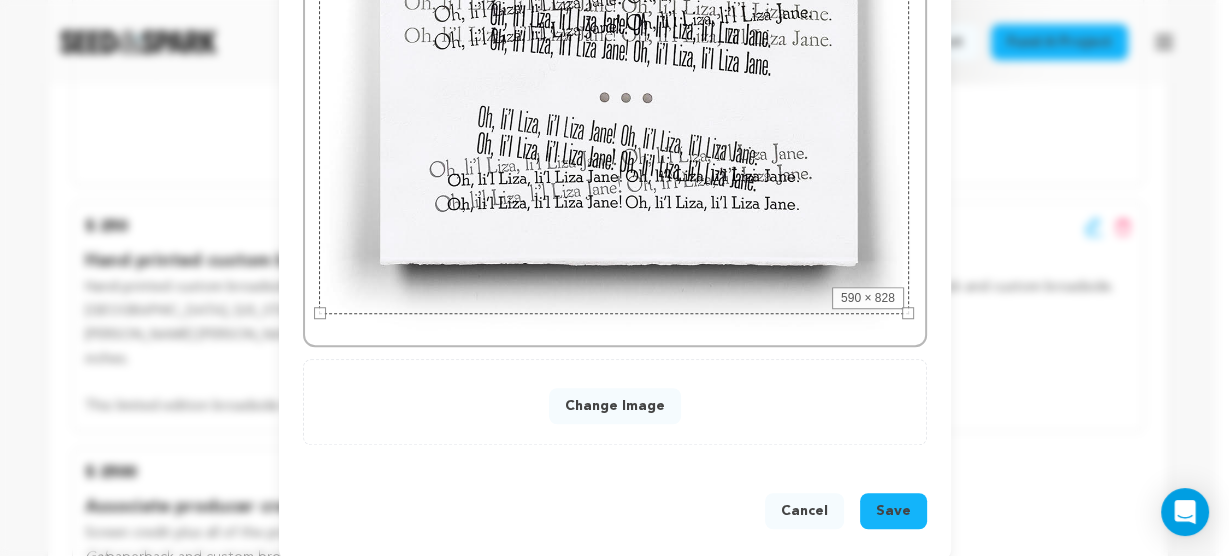 click on "Save" at bounding box center [893, 511] 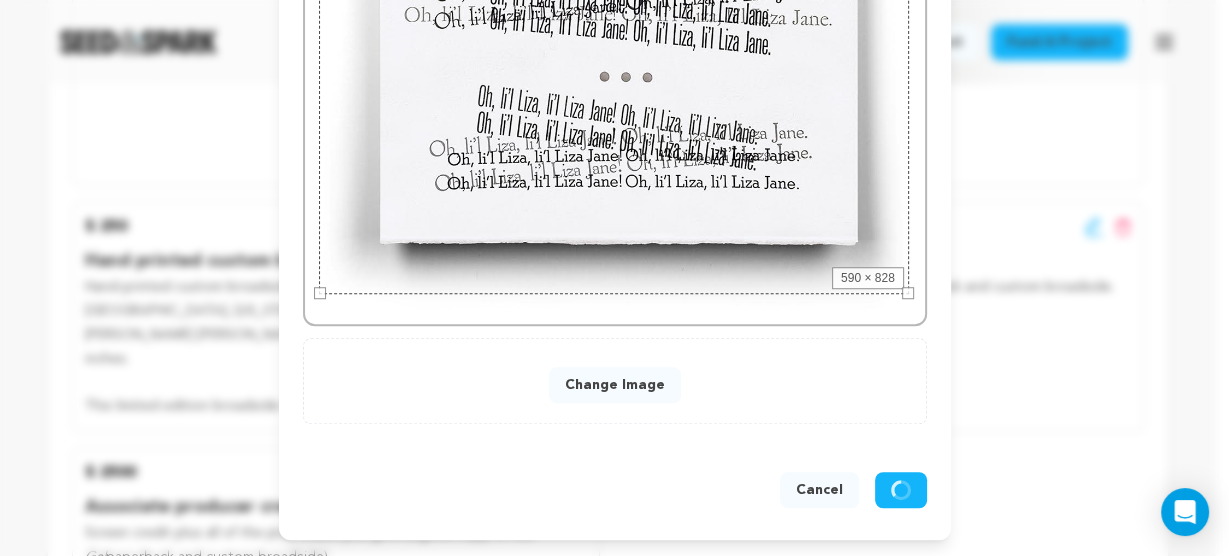 scroll, scrollTop: 1154, scrollLeft: 0, axis: vertical 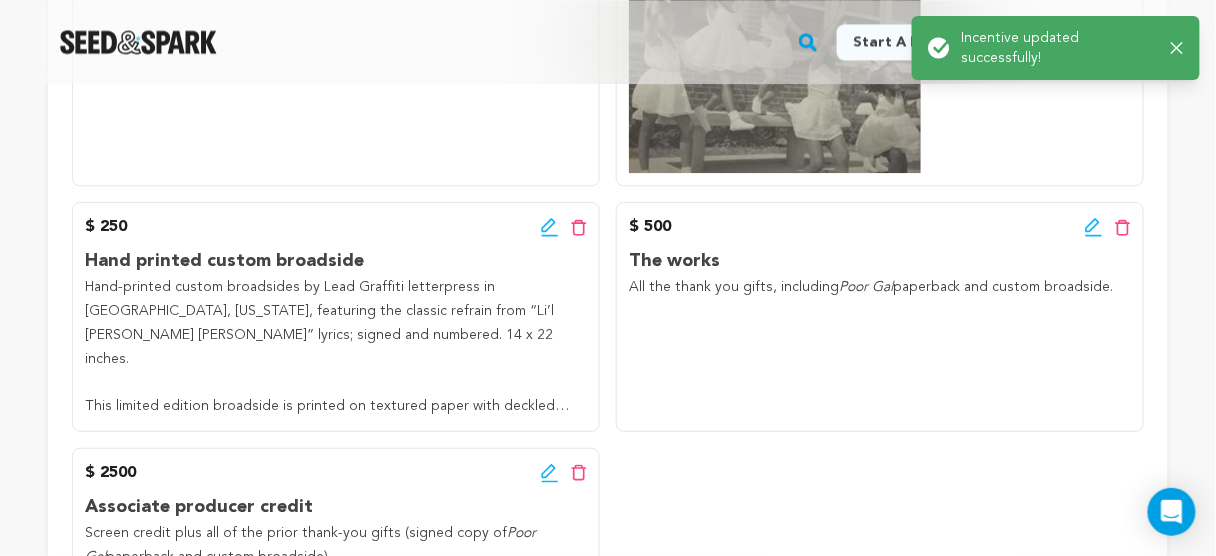 click on "Hand-printed custom broadsides by Lead Graffiti letterpress in Newark, Delaware, featuring the classic refrain from “Li’l Liza Jane” lyrics; signed and numbered. 14 x 22 inches." at bounding box center [336, 323] 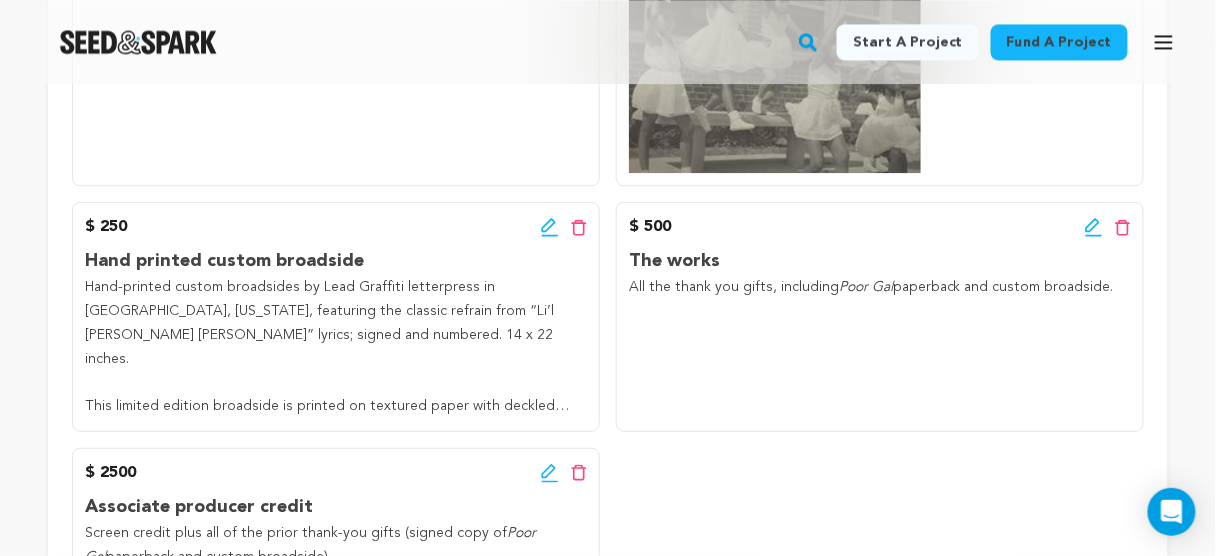 click on "Hand-printed custom broadsides by Lead Graffiti letterpress in Newark, Delaware, featuring the classic refrain from “Li’l Liza Jane” lyrics; signed and numbered. 14 x 22 inches." at bounding box center (336, 323) 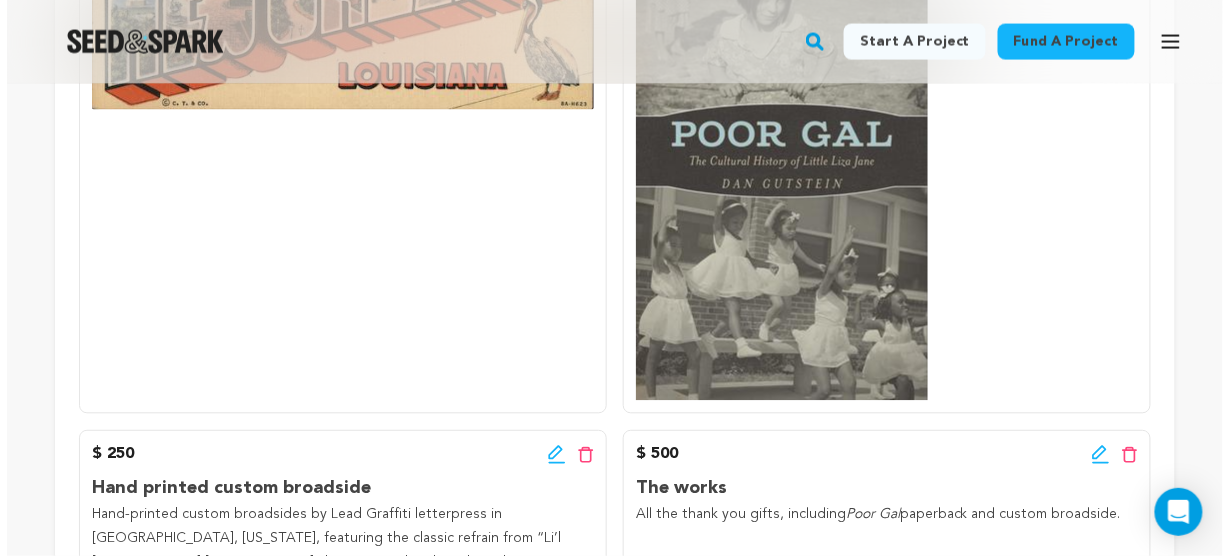 scroll, scrollTop: 880, scrollLeft: 0, axis: vertical 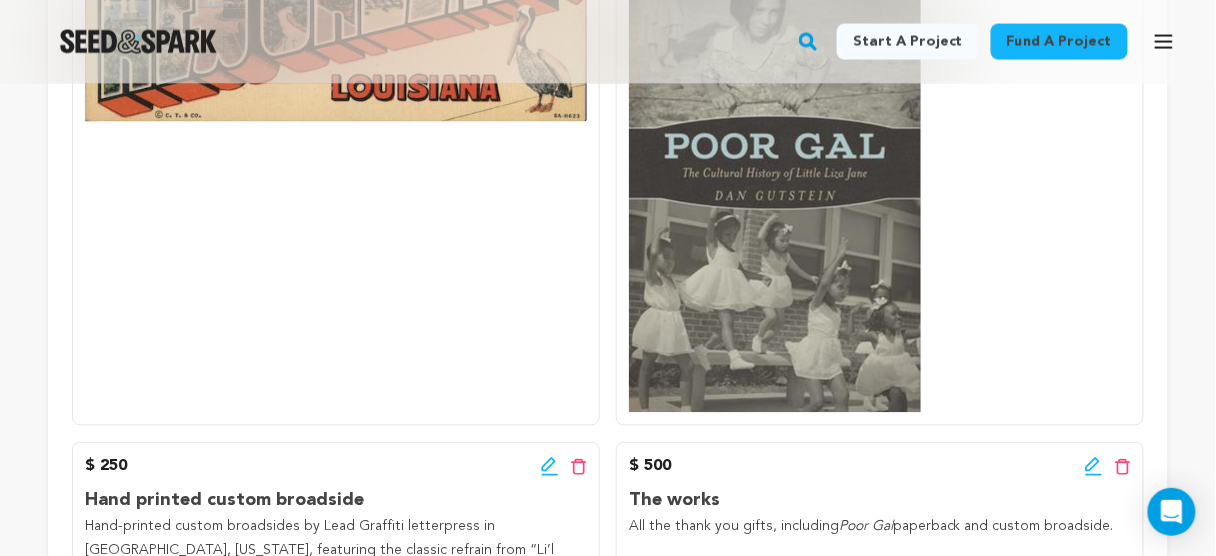 click 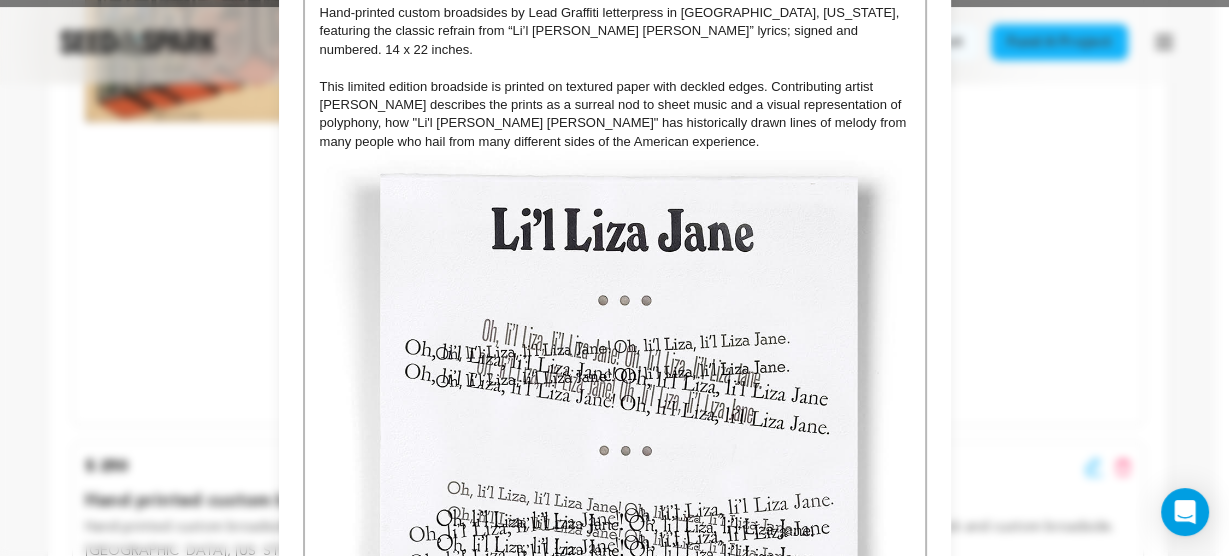 scroll, scrollTop: 400, scrollLeft: 0, axis: vertical 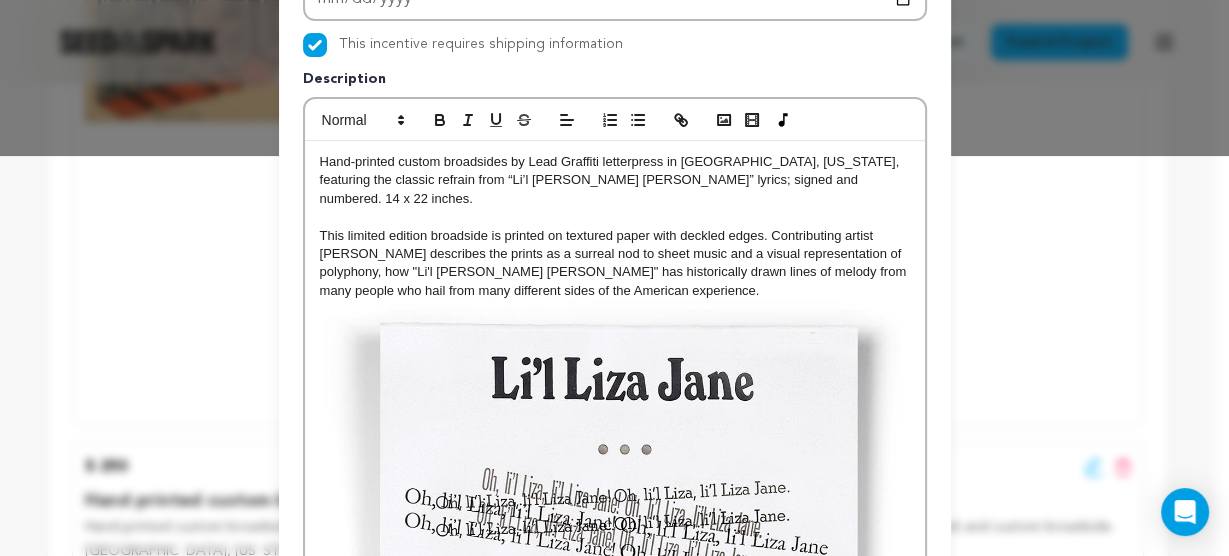 click at bounding box center [615, 714] 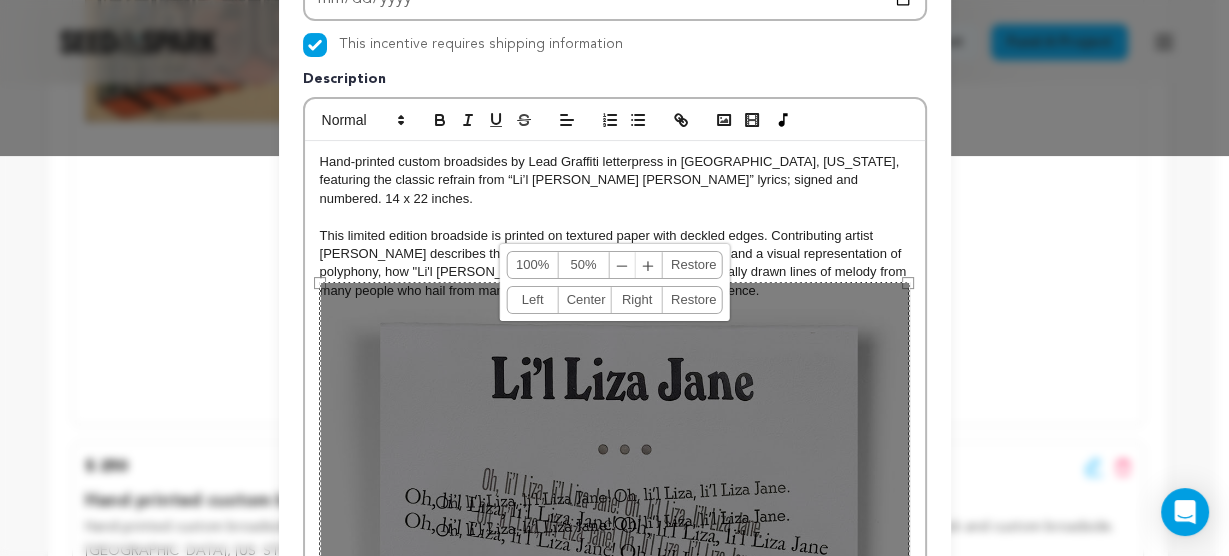 click on "﹢" at bounding box center (649, 265) 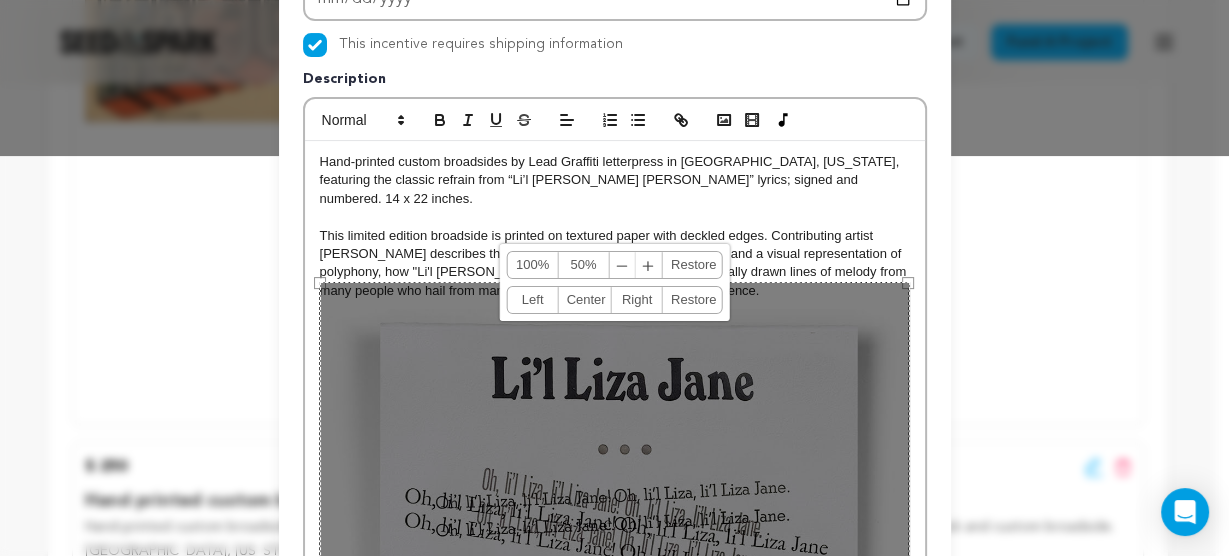 click on "﹢" at bounding box center (649, 265) 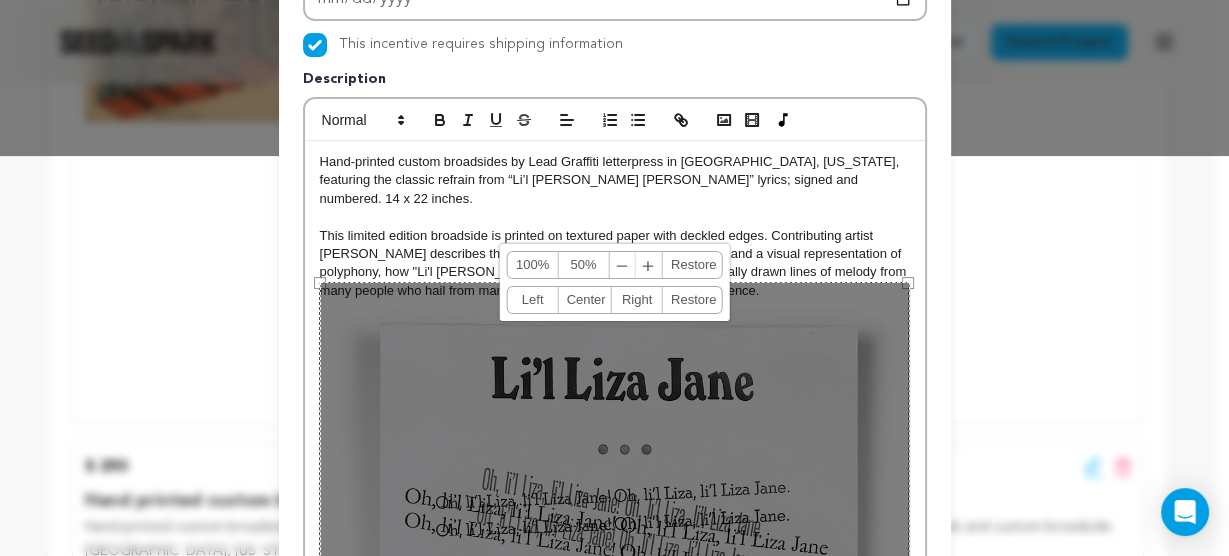 click on "100%" at bounding box center (533, 265) 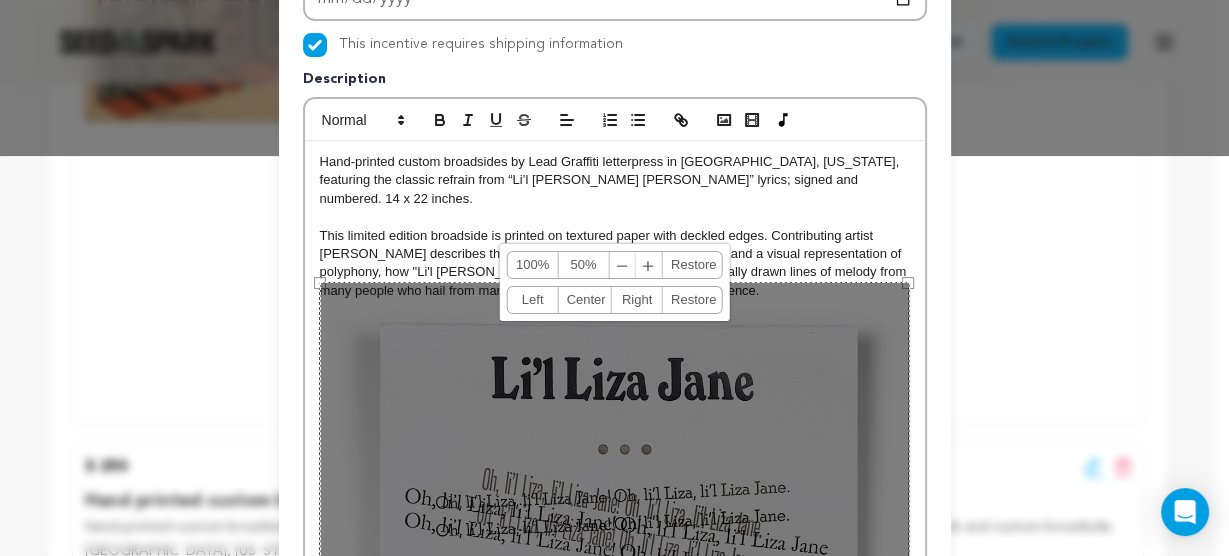 click on "100%, 828
100%
50%
﹣
﹢
Restore
Left
Center
Right
Restore" at bounding box center [615, 696] 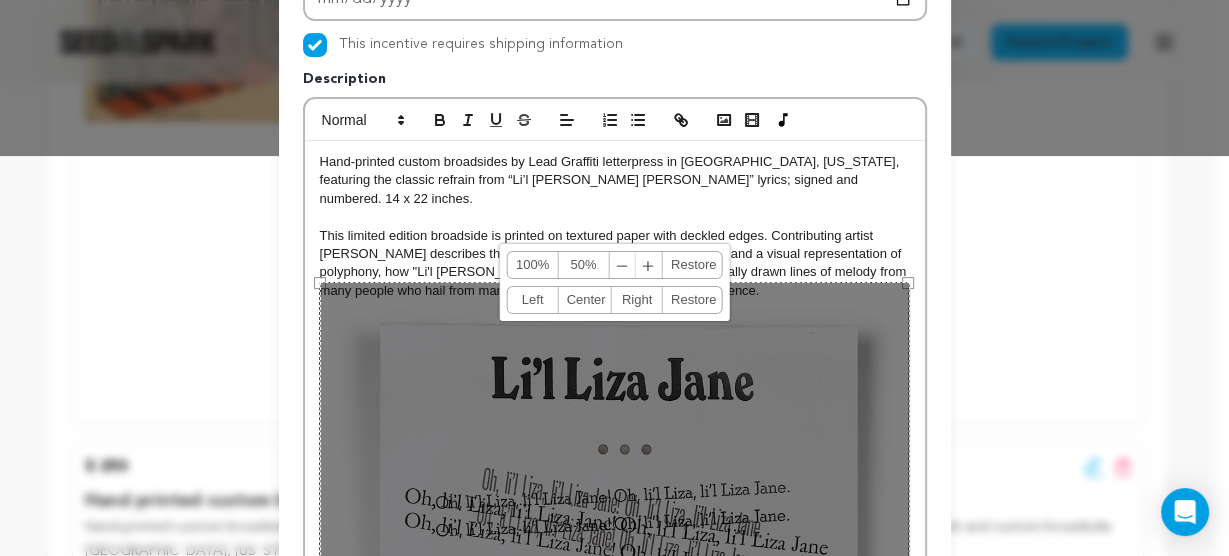 click on "This limited edition broadside is printed on textured paper with deckled edges. Contributing artist Casey Smith describes the prints as a surreal nod to sheet music and a visual representation of polyphony, how "Li'l Liza Jane" has historically drawn lines of melody from many people who hail from many different sides of the American experience." at bounding box center (615, 264) 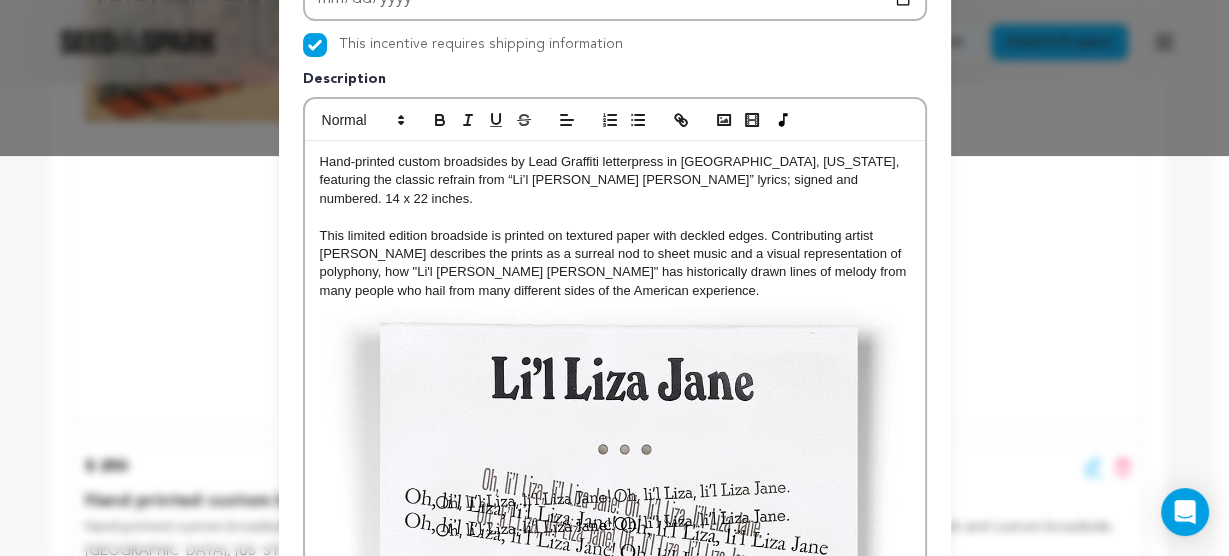 click on "Hand-printed custom broadsides by Lead Graffiti letterpress in Newark, Delaware, featuring the classic refrain from “Li’l Liza Jane” lyrics; signed and numbered. 14 x 22 inches." at bounding box center [611, 180] 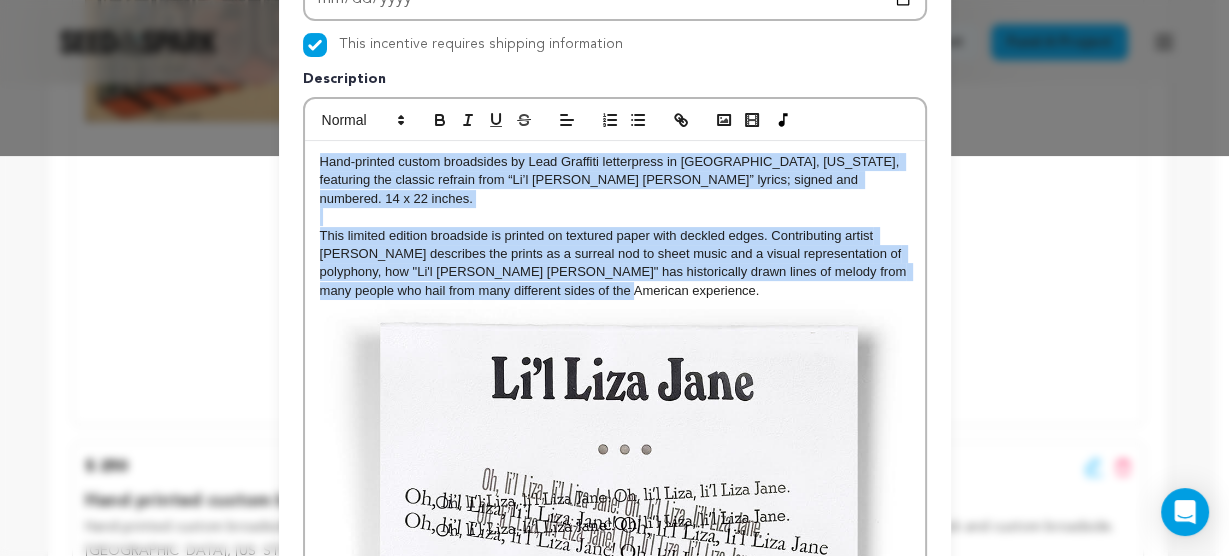 drag, startPoint x: 329, startPoint y: 159, endPoint x: 586, endPoint y: 276, distance: 282.37918 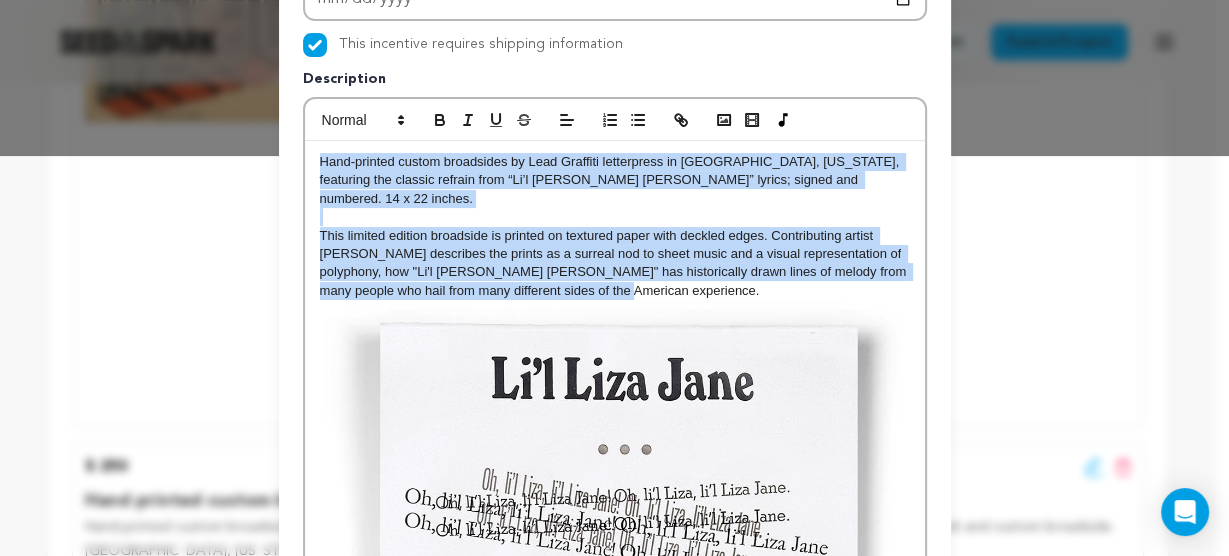 click on "This limited edition broadside is printed on textured paper with deckled edges. Contributing artist Casey Smith describes the prints as a surreal nod to sheet music and a visual representation of polyphony, how "Li'l Liza Jane" has historically drawn lines of melody from many people who hail from many different sides of the American experience." at bounding box center [615, 263] 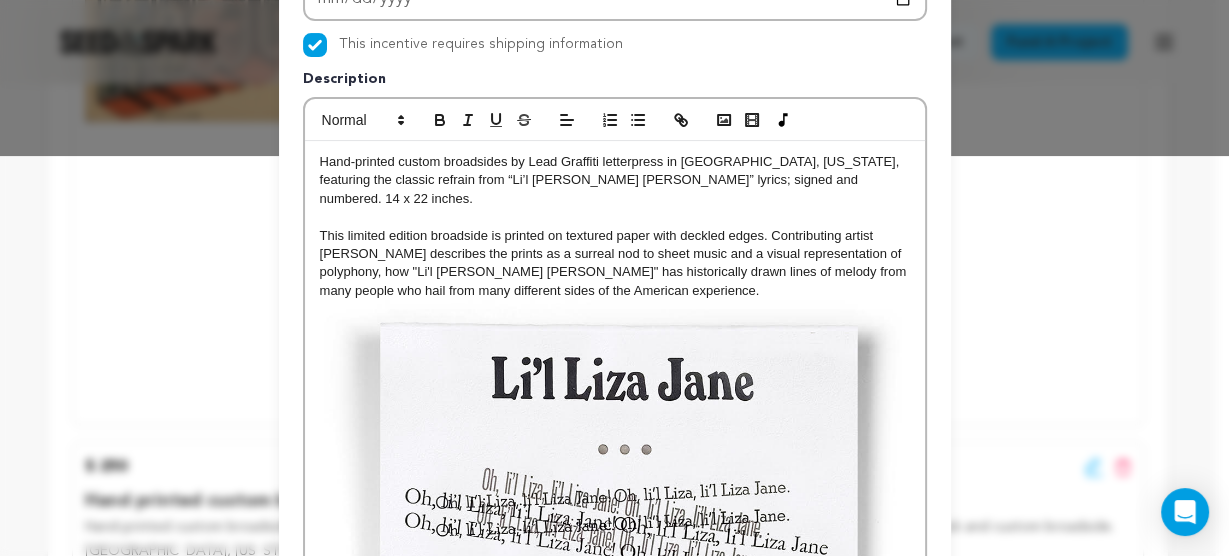 click on "Hand-printed custom broadsides by Lead Graffiti letterpress in Newark, Delaware, featuring the classic refrain from “Li’l Liza Jane” lyrics; signed and numbered. 14 x 22 inches." at bounding box center (611, 180) 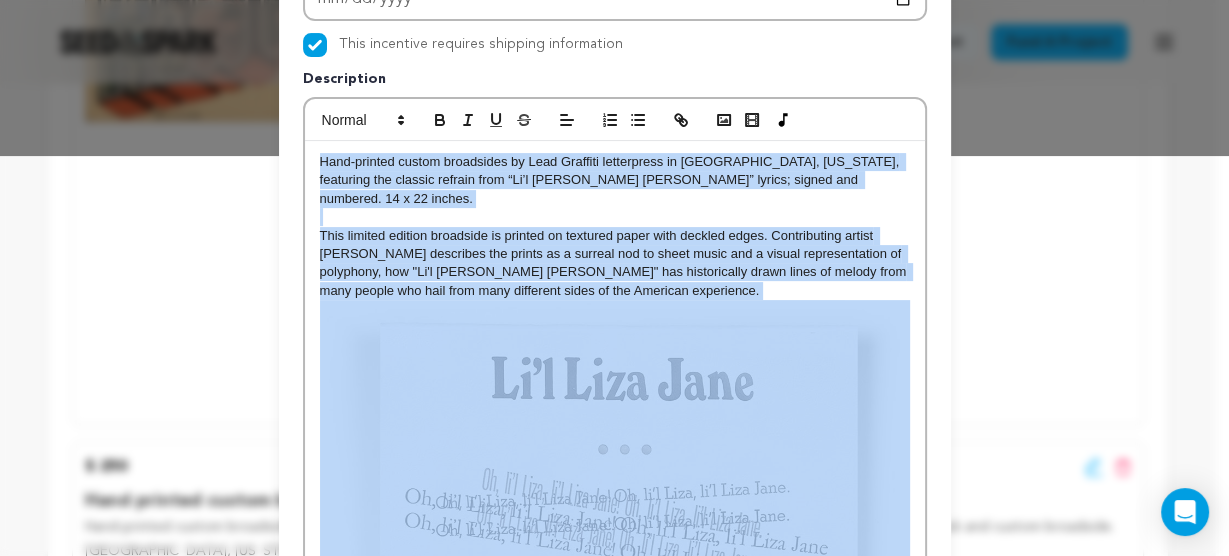 drag, startPoint x: 325, startPoint y: 157, endPoint x: 661, endPoint y: 277, distance: 356.78564 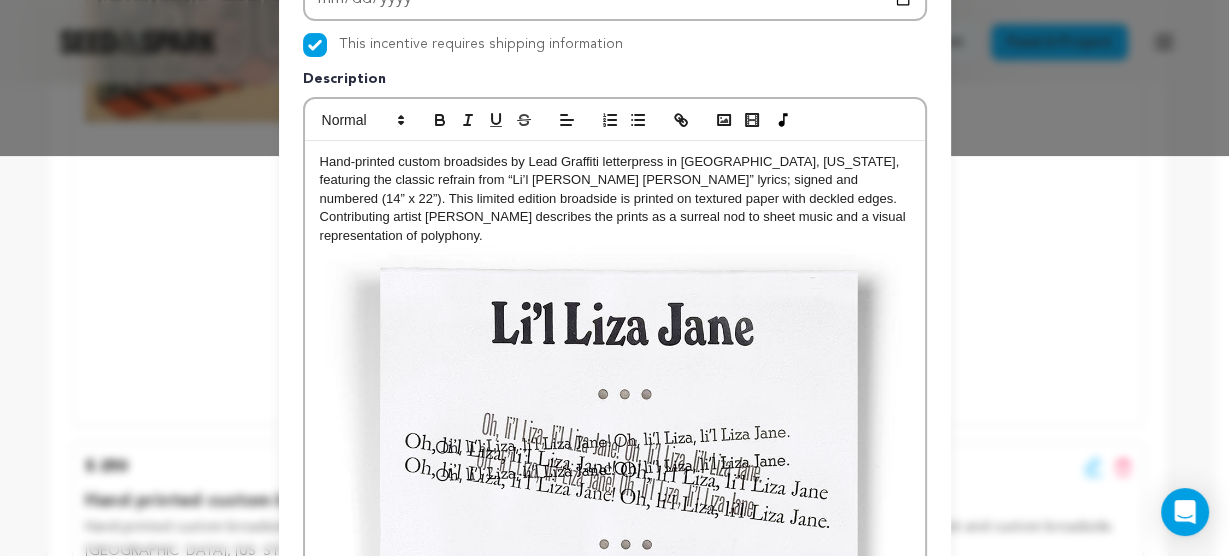 scroll, scrollTop: 282, scrollLeft: 0, axis: vertical 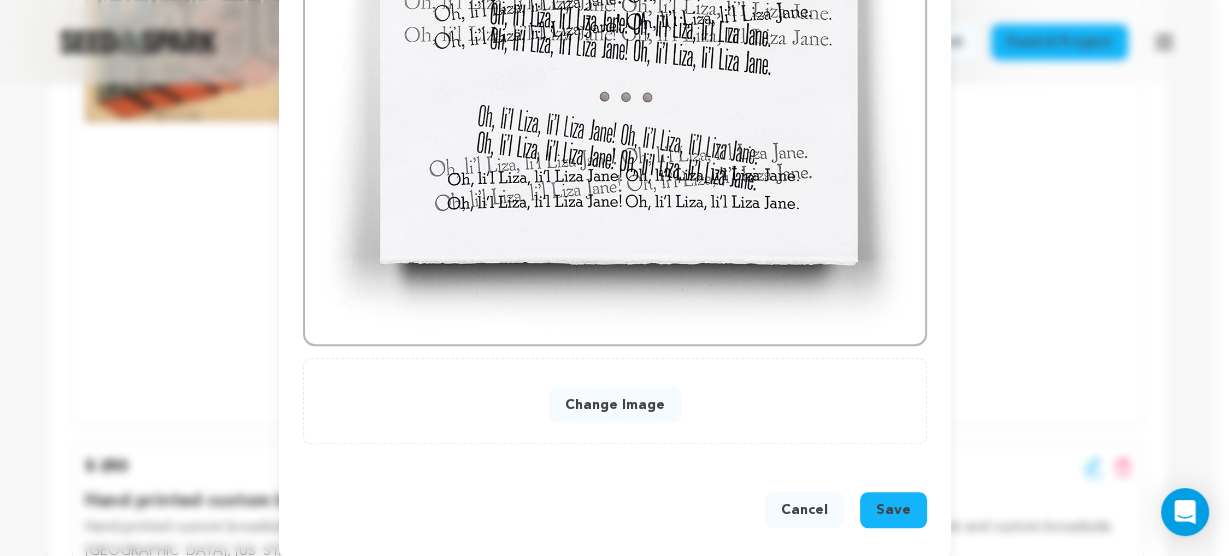 click on "Save" at bounding box center [893, 510] 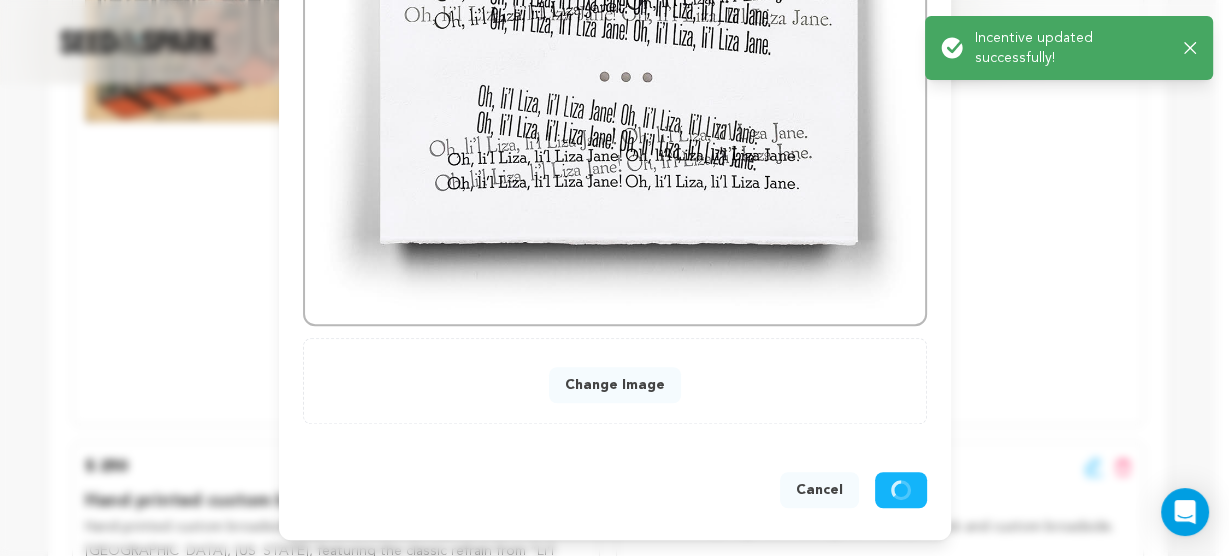 scroll, scrollTop: 1099, scrollLeft: 0, axis: vertical 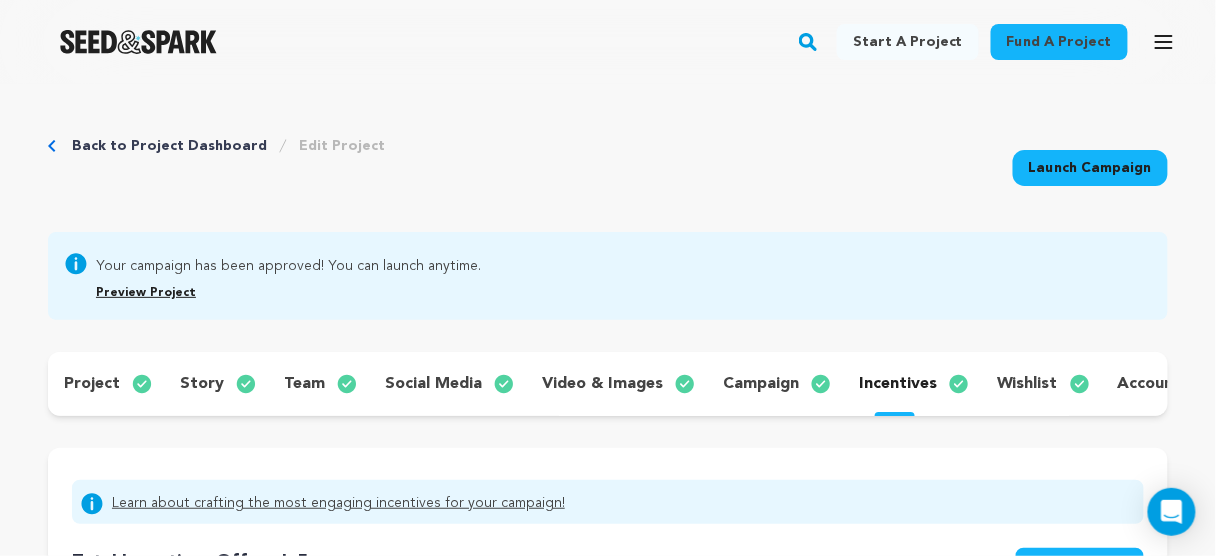 click on "wishlist" at bounding box center (1027, 384) 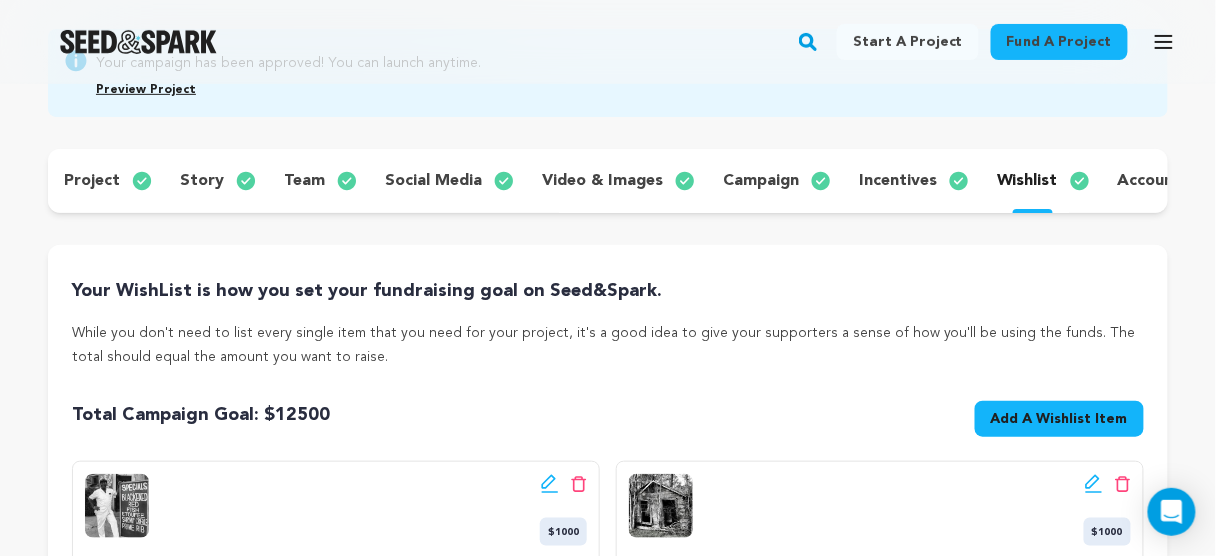 scroll, scrollTop: 80, scrollLeft: 0, axis: vertical 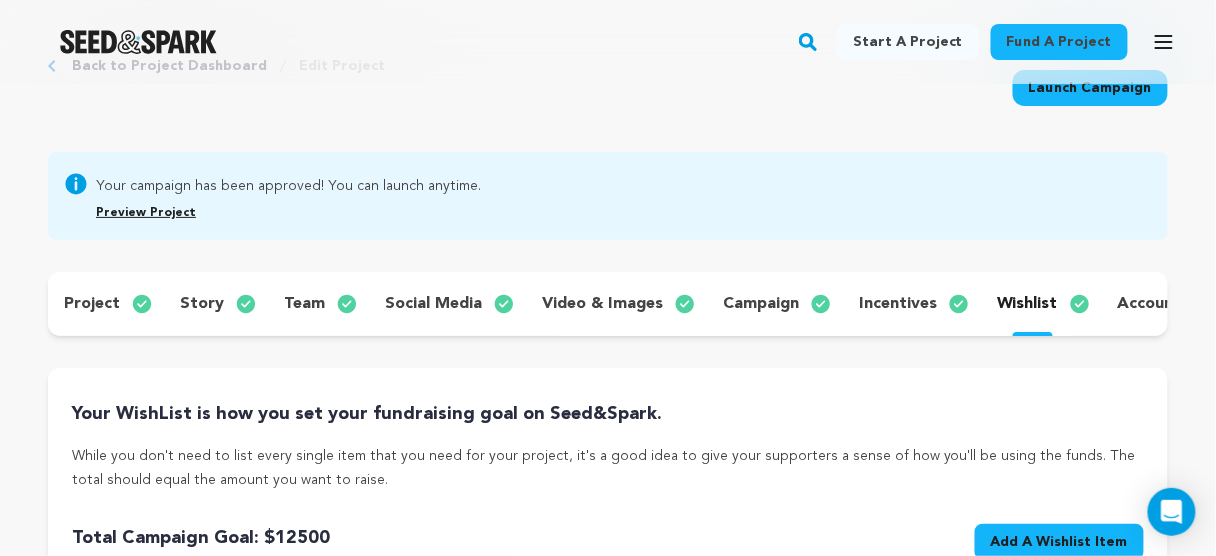 click on "incentives" at bounding box center (898, 304) 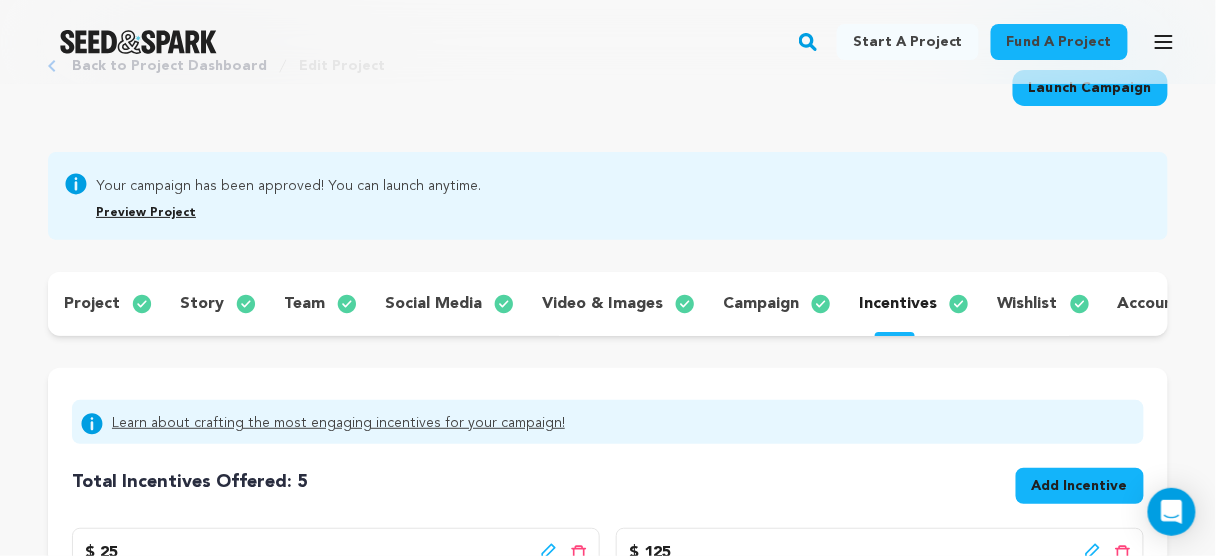 click on "wishlist" at bounding box center [1027, 304] 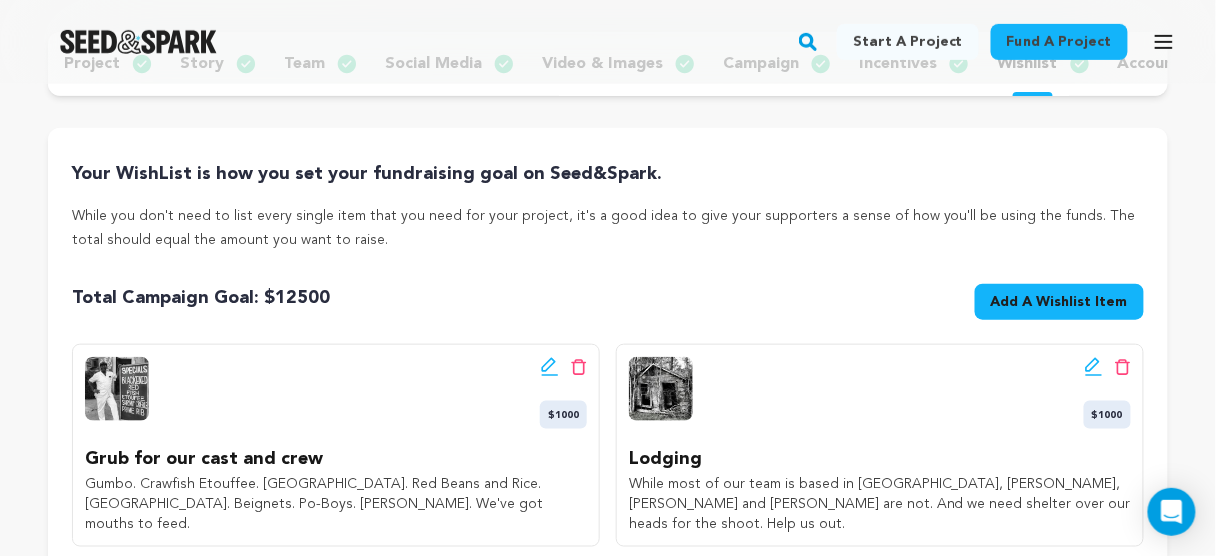 scroll, scrollTop: 480, scrollLeft: 0, axis: vertical 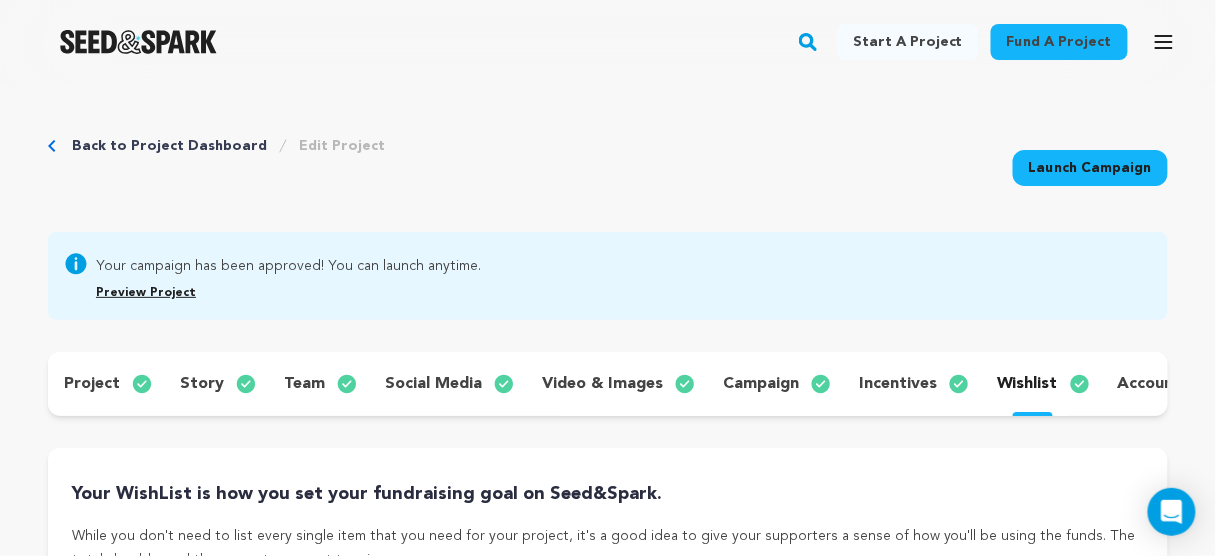 click on "project" at bounding box center [92, 384] 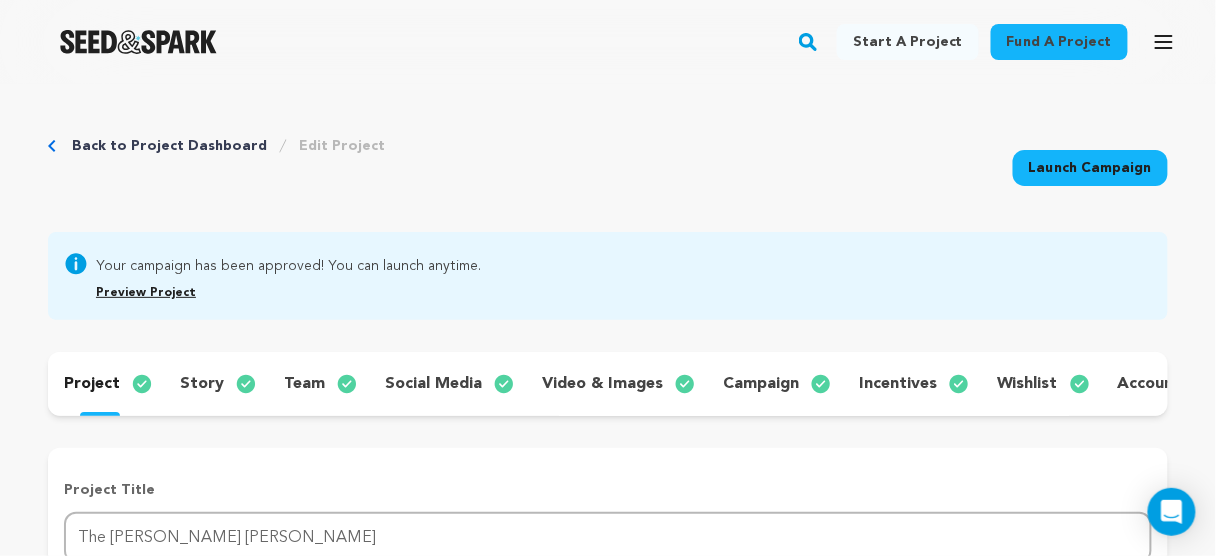 click on "campaign" at bounding box center [761, 384] 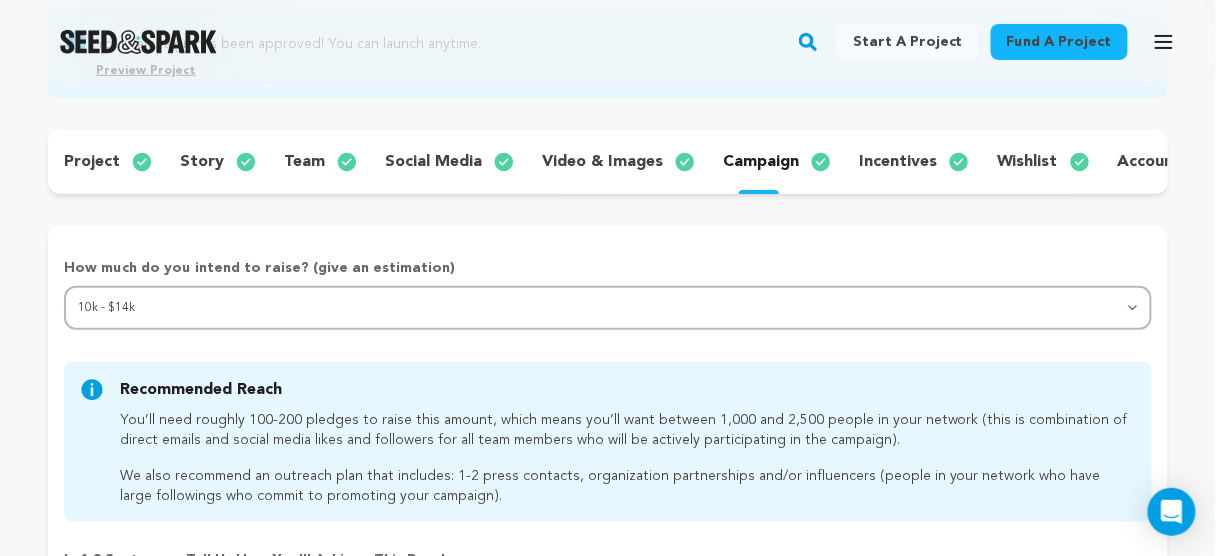 scroll, scrollTop: 240, scrollLeft: 0, axis: vertical 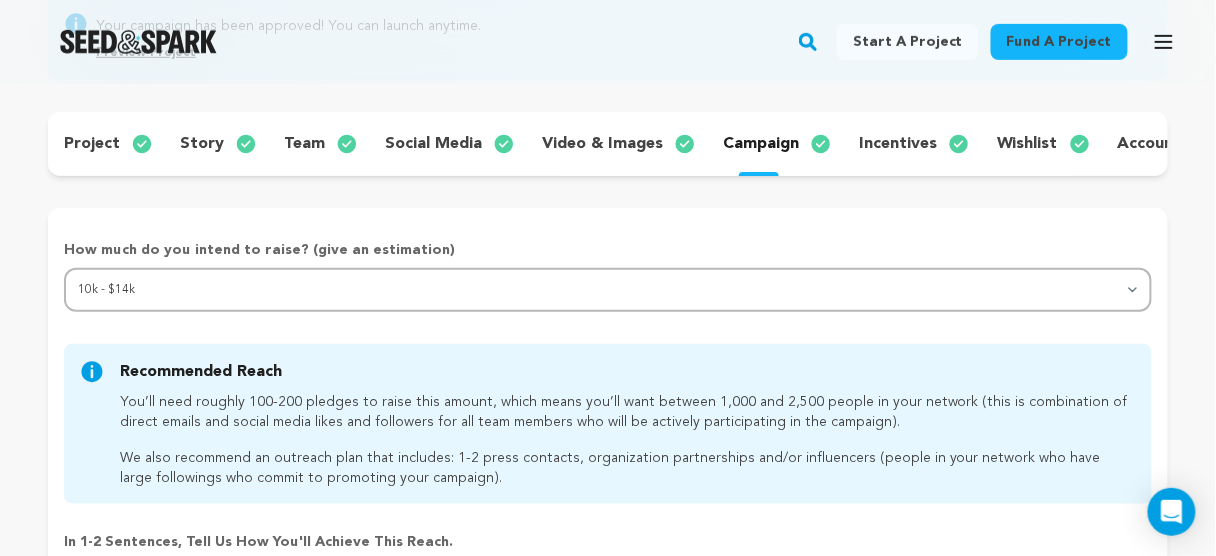 click on "campaign" at bounding box center (761, 144) 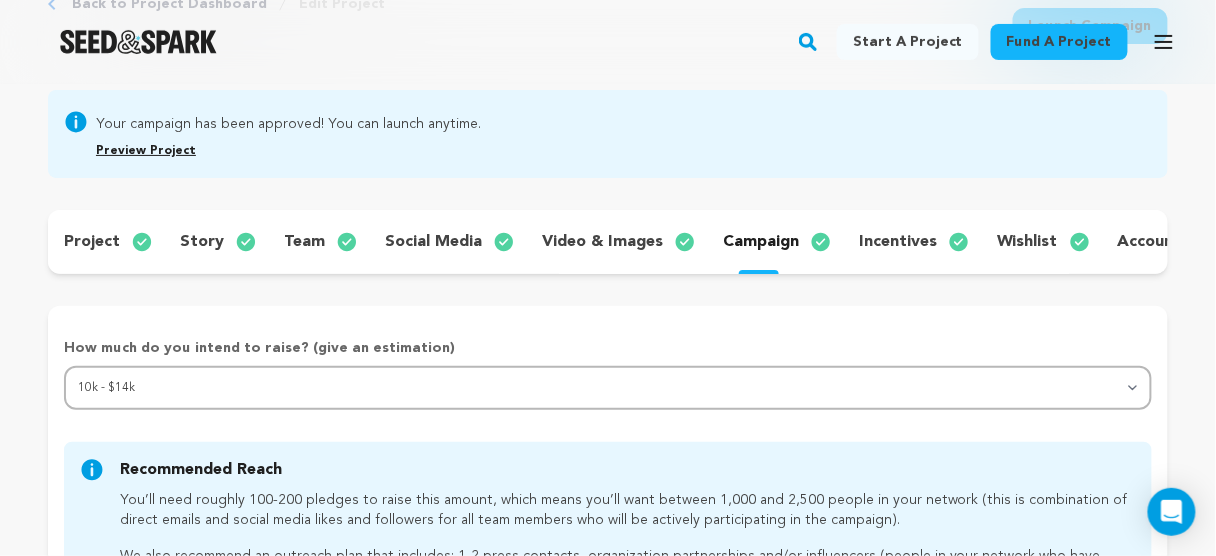 scroll, scrollTop: 80, scrollLeft: 0, axis: vertical 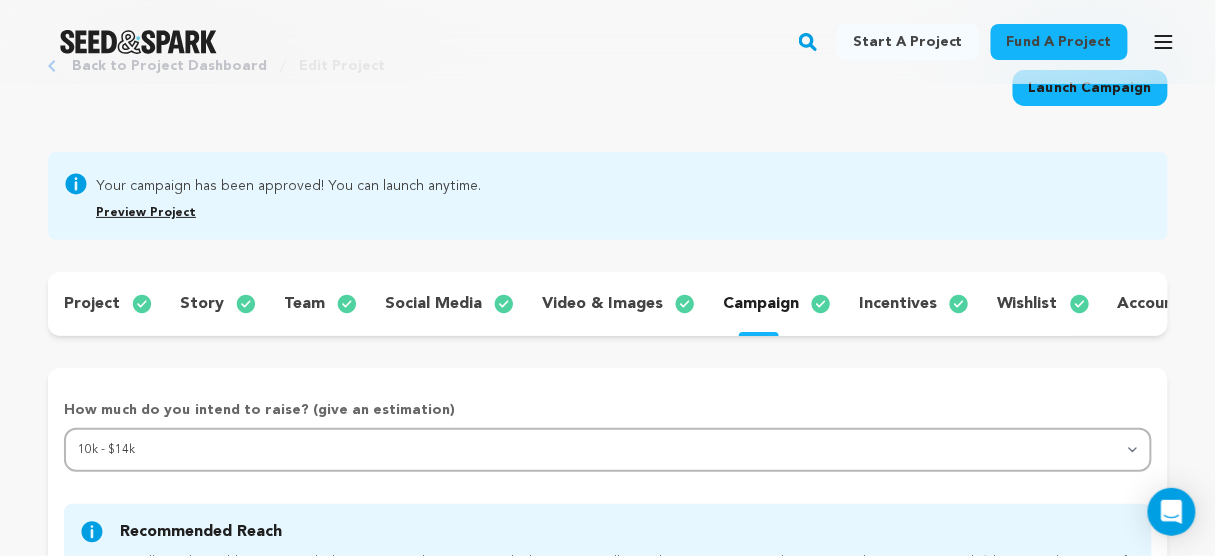 click on "project
story
team
social media
video & images
campaign
incentives
wishlist account" at bounding box center [608, 304] 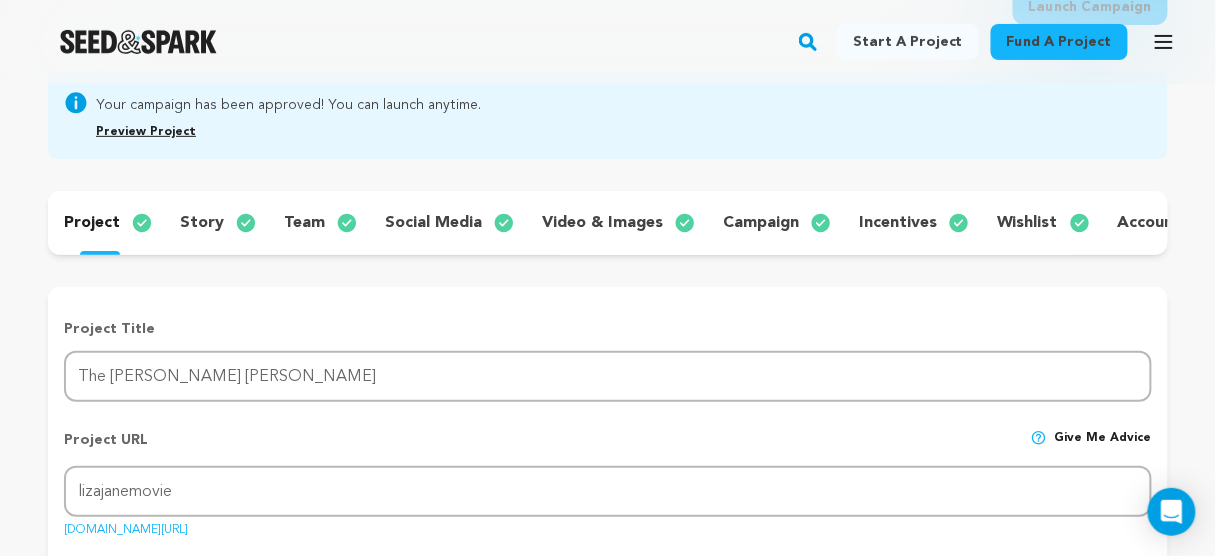 scroll, scrollTop: 160, scrollLeft: 0, axis: vertical 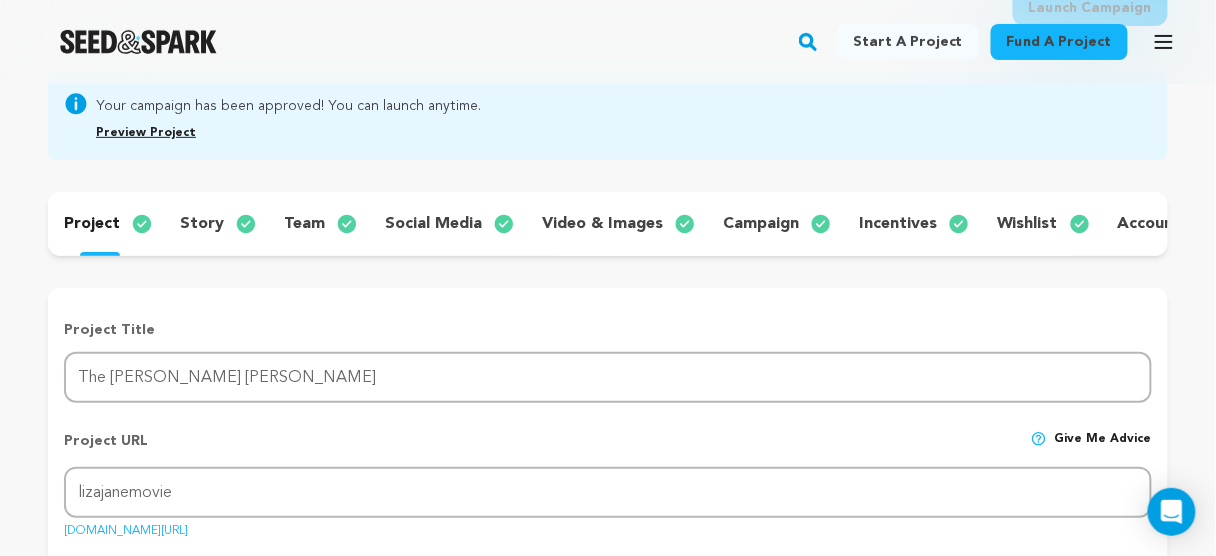 click on "story" at bounding box center [202, 224] 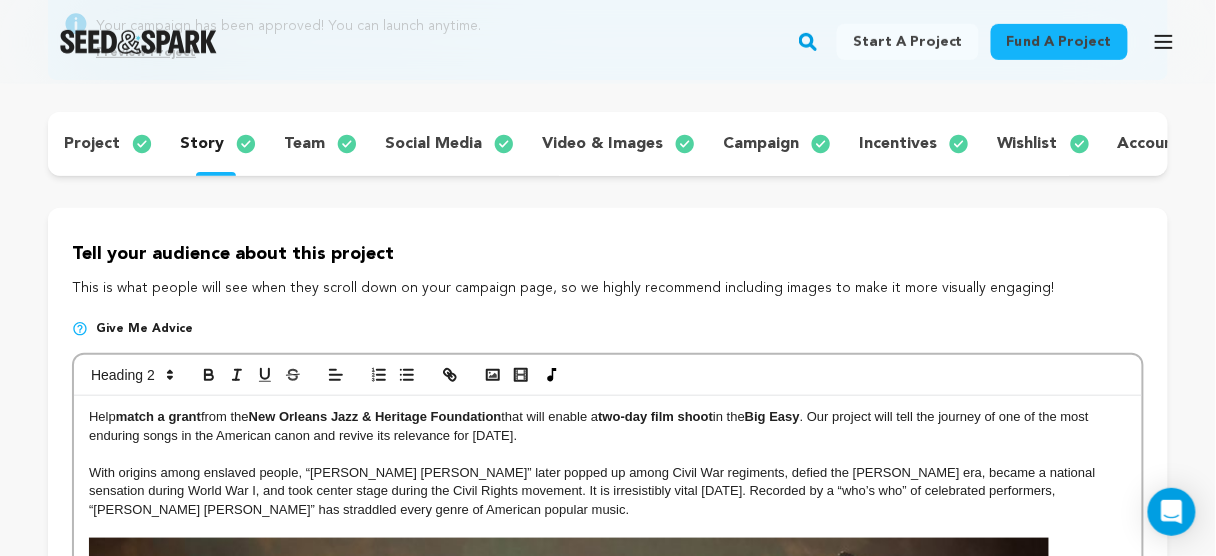 scroll, scrollTop: 240, scrollLeft: 0, axis: vertical 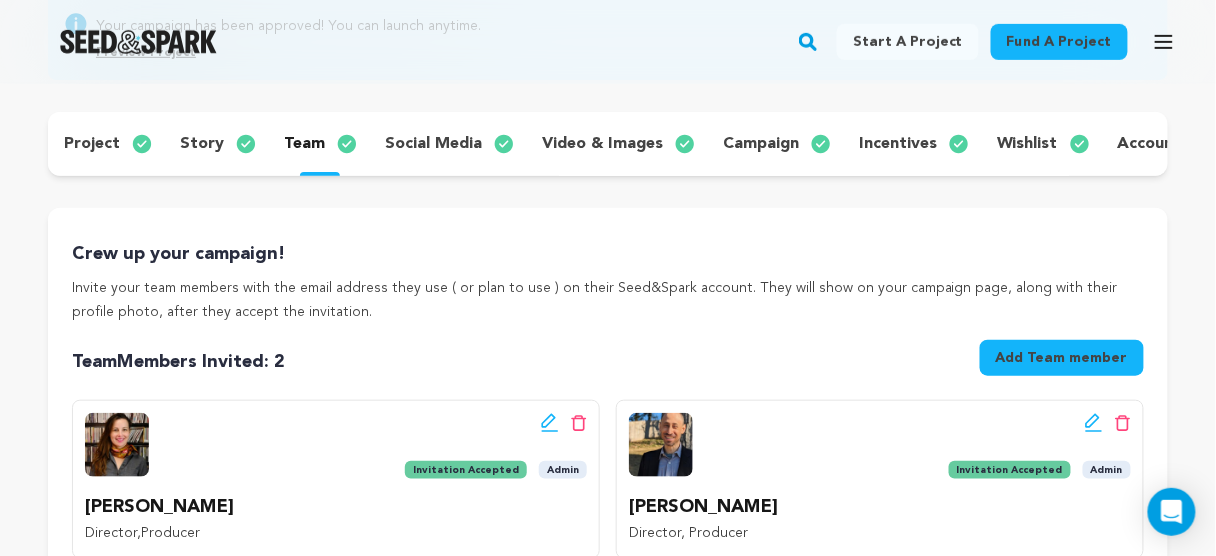 click on "campaign" at bounding box center [761, 144] 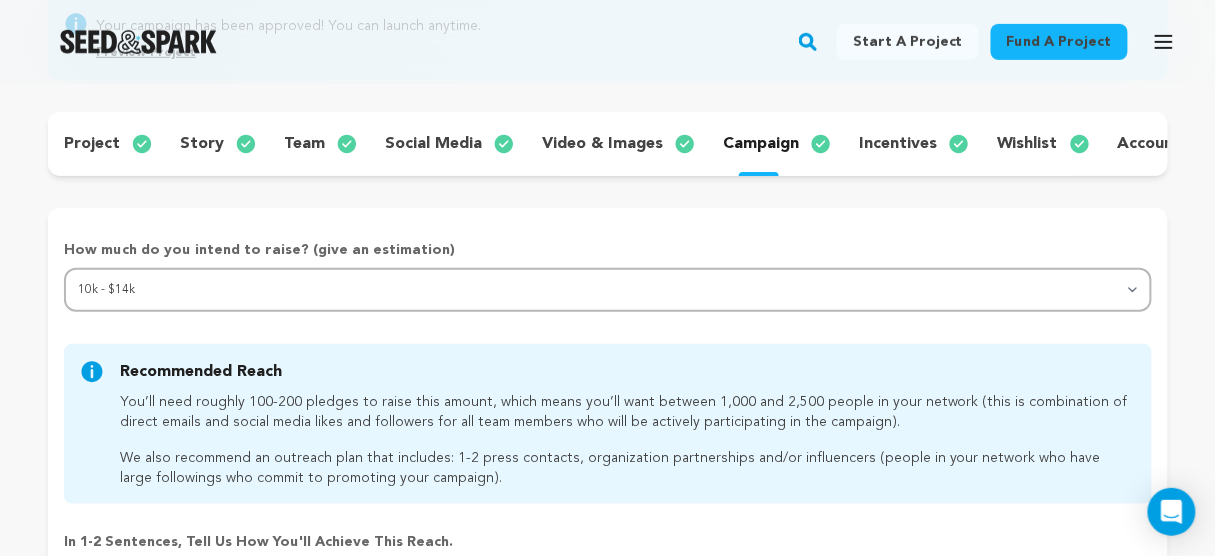 click on "wishlist" at bounding box center [1027, 144] 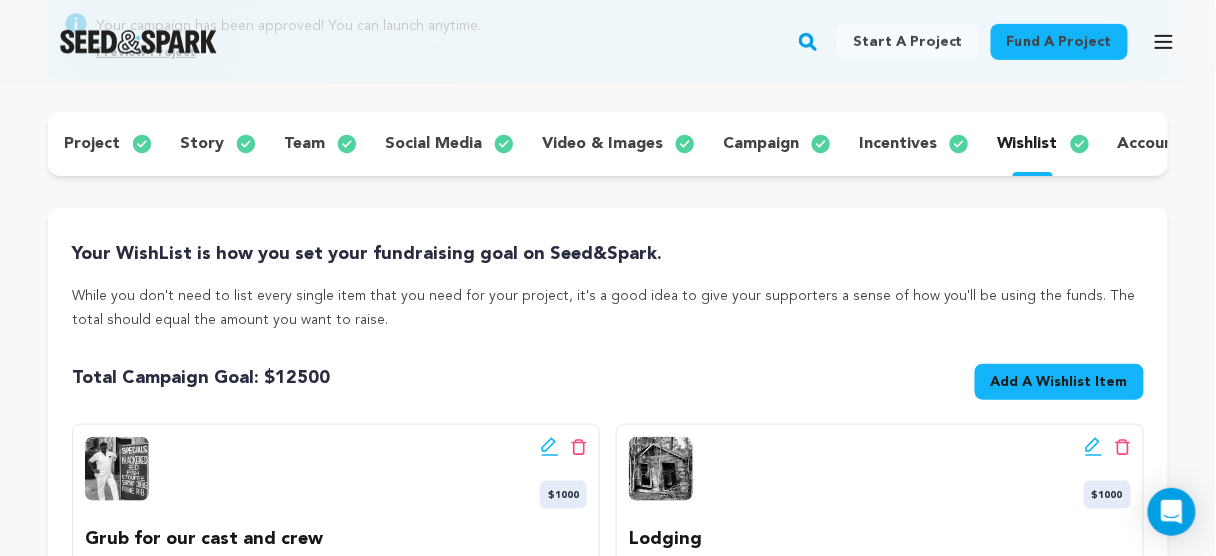 click on "Your WishList is how you set your fundraising goal on Seed&Spark.
While you don't need to list every single item that you need for your project, it's a good idea to give
your supporters a sense of how you'll be using the funds. The total should equal the amount you want to
raise.
Total Campaign Goal: $ 12500
Goal: $12,500
Add A Wishlist Item
New Wishlist Item" at bounding box center (608, 533) 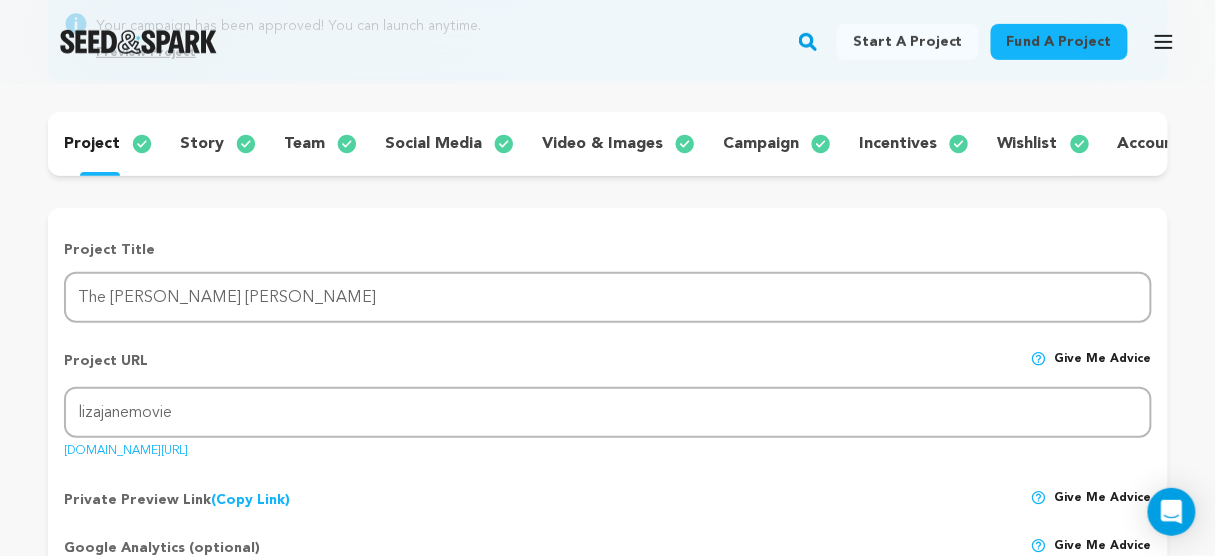 click on "project" at bounding box center [92, 144] 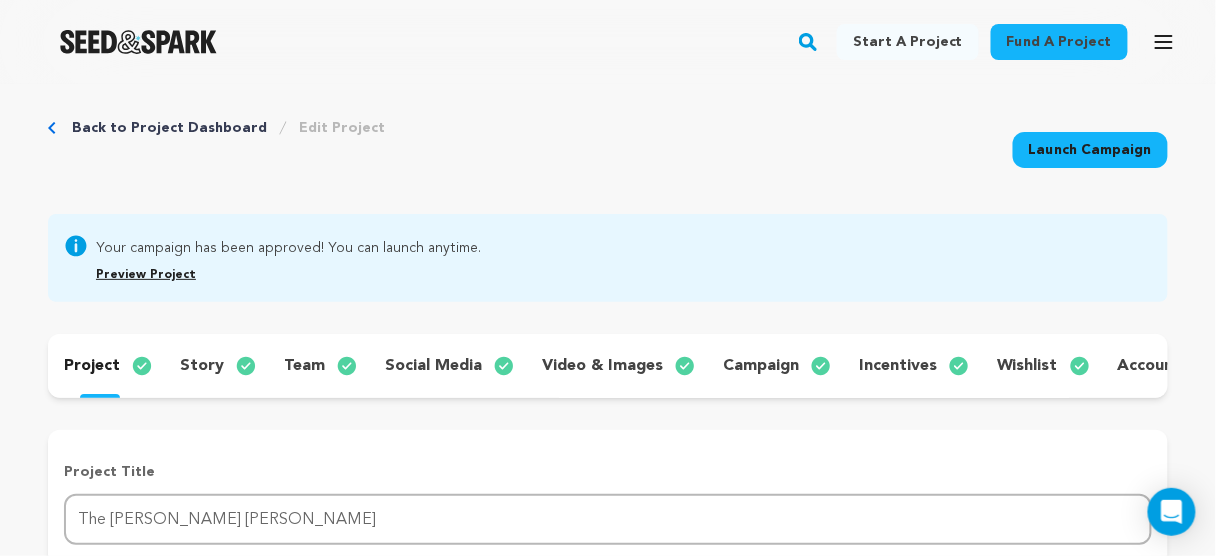 scroll, scrollTop: 0, scrollLeft: 0, axis: both 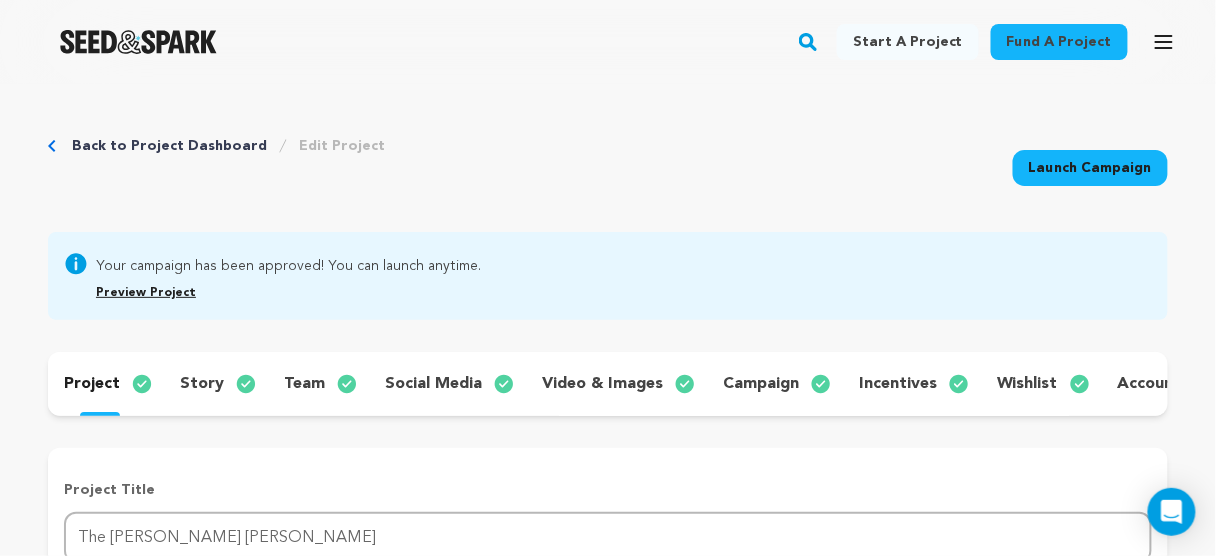 click on "story" at bounding box center (202, 384) 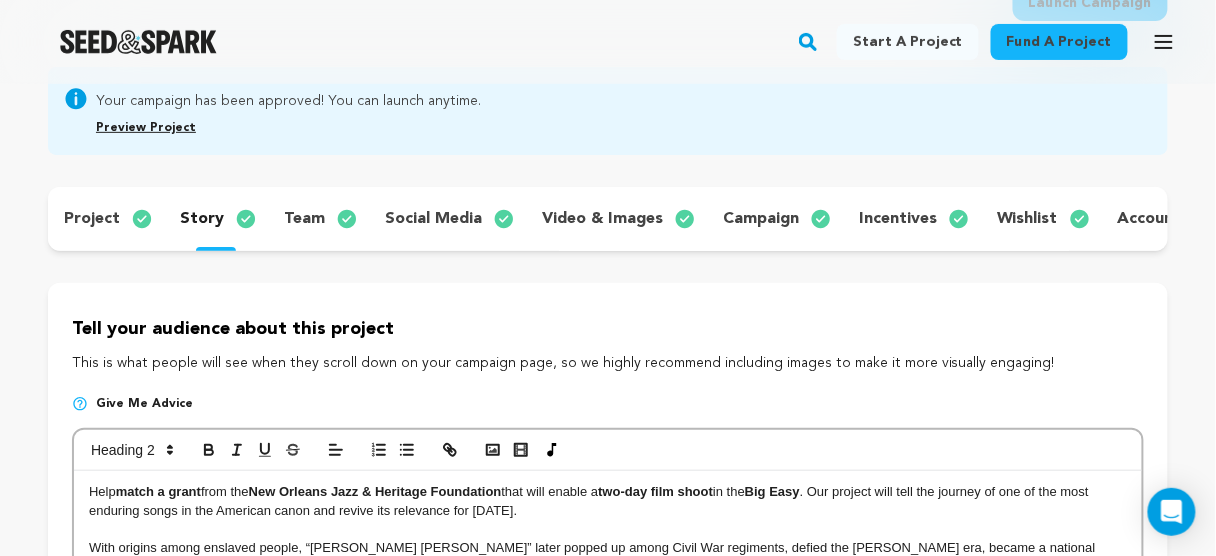 scroll, scrollTop: 80, scrollLeft: 0, axis: vertical 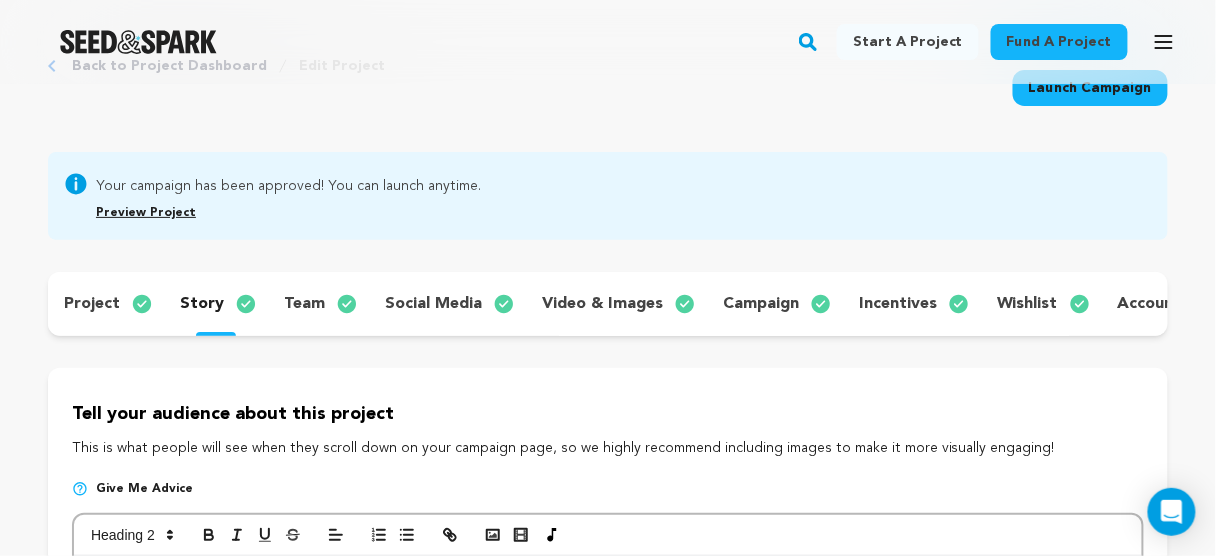 click on "team" at bounding box center [304, 304] 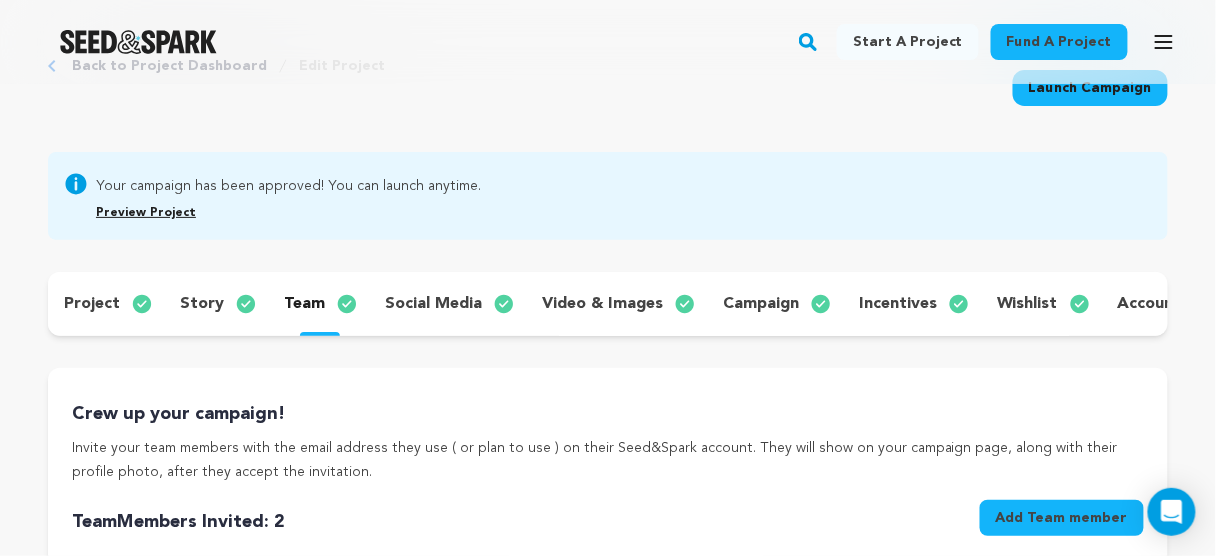 scroll, scrollTop: 0, scrollLeft: 0, axis: both 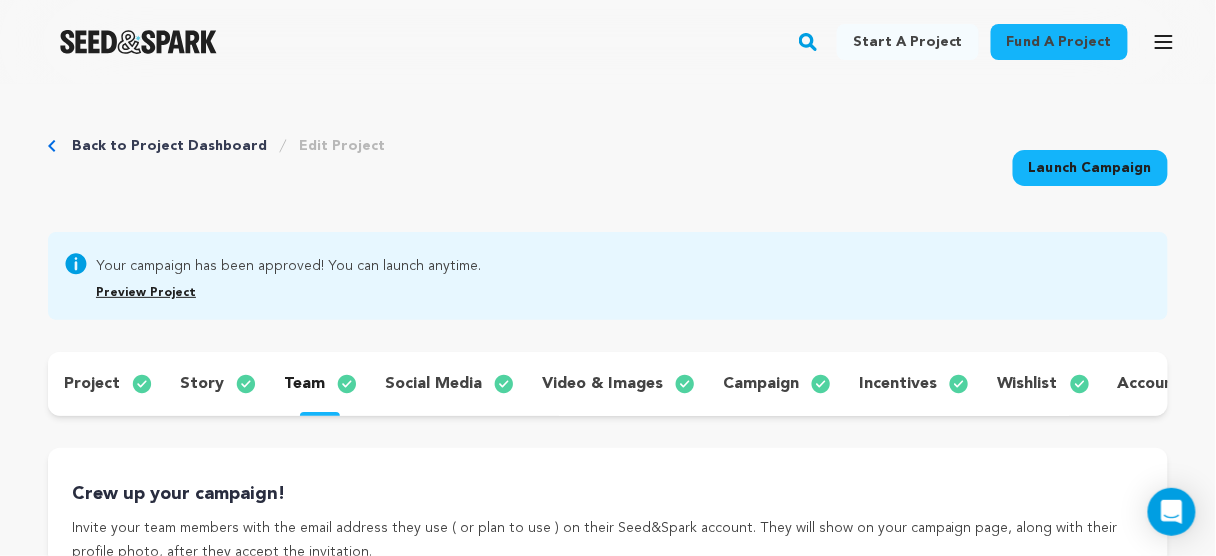 click on "social media" at bounding box center (433, 384) 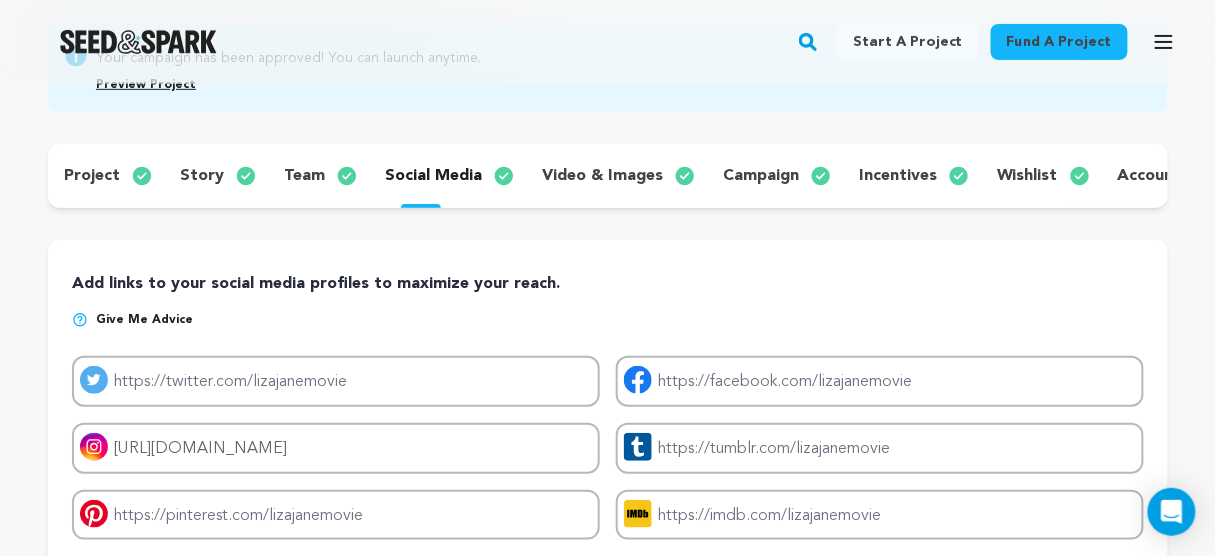 scroll, scrollTop: 80, scrollLeft: 0, axis: vertical 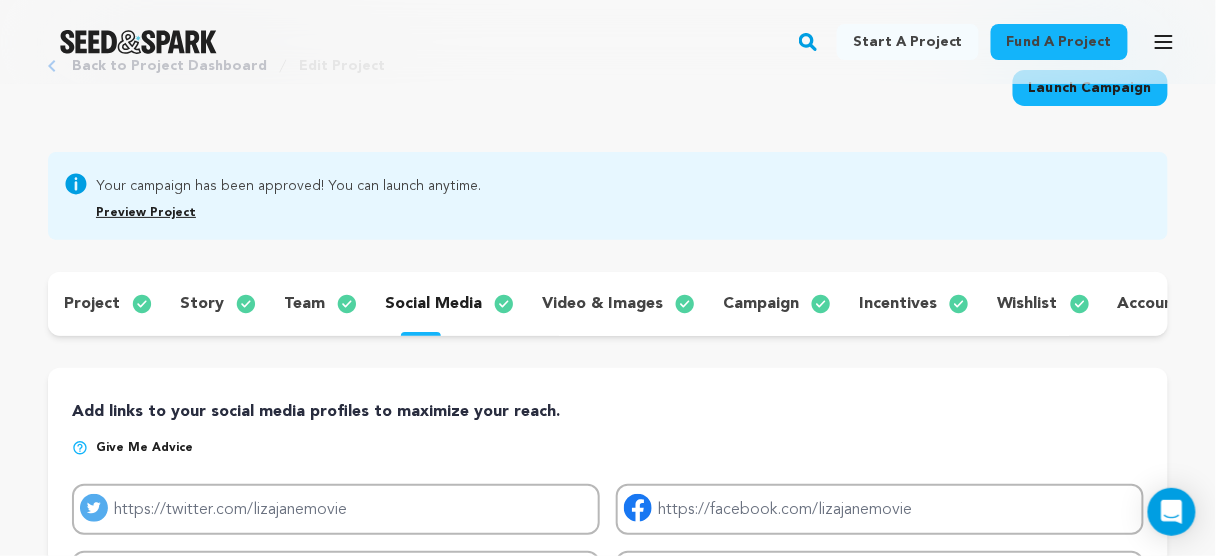 click on "video & images" at bounding box center (602, 304) 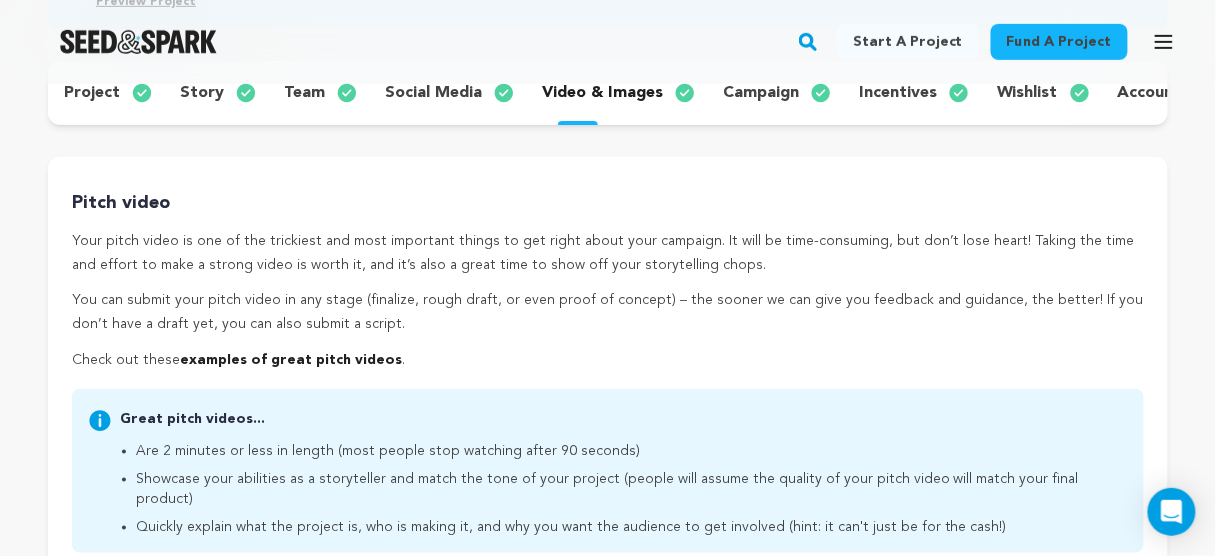 scroll, scrollTop: 240, scrollLeft: 0, axis: vertical 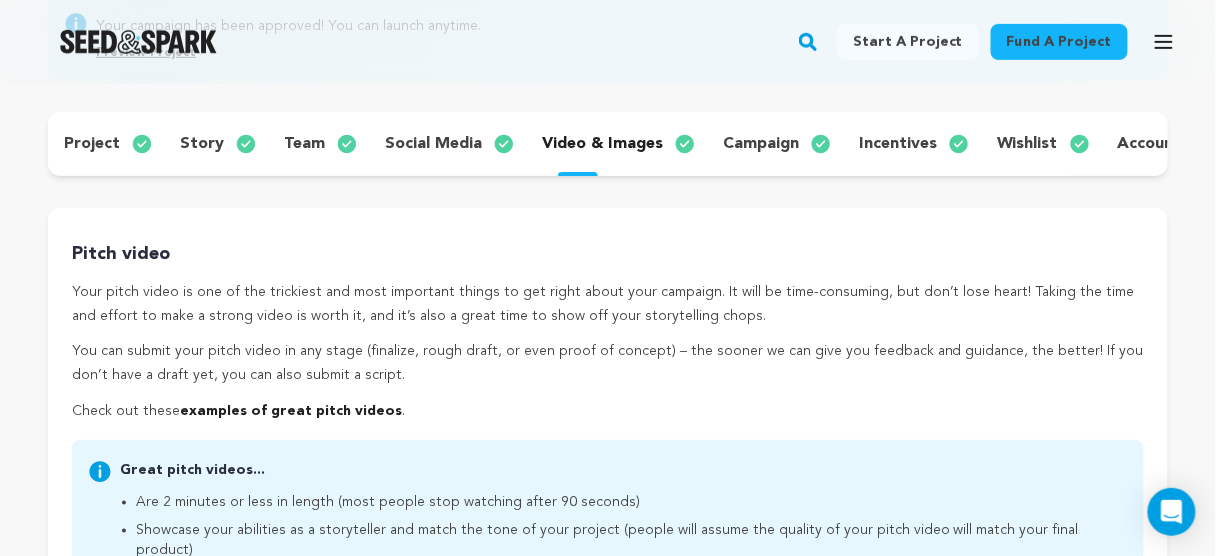 click on "project
story
team
social media
video & images
campaign
incentives
wishlist account" at bounding box center [608, 144] 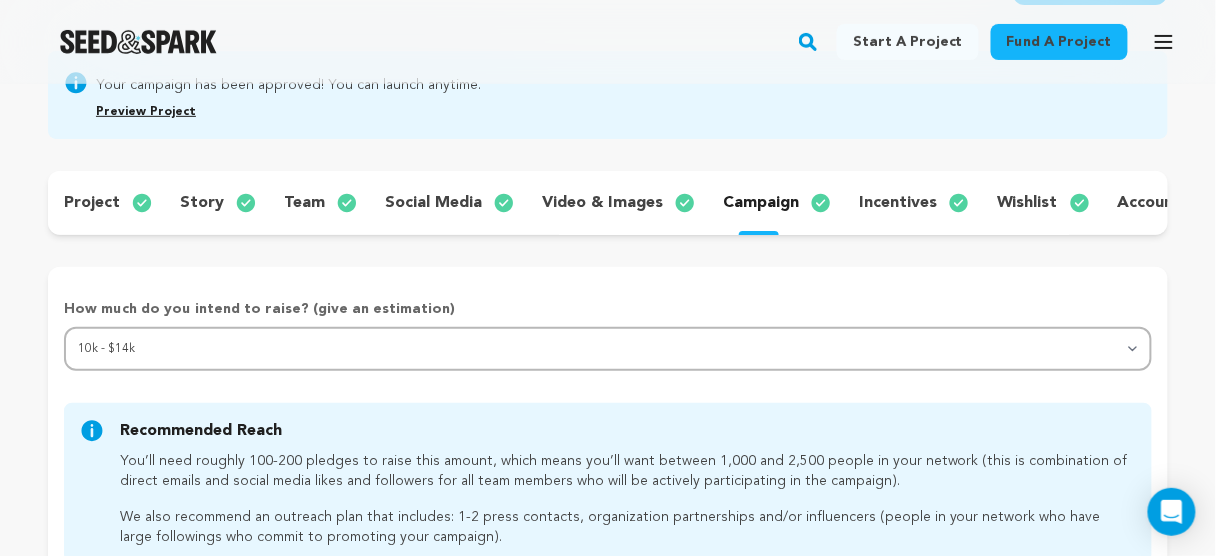 scroll, scrollTop: 80, scrollLeft: 0, axis: vertical 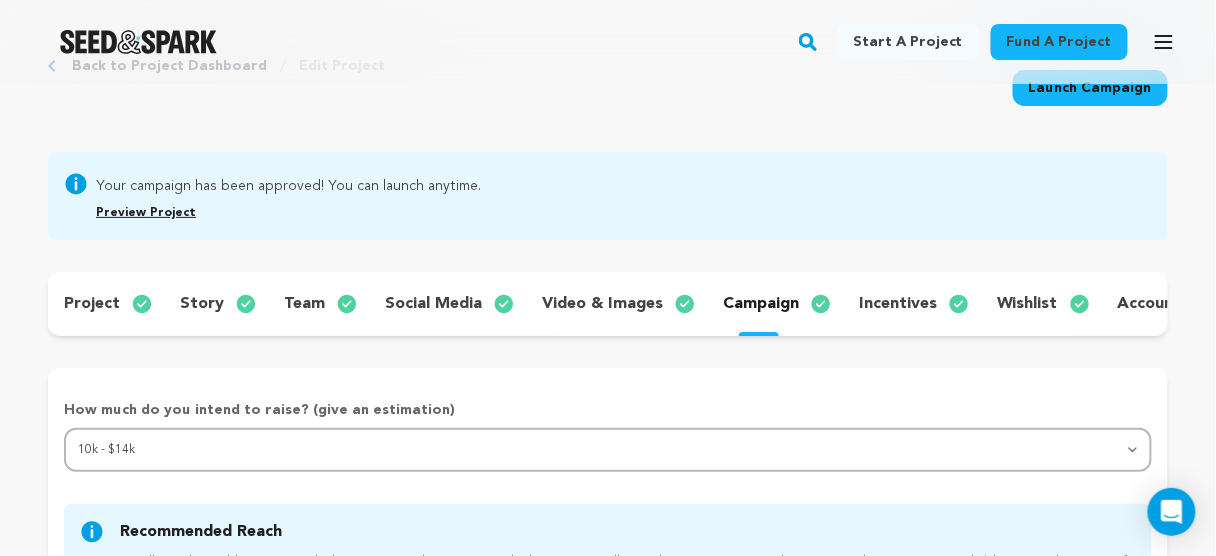 click on "incentives" at bounding box center [898, 304] 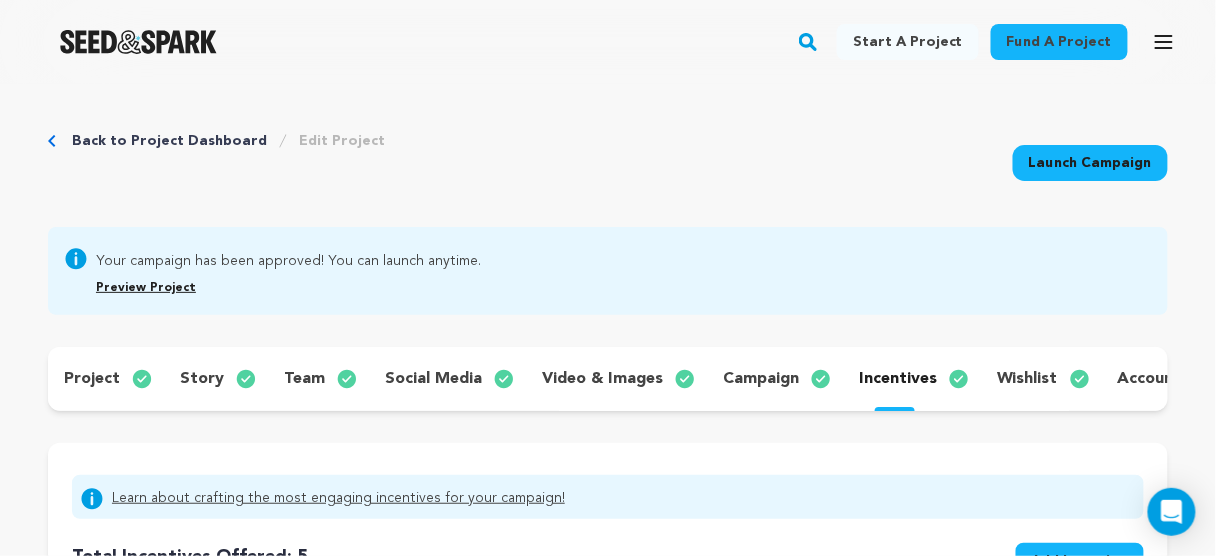 scroll, scrollTop: 0, scrollLeft: 0, axis: both 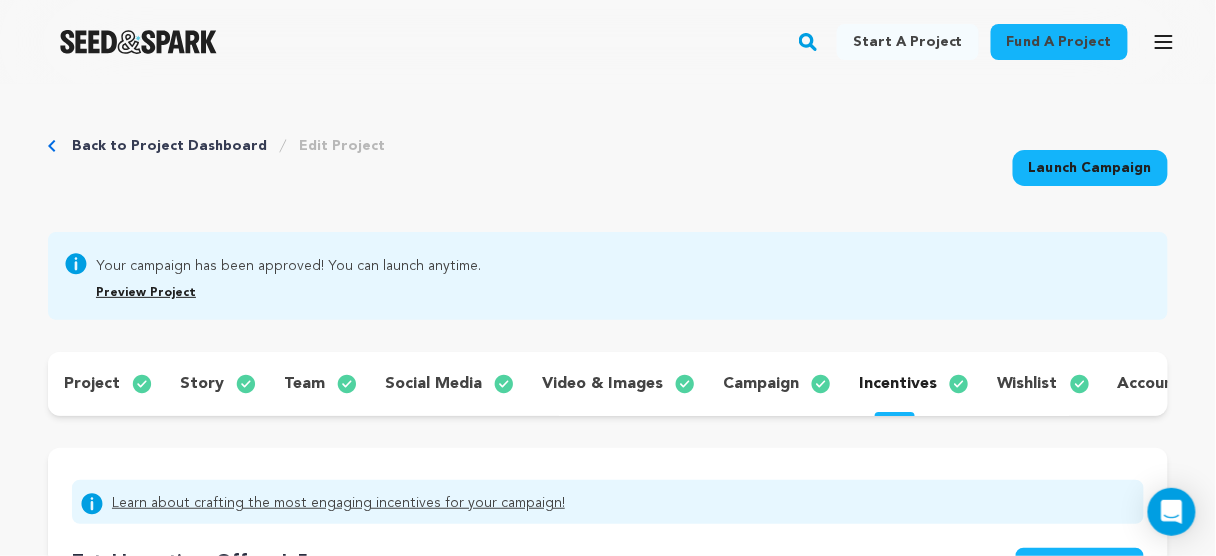click on "wishlist" at bounding box center [1027, 384] 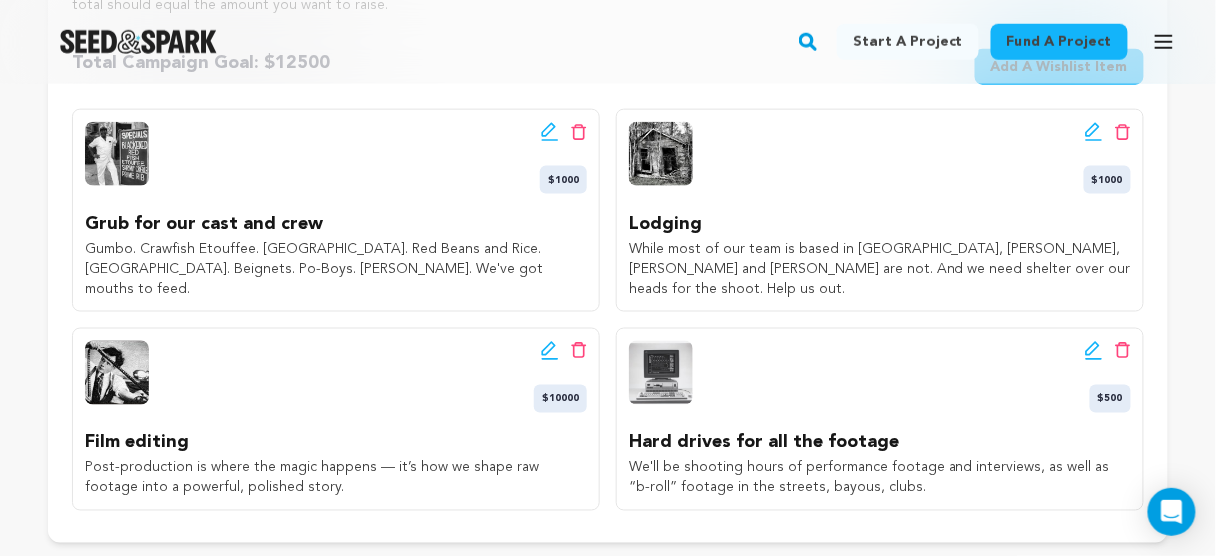 scroll, scrollTop: 640, scrollLeft: 0, axis: vertical 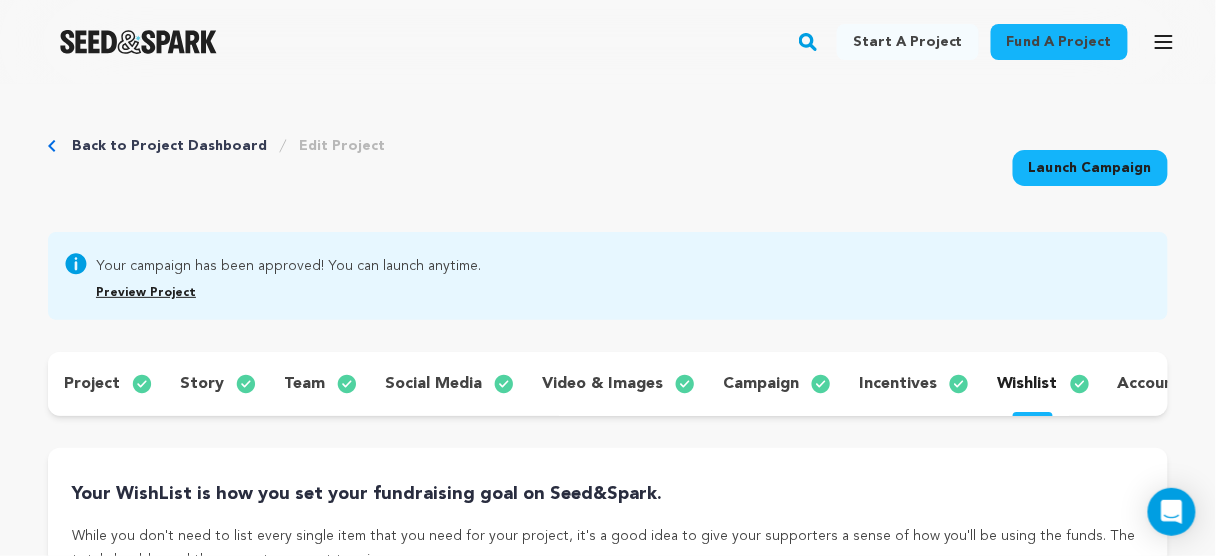 click on "project" at bounding box center [92, 384] 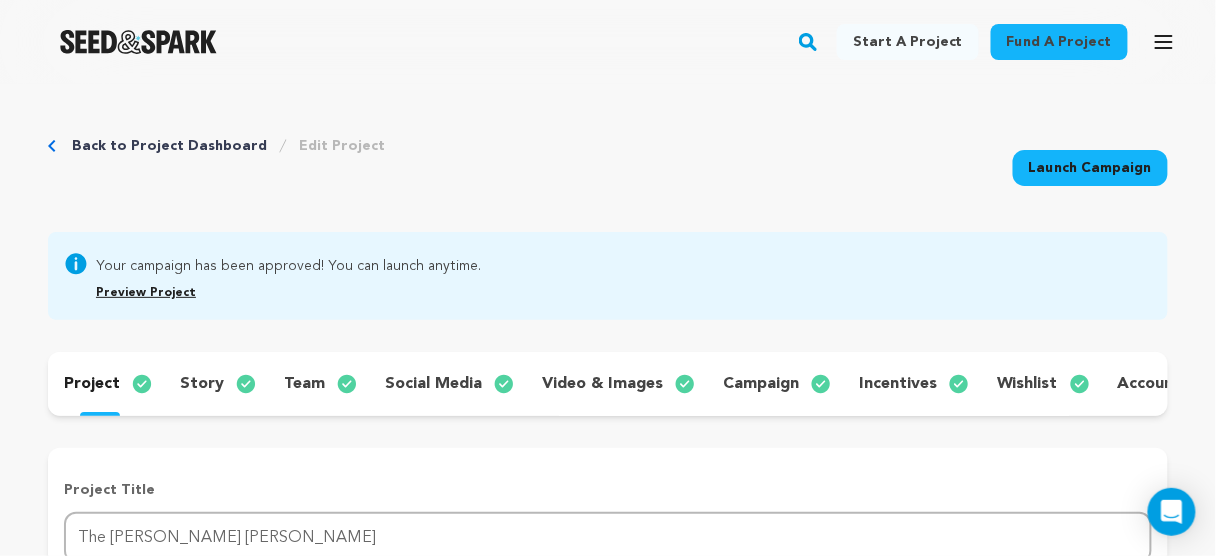 click on "Preview Project" at bounding box center (146, 293) 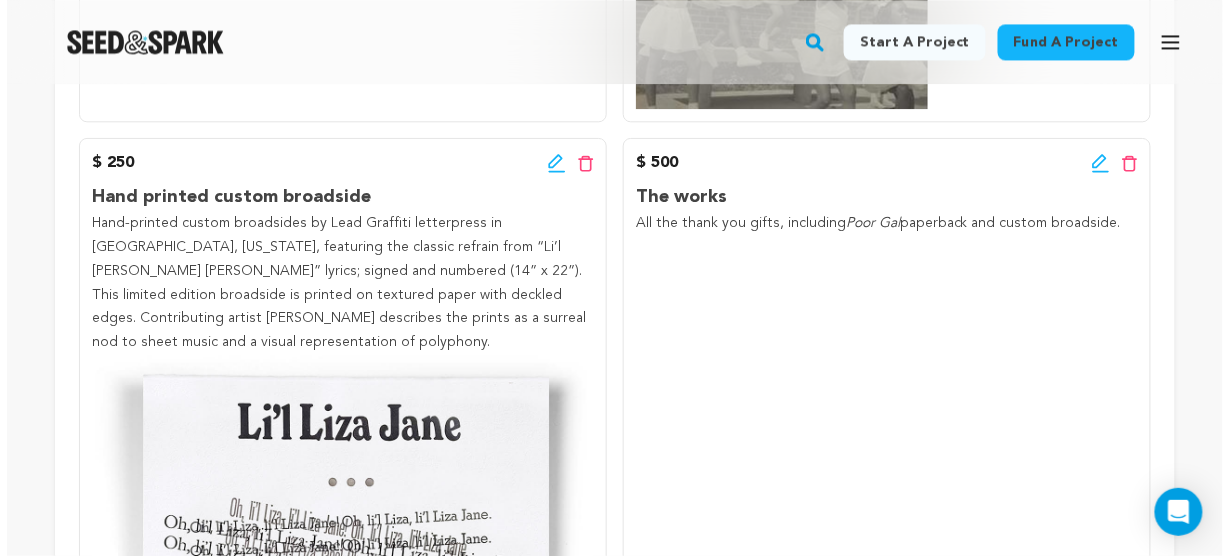scroll, scrollTop: 1120, scrollLeft: 0, axis: vertical 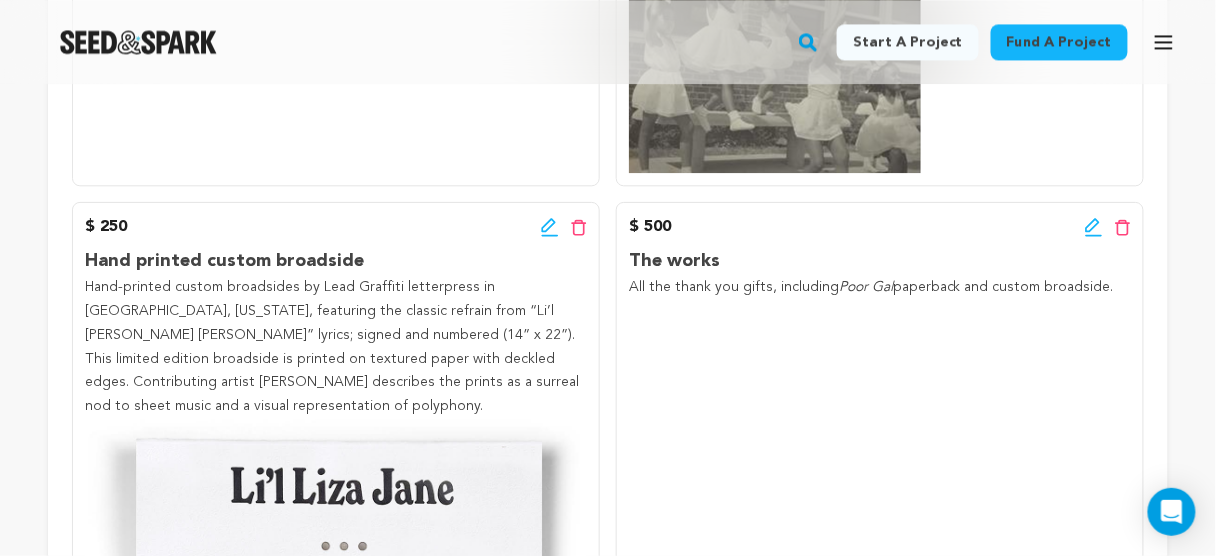 click on "$ 250
Edit incentive button
Delete incentive button" at bounding box center [336, 227] 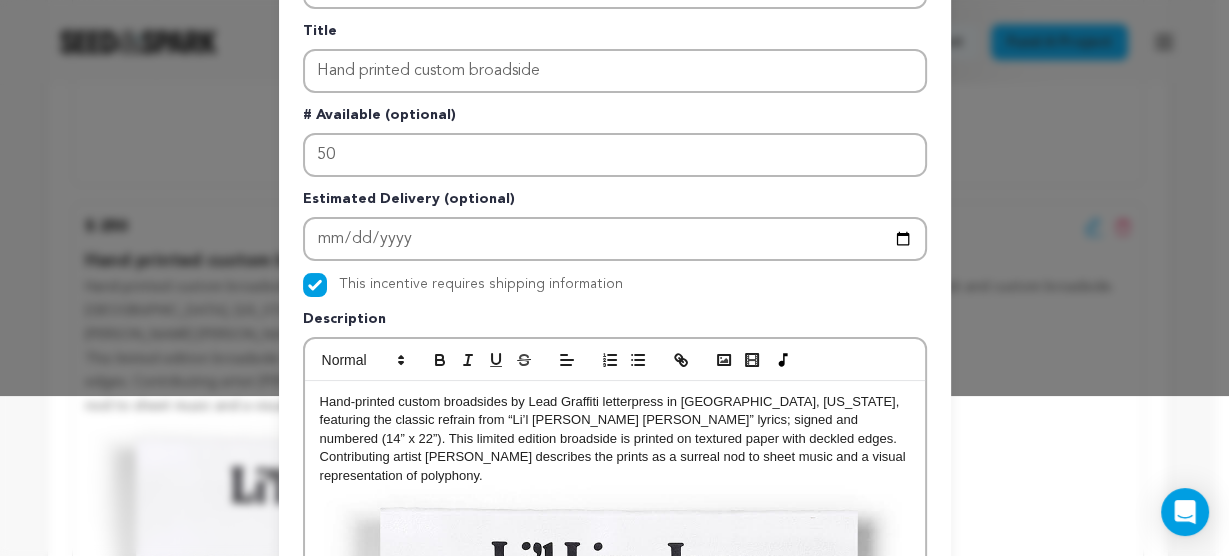 scroll, scrollTop: 400, scrollLeft: 0, axis: vertical 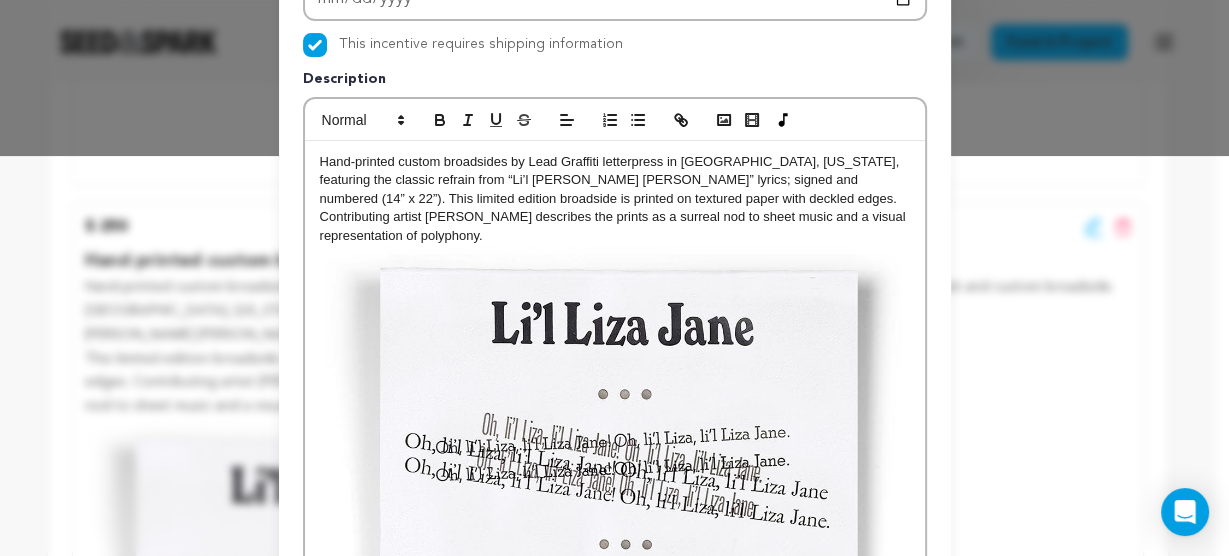 click at bounding box center [615, 659] 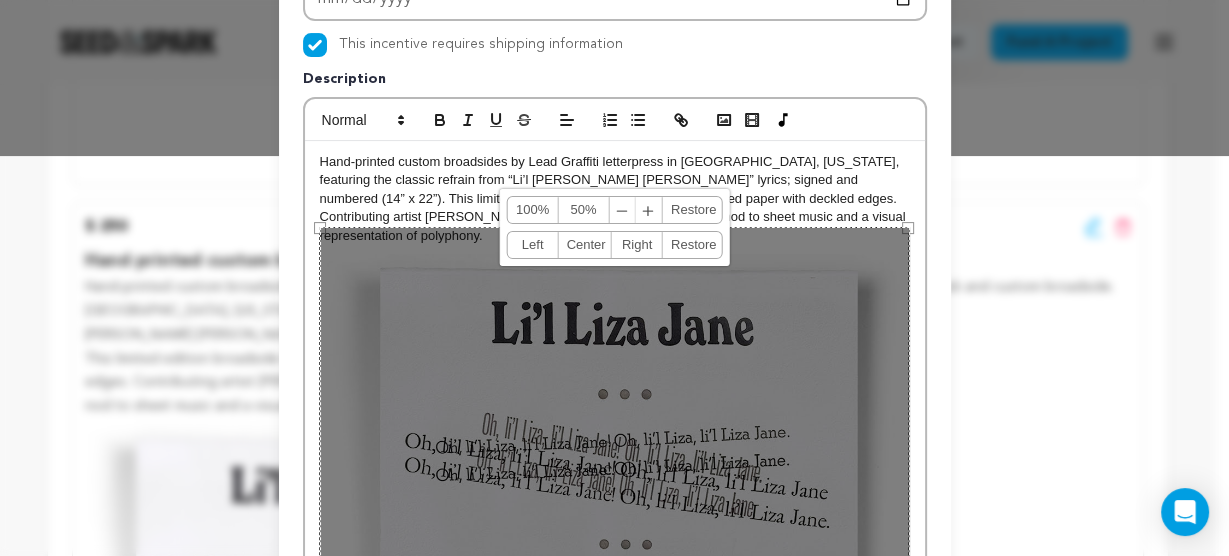 click on "﹣" at bounding box center (623, 210) 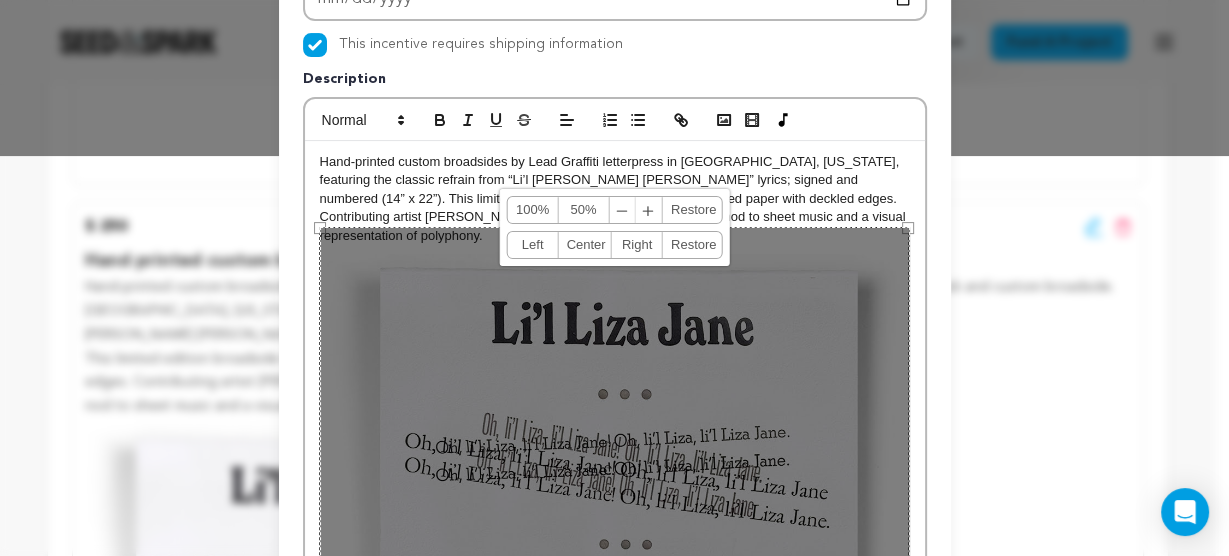 click on "50%" at bounding box center [584, 210] 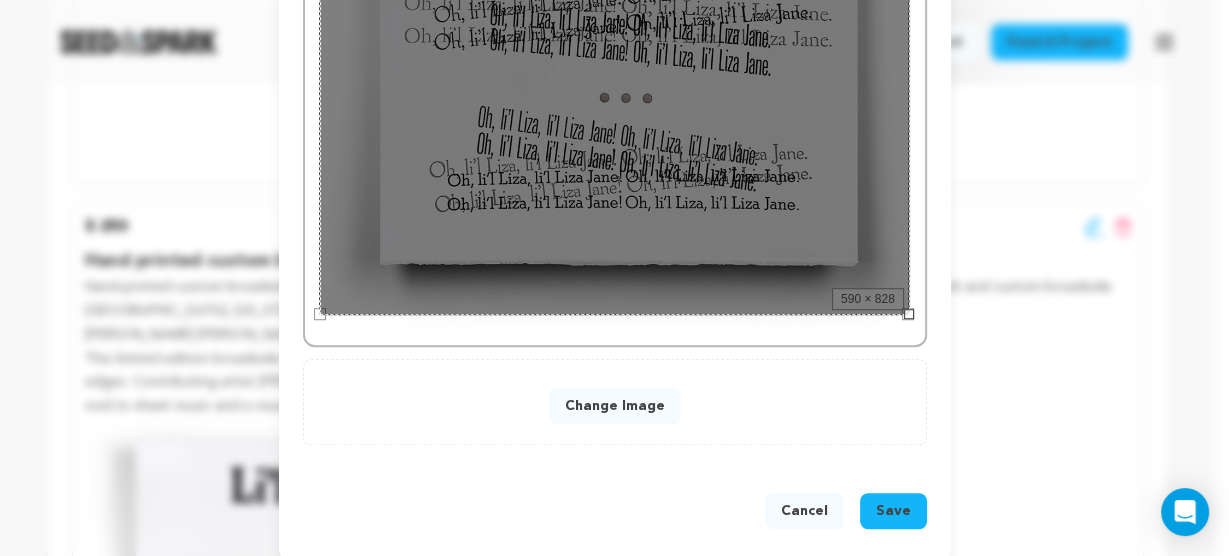 scroll, scrollTop: 1141, scrollLeft: 0, axis: vertical 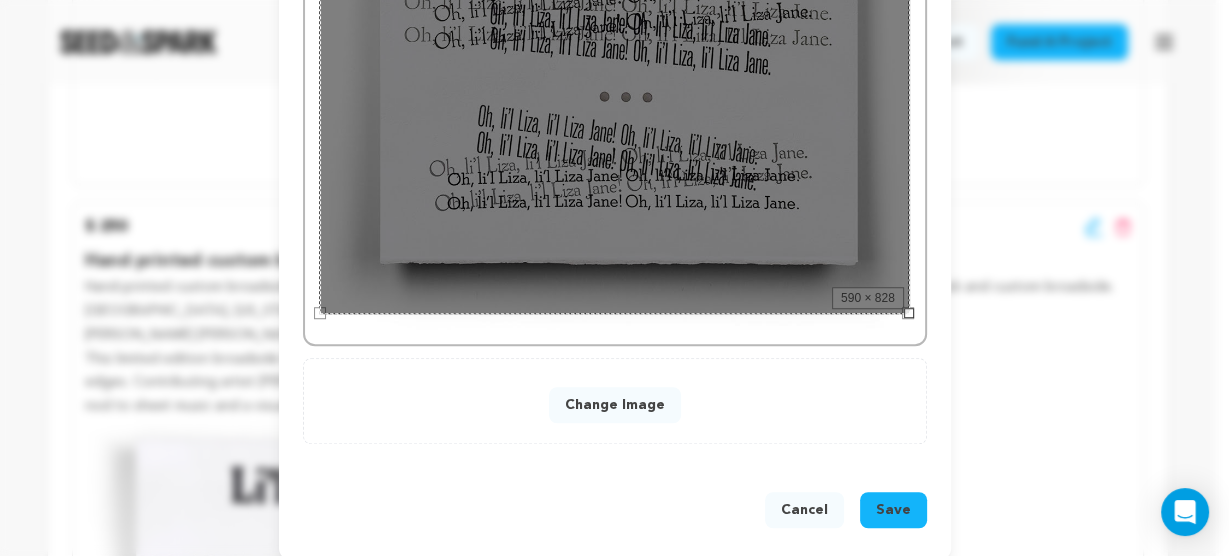 click on "Save" at bounding box center (893, 510) 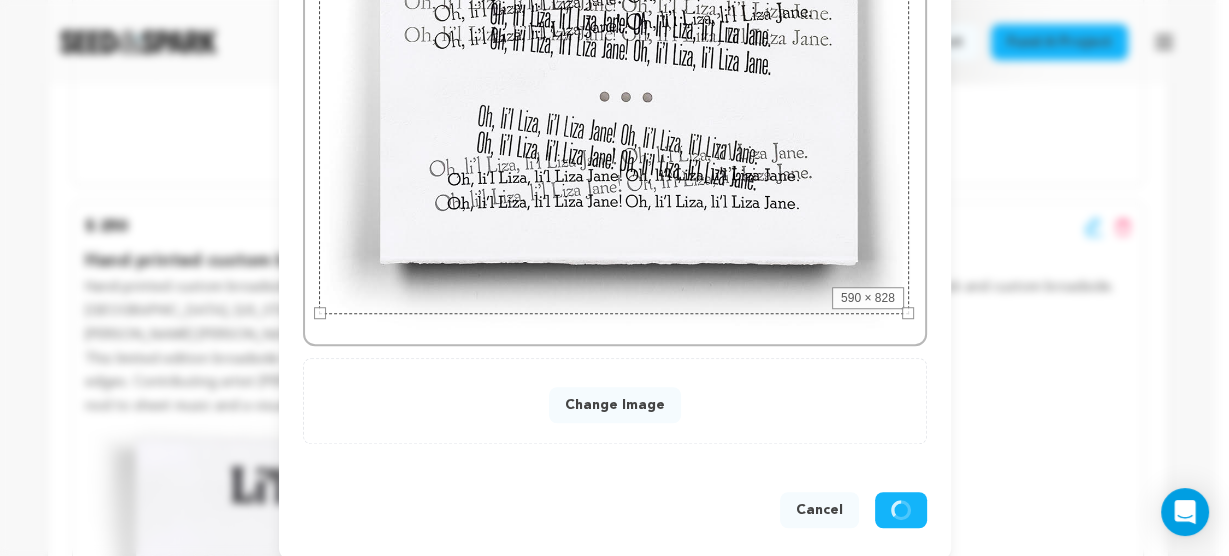 scroll, scrollTop: 1099, scrollLeft: 0, axis: vertical 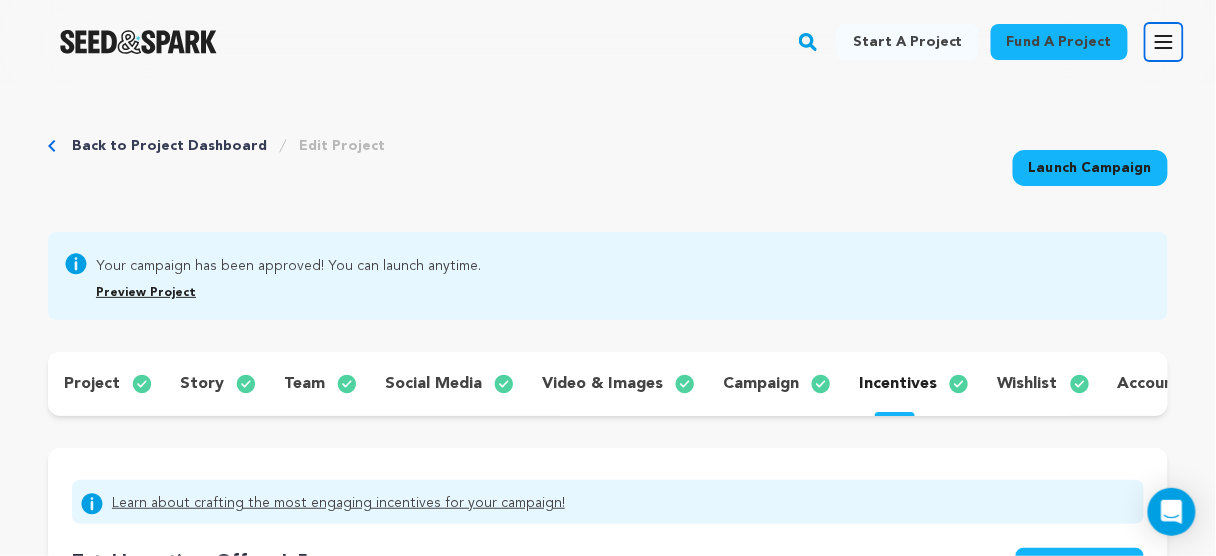 click 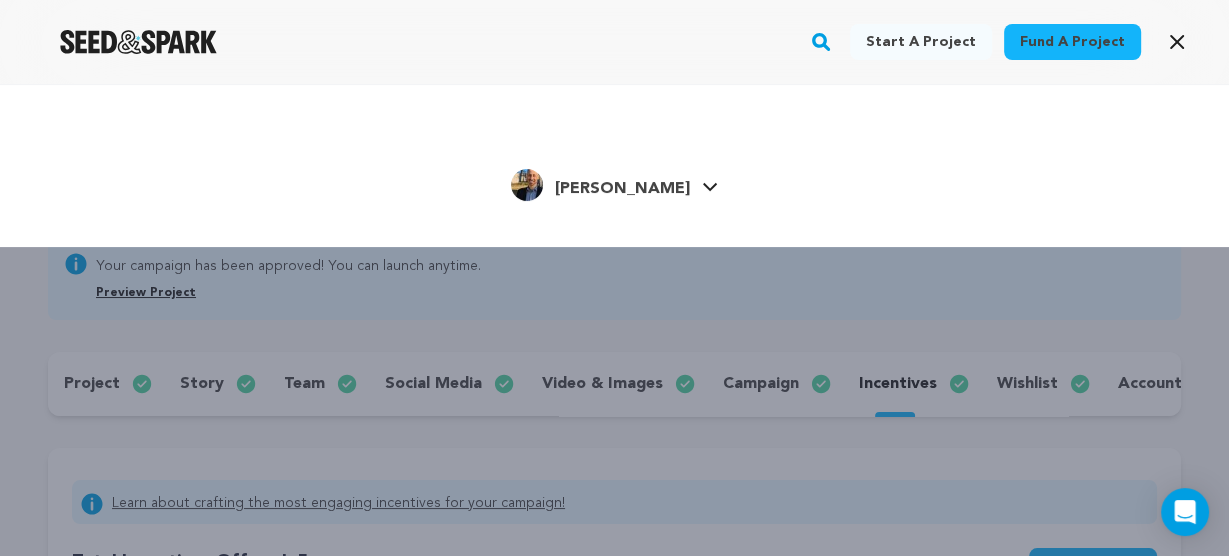 click on "[PERSON_NAME]" at bounding box center (622, 189) 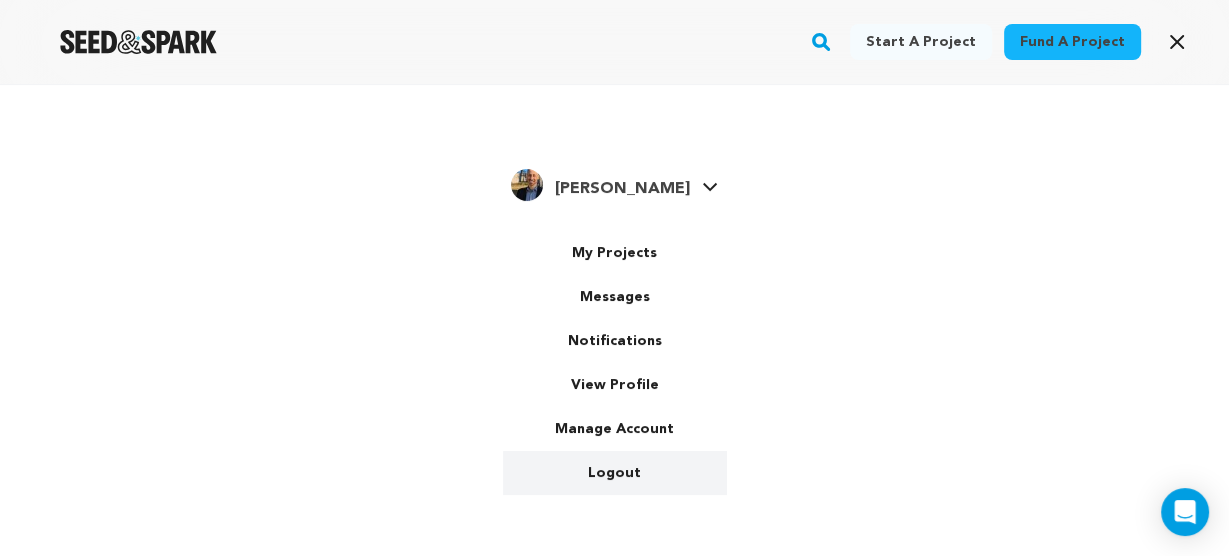 click on "Logout" at bounding box center [615, 473] 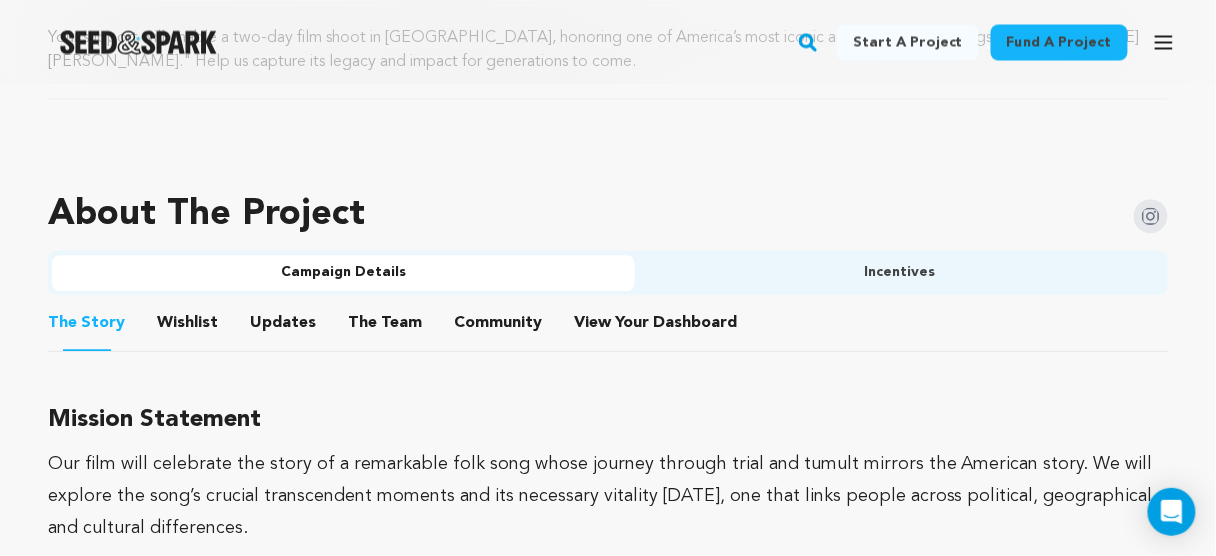 scroll, scrollTop: 1120, scrollLeft: 0, axis: vertical 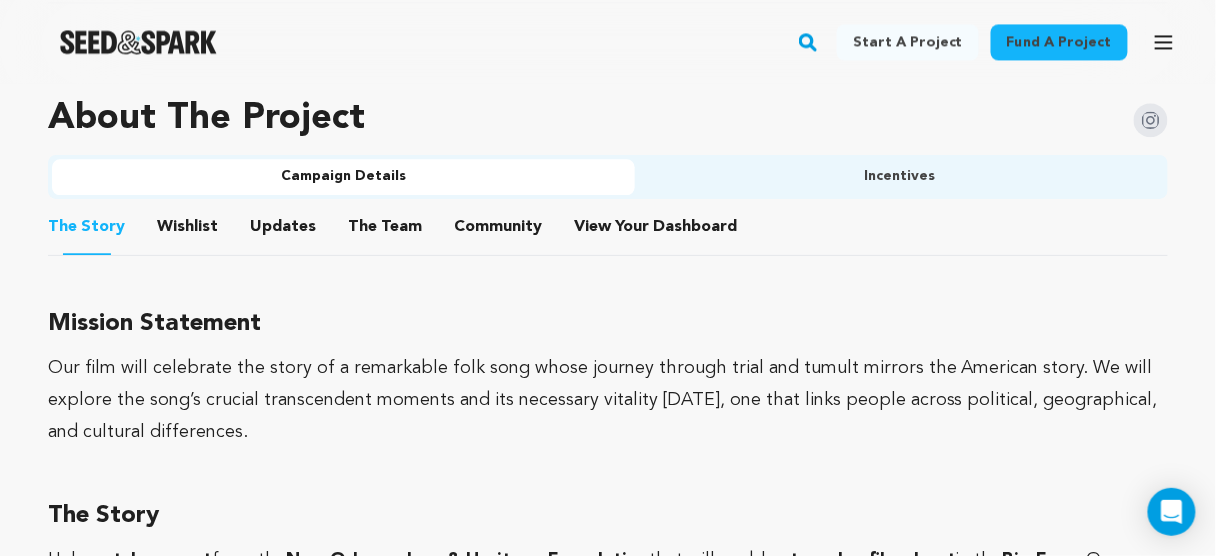 click on "Wishlist" at bounding box center (188, 231) 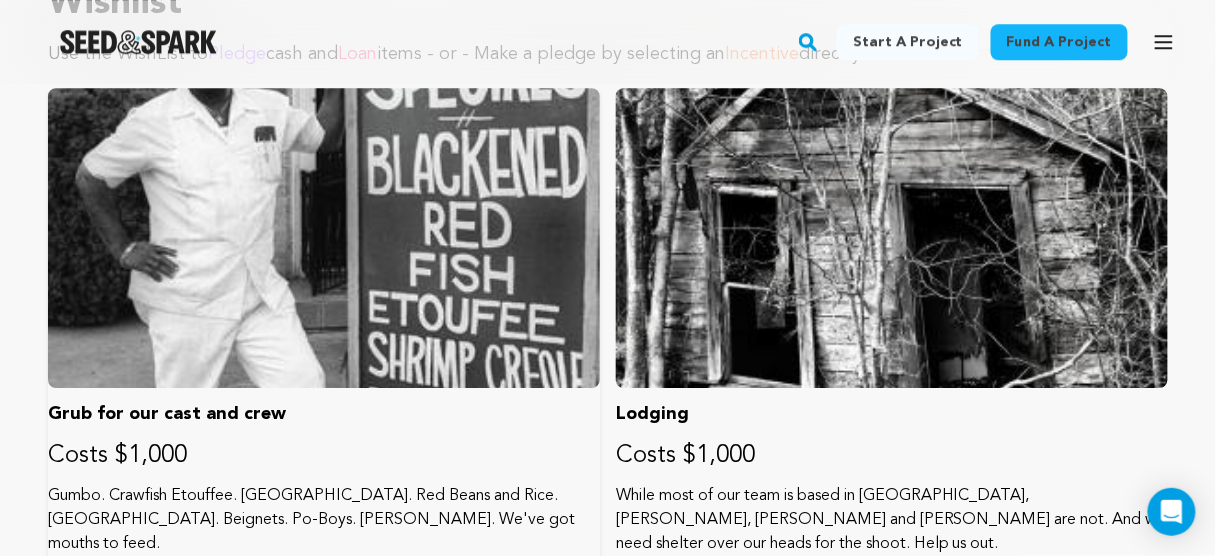 scroll, scrollTop: 1120, scrollLeft: 0, axis: vertical 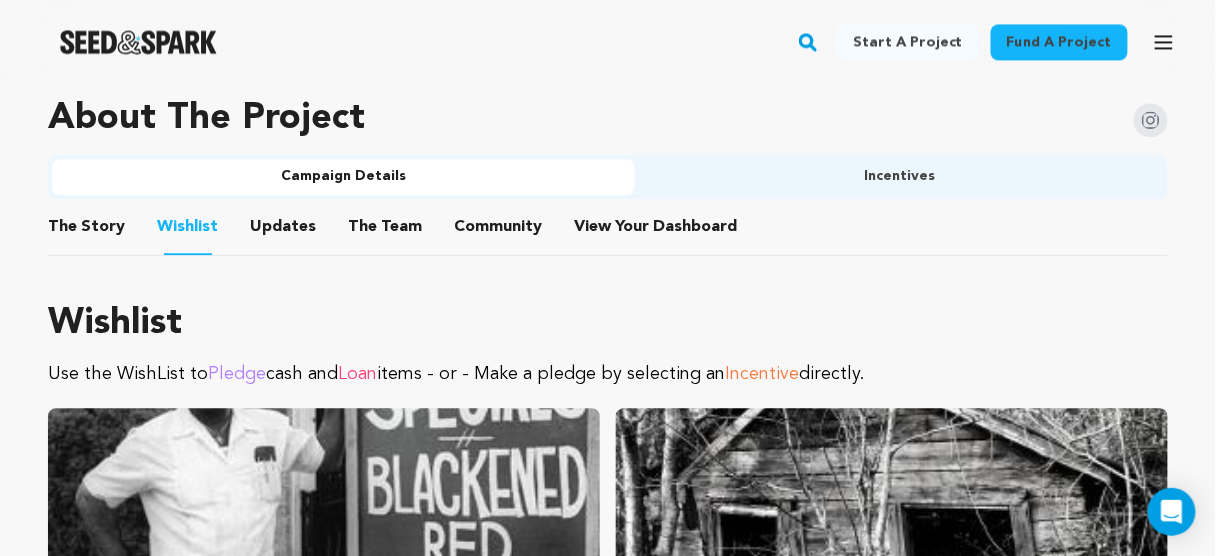 click on "The Story
The   Story
Wishlist
Wishlist
Updates
Updates
The Team
The   Team
Community
Community
View Your Dashboard
View   Your   Dashboard" at bounding box center (608, 227) 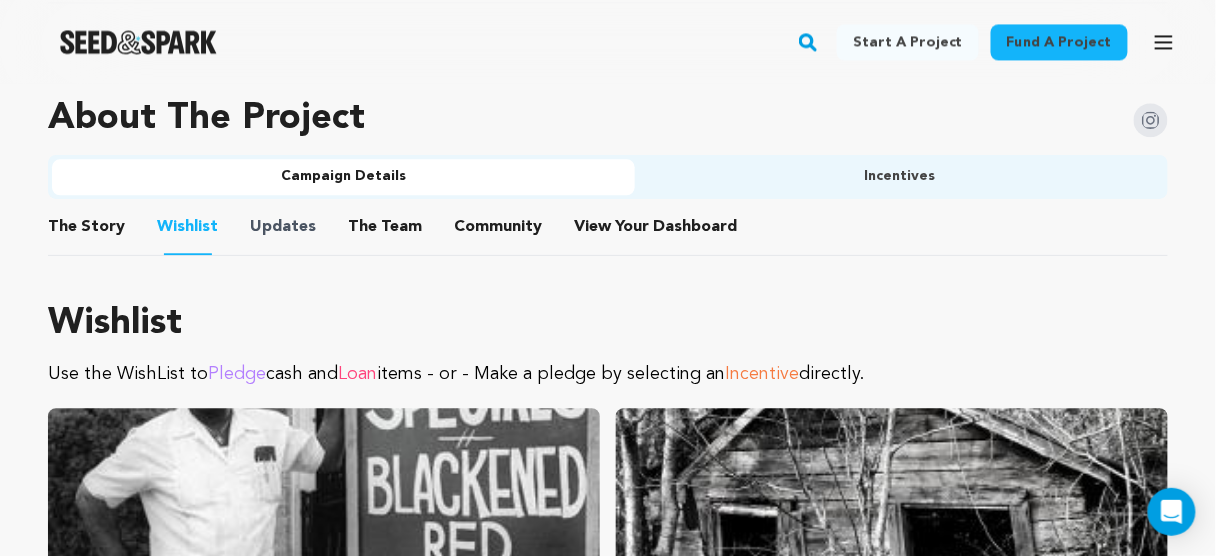 click on "Updates" at bounding box center (283, 227) 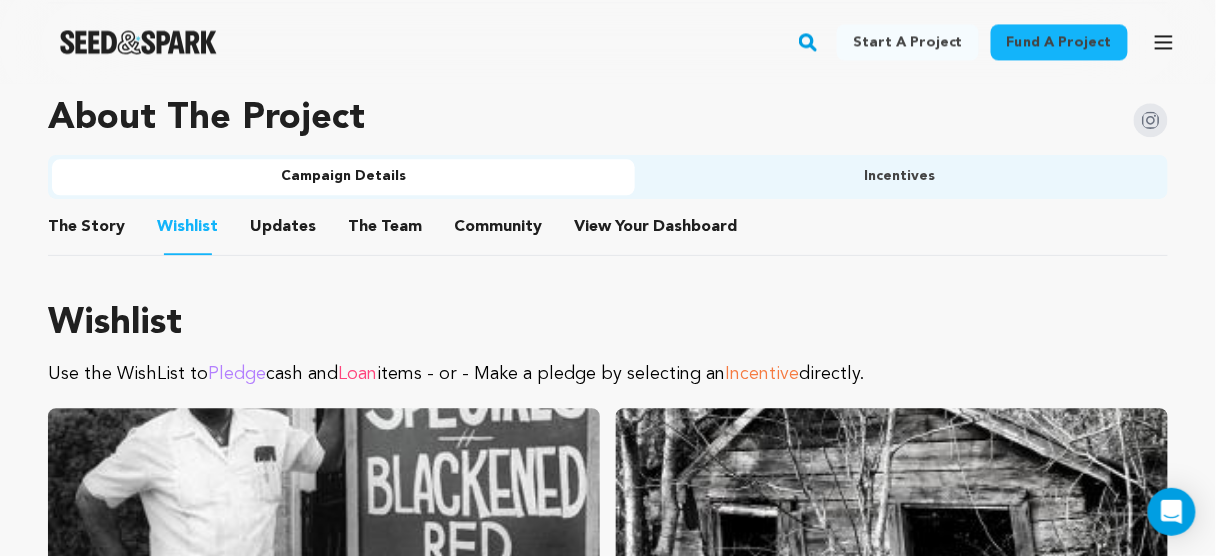 click on "Updates" at bounding box center [283, 231] 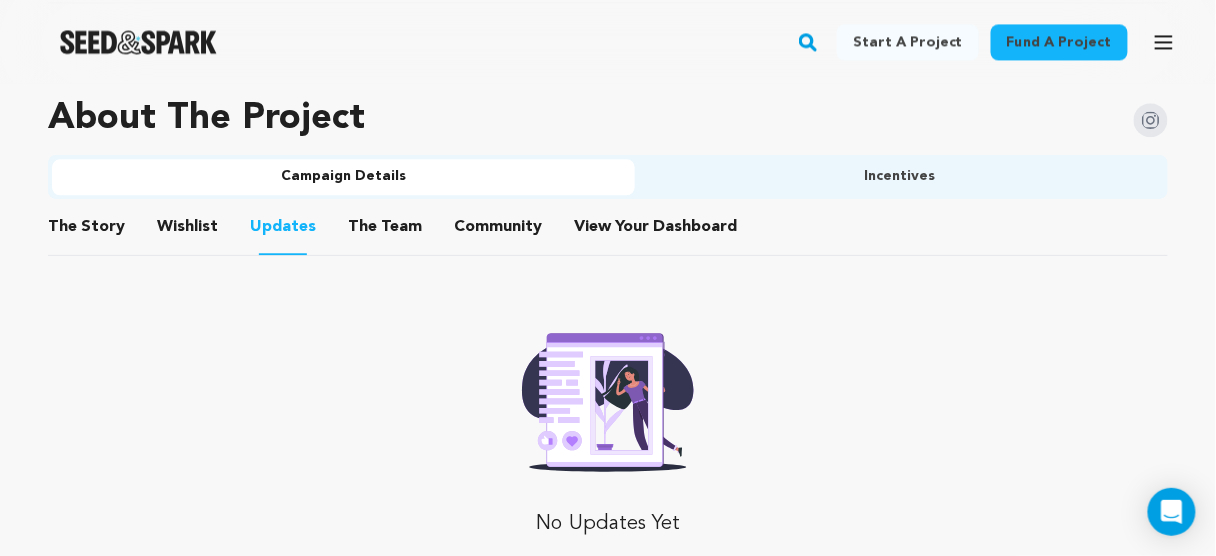 click on "The Team" at bounding box center [385, 231] 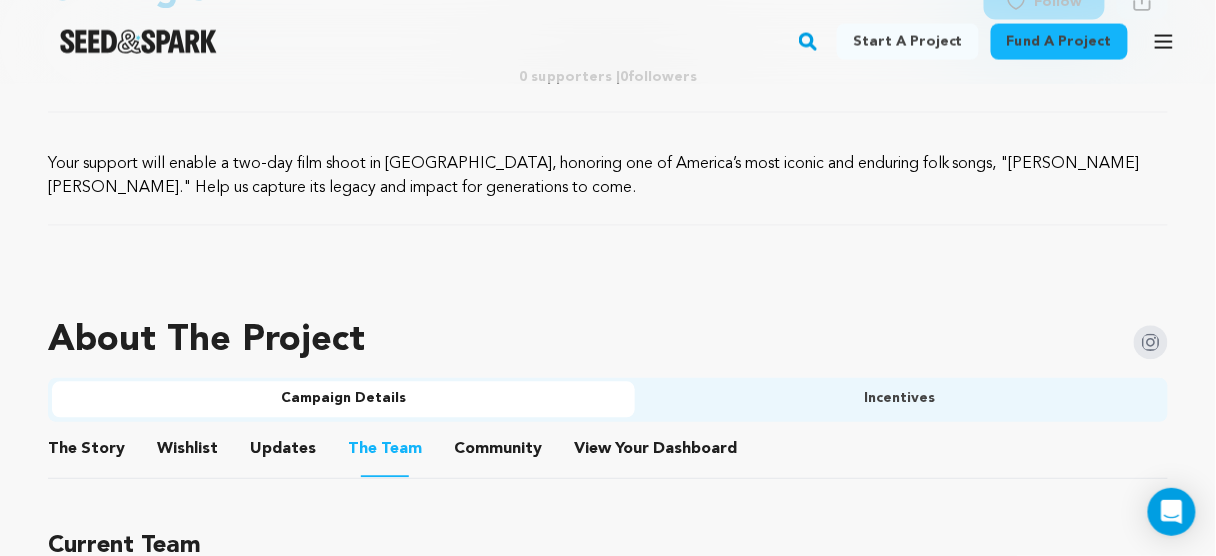 scroll, scrollTop: 1040, scrollLeft: 0, axis: vertical 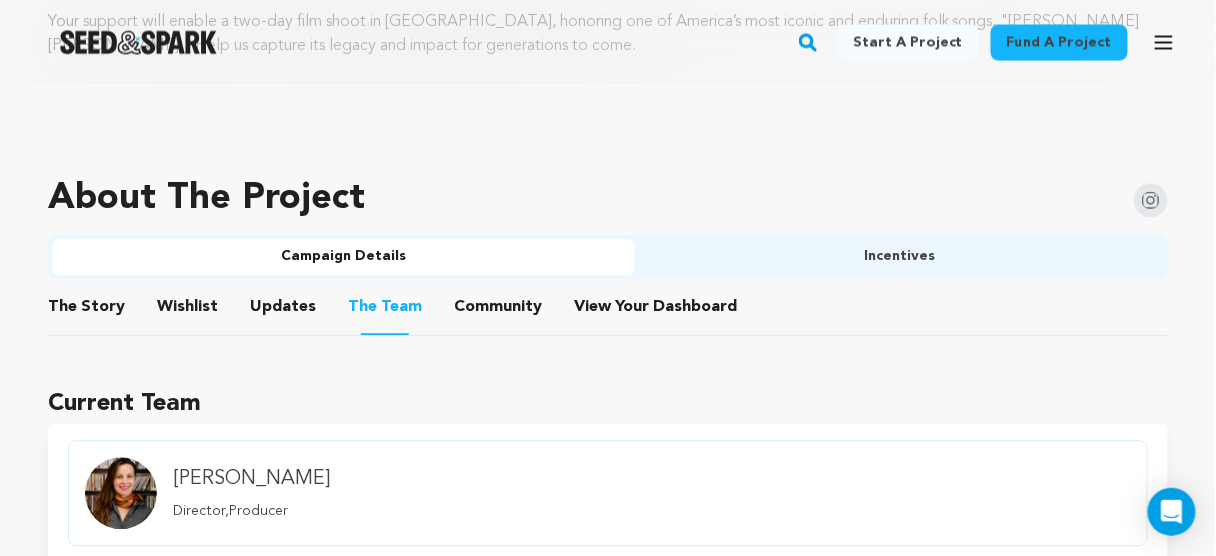 click on "Incentives" at bounding box center (899, 257) 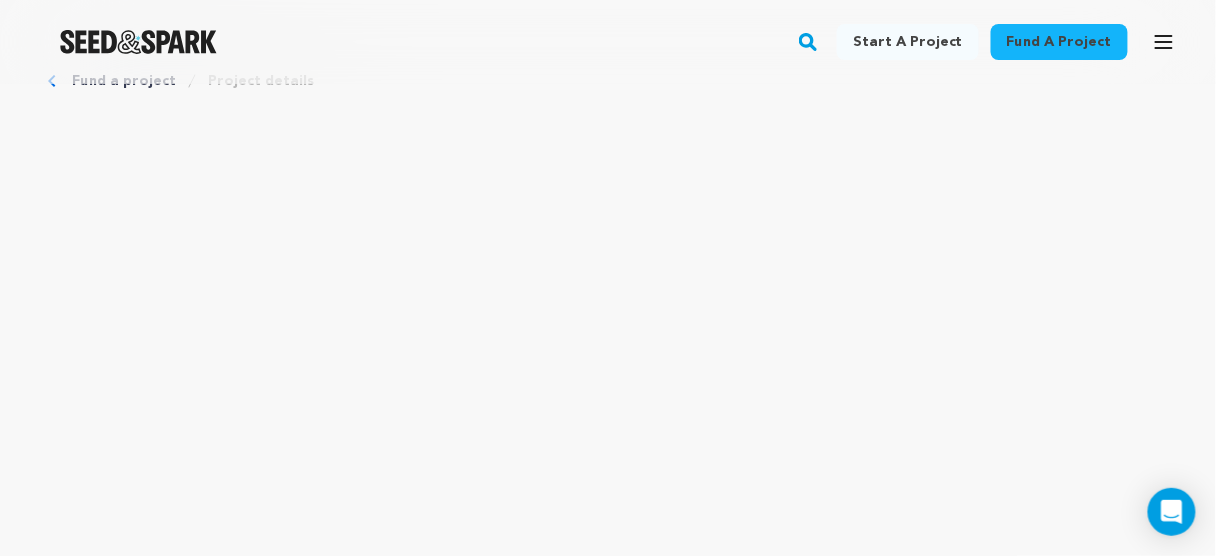 scroll, scrollTop: 0, scrollLeft: 0, axis: both 